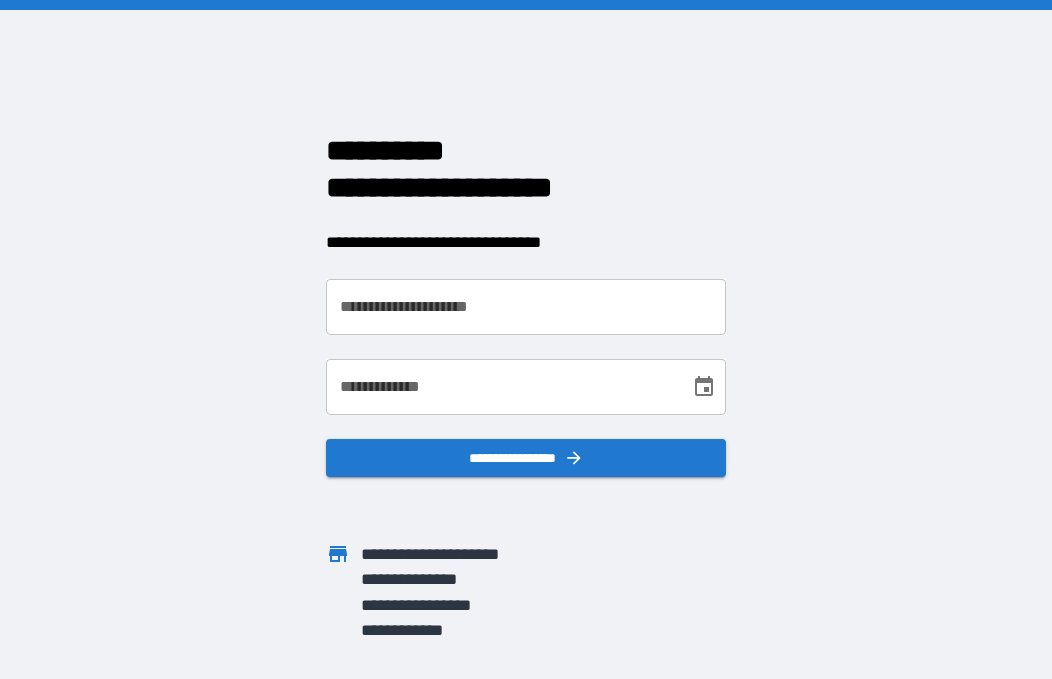 scroll, scrollTop: 0, scrollLeft: 0, axis: both 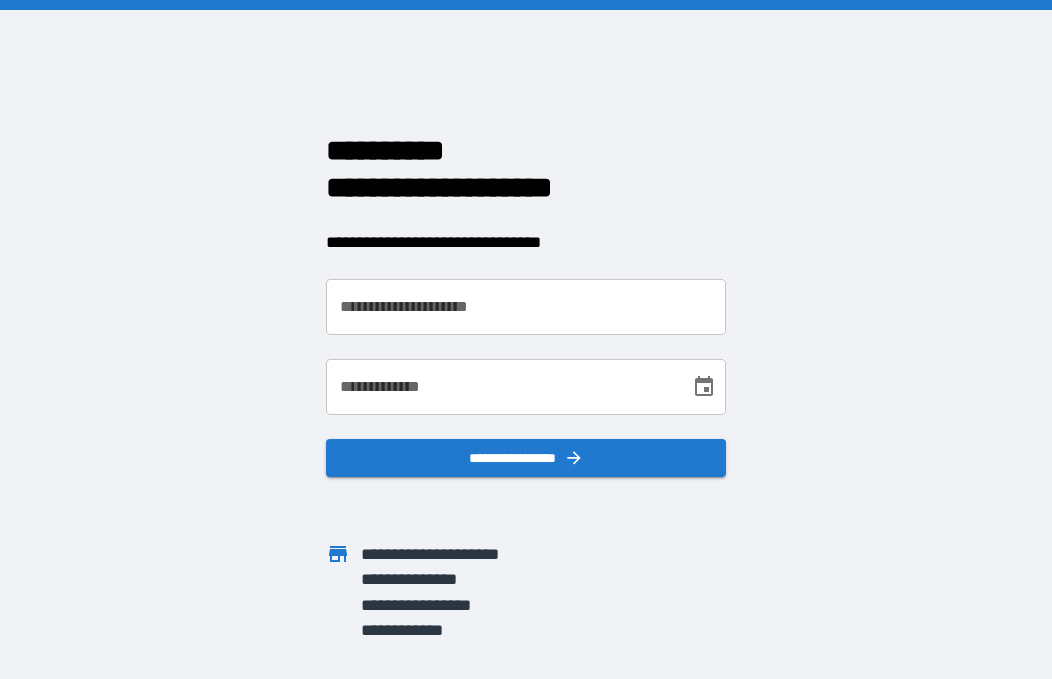 click on "**********" at bounding box center [526, 307] 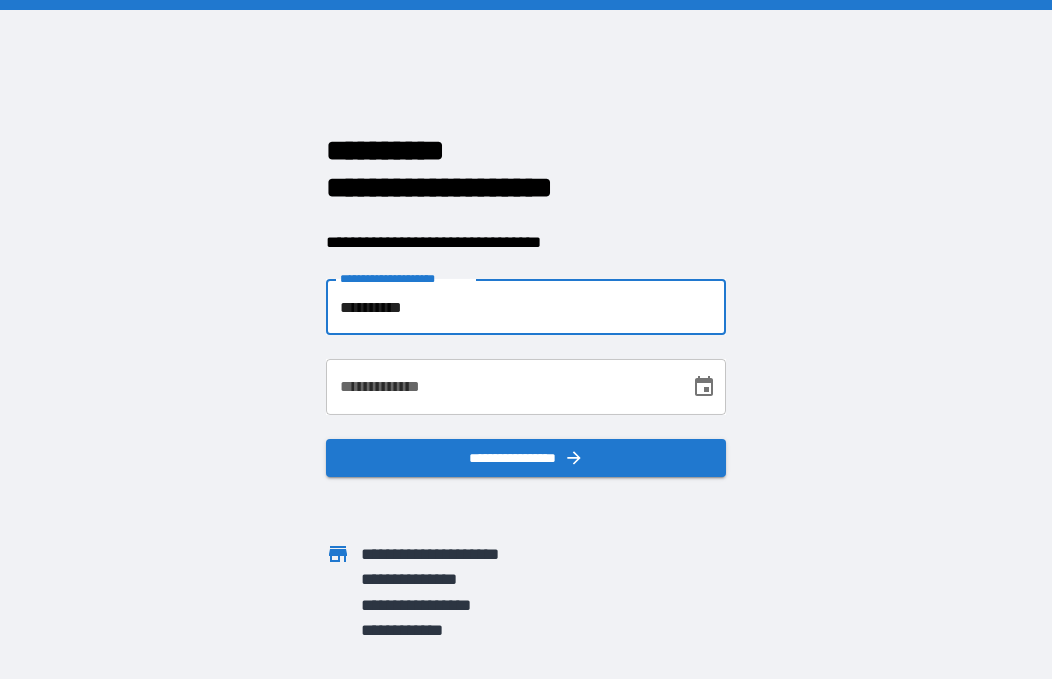 type on "**********" 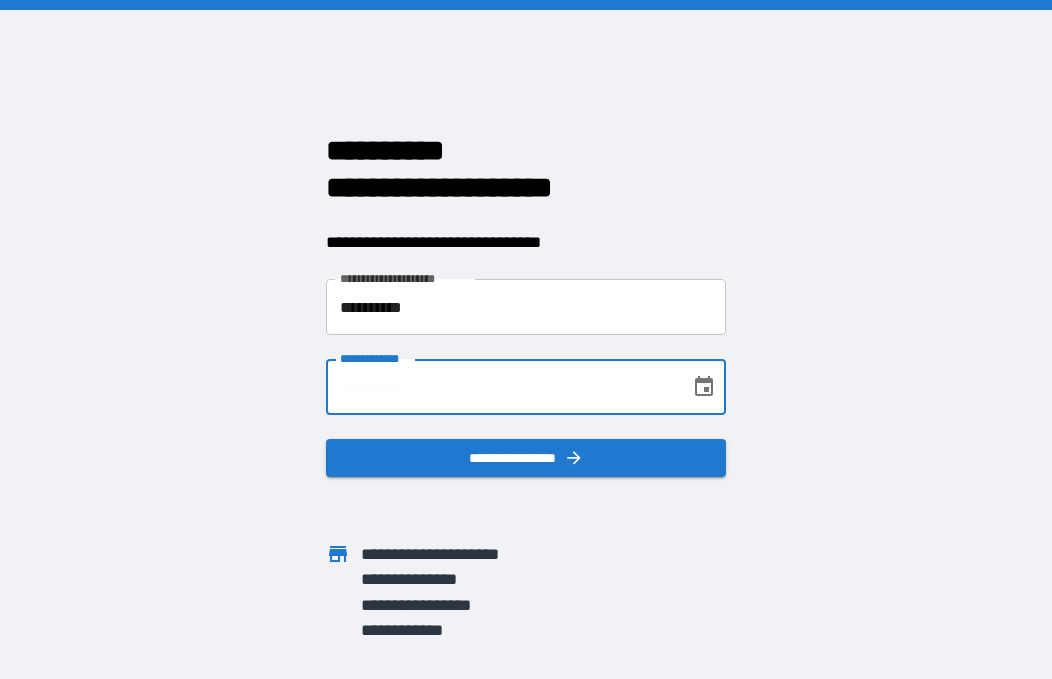 type on "**********" 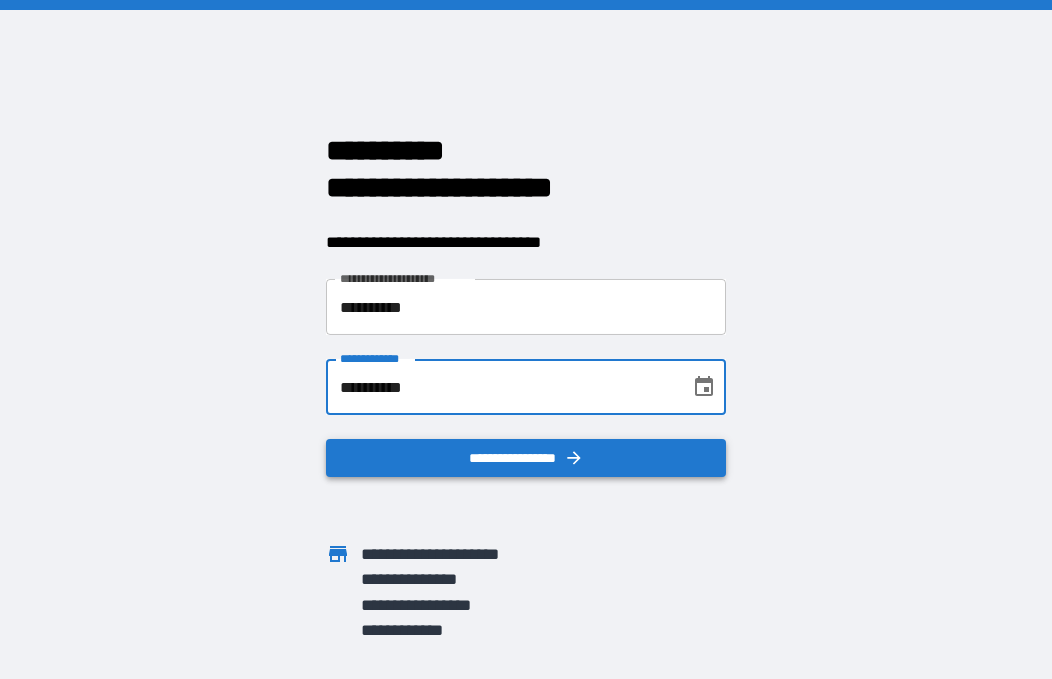 click on "**********" at bounding box center [526, 458] 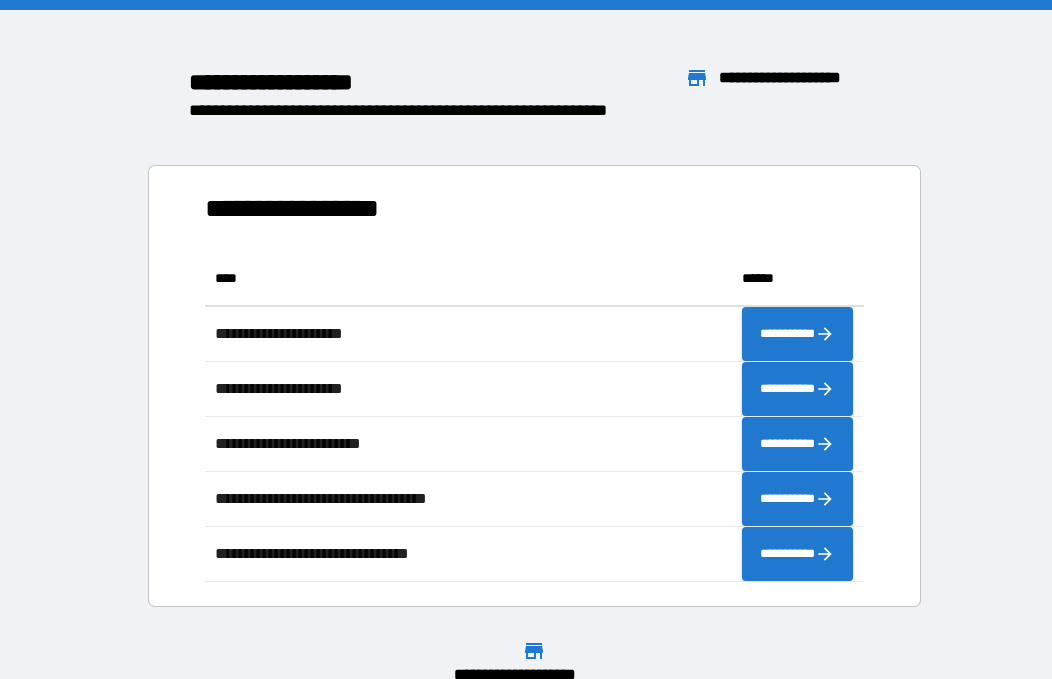 scroll, scrollTop: 1, scrollLeft: 1, axis: both 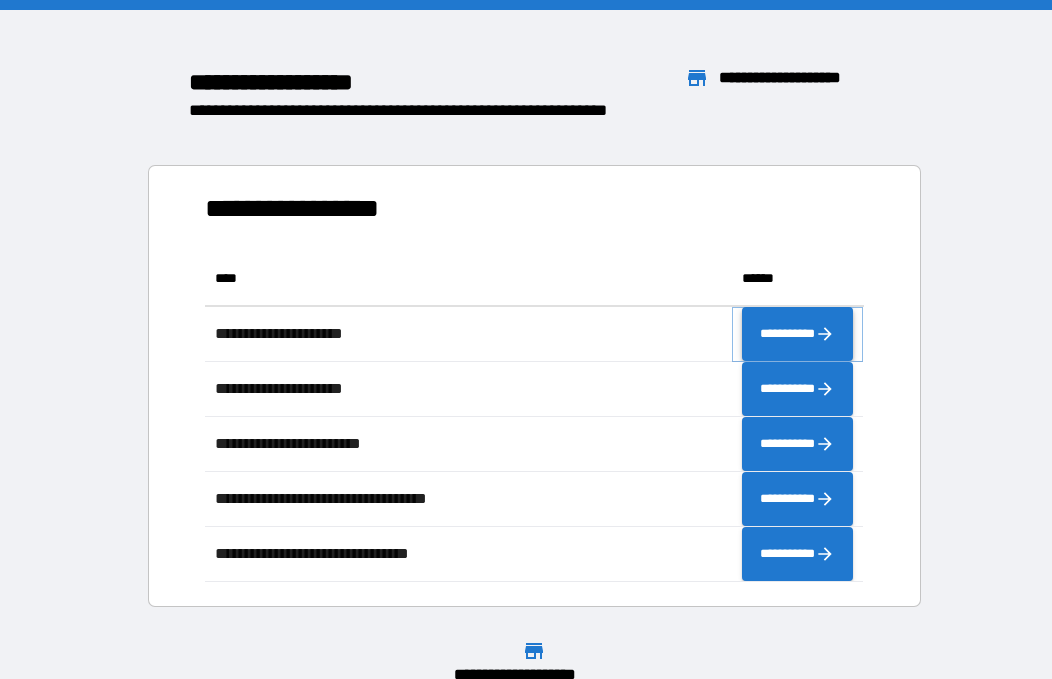 click on "**********" at bounding box center [798, 334] 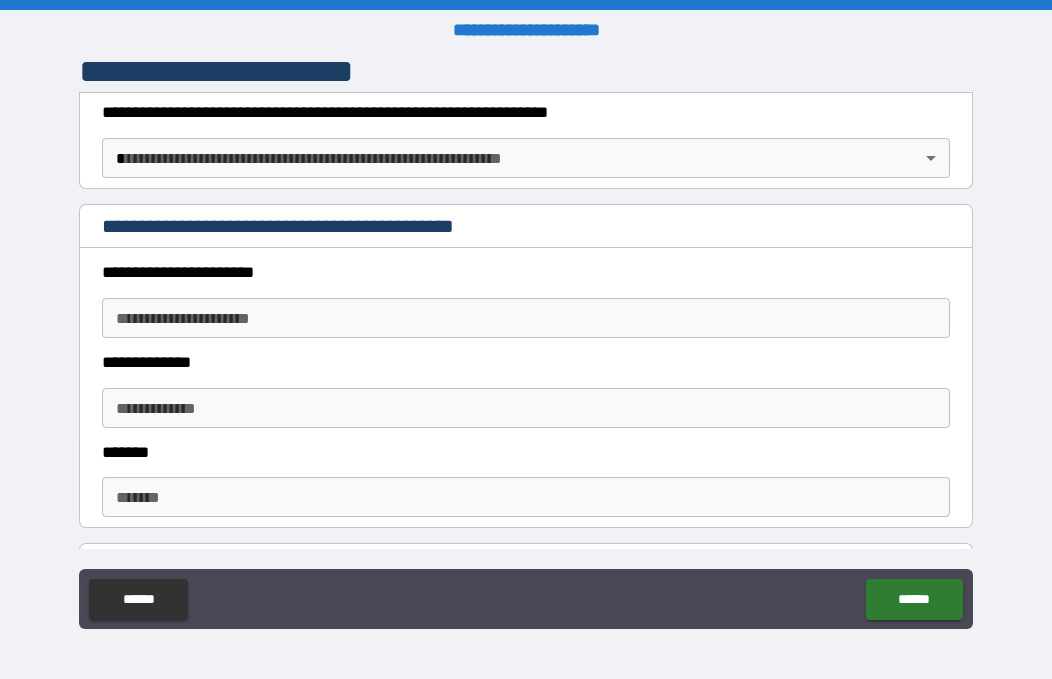 click on "**********" at bounding box center [526, 339] 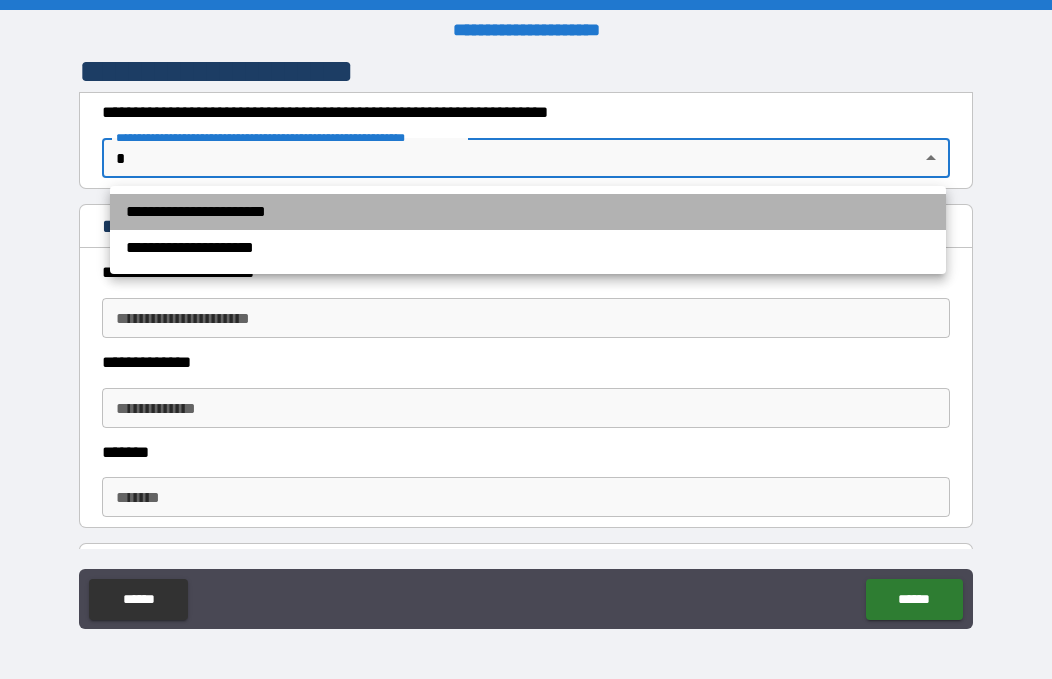 click on "**********" at bounding box center [528, 212] 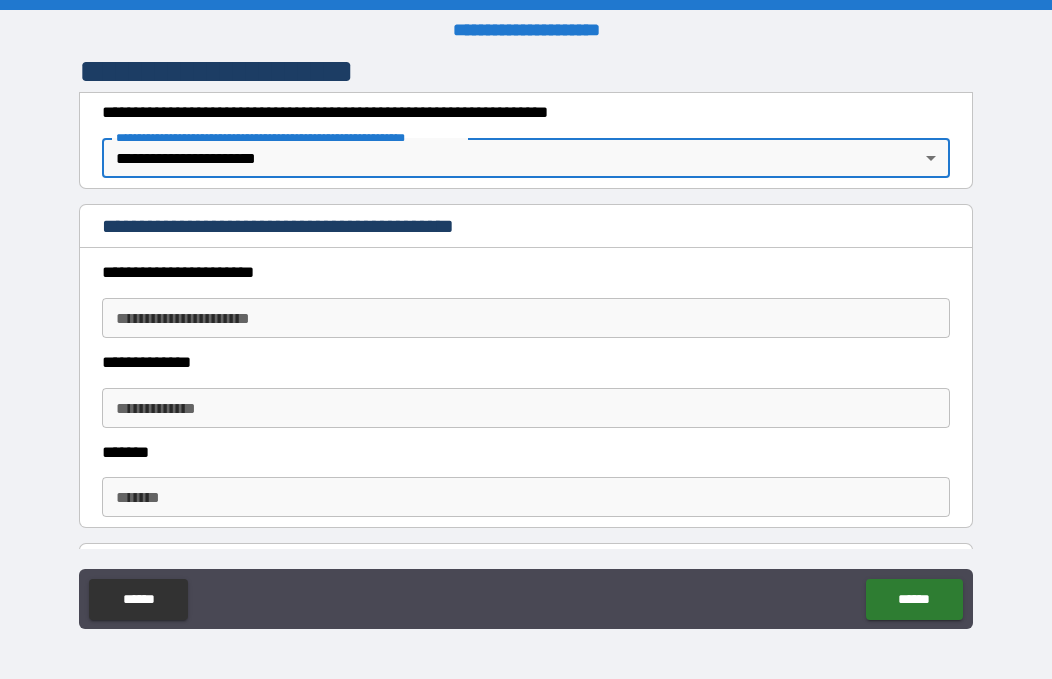 click on "**********" at bounding box center [526, 318] 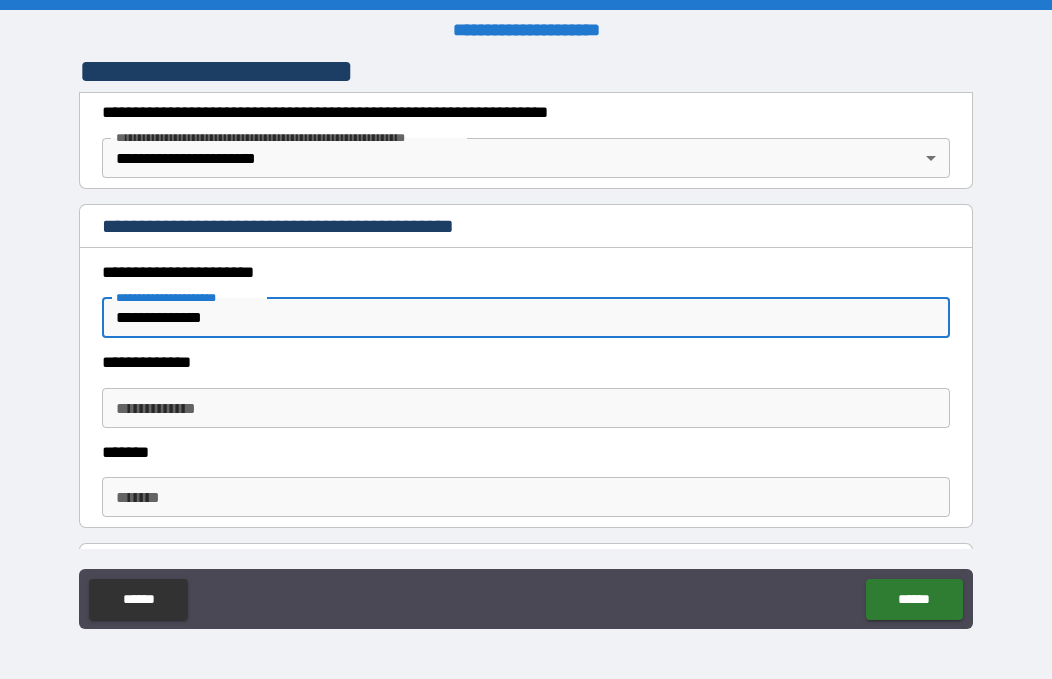 click on "**********" at bounding box center (526, 408) 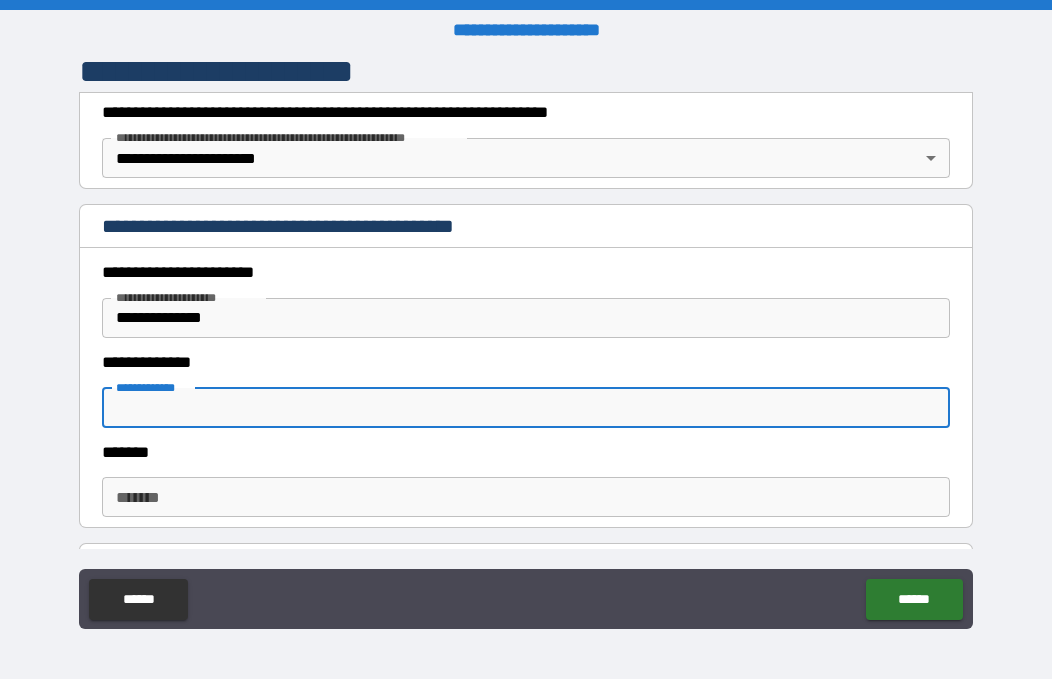 click on "**********" at bounding box center [526, 318] 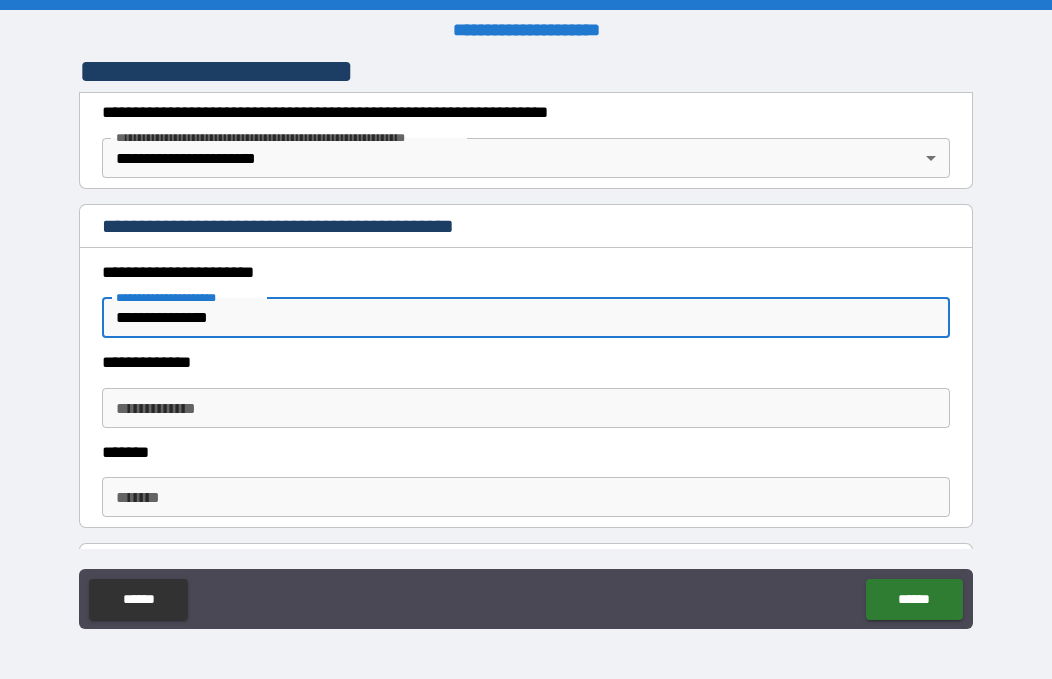 type on "**********" 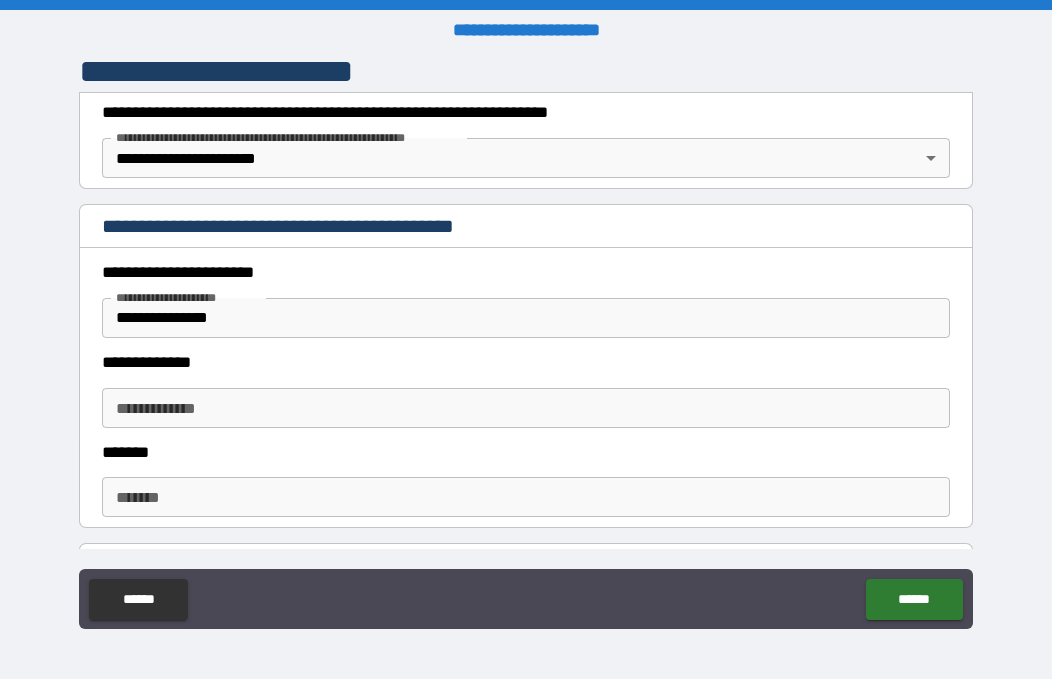 click on "**********" at bounding box center [526, 408] 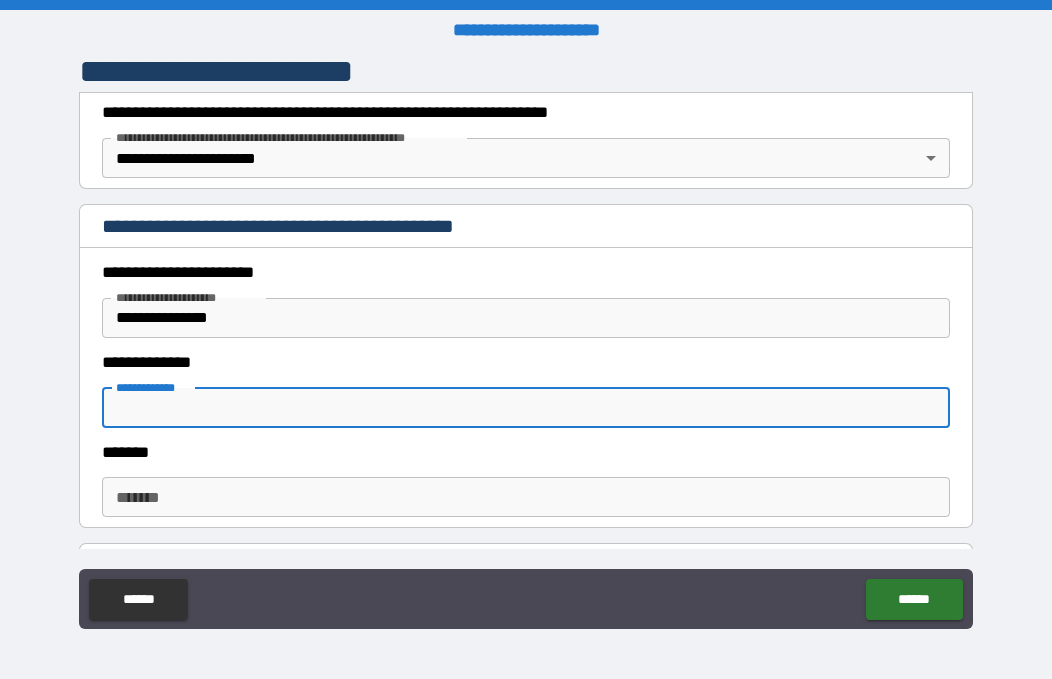 paste on "**********" 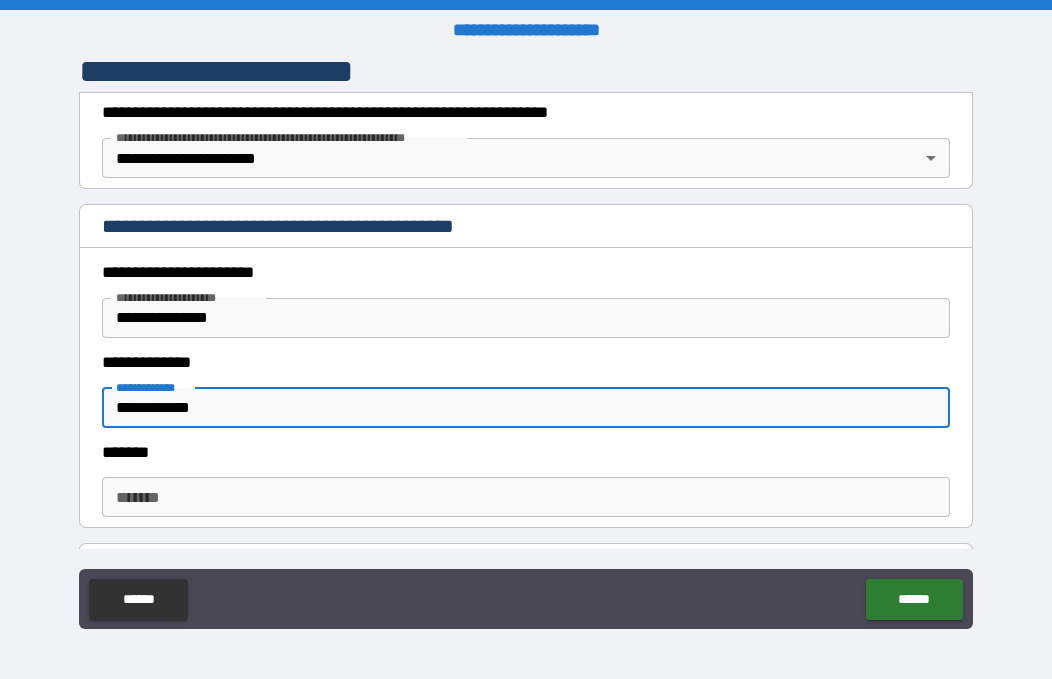 type on "**********" 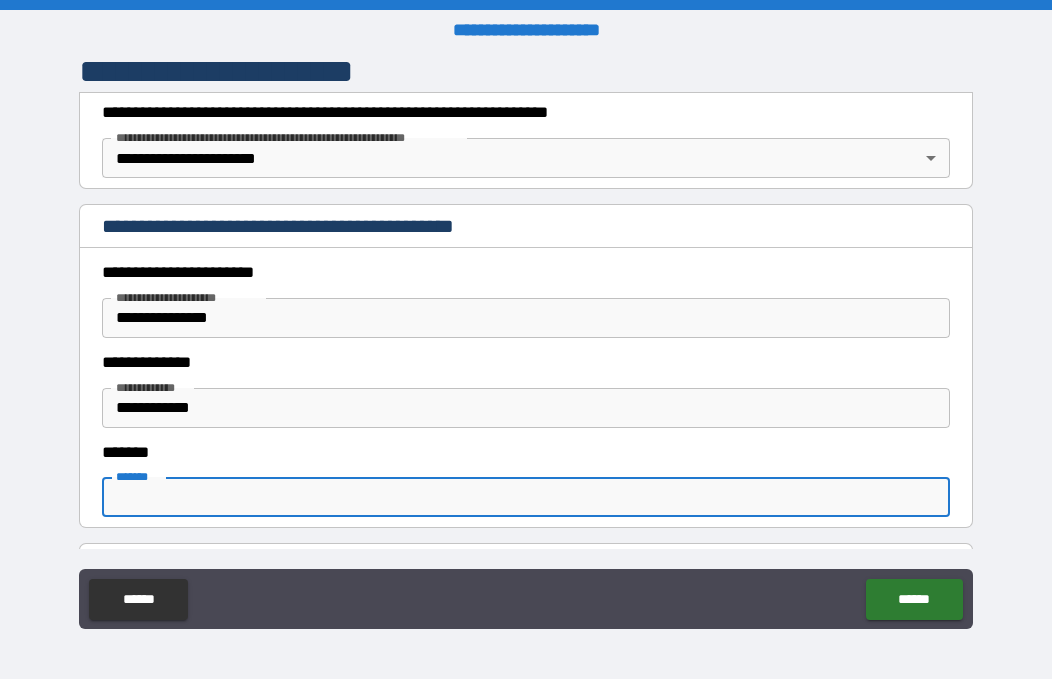 click on "*******" at bounding box center [526, 497] 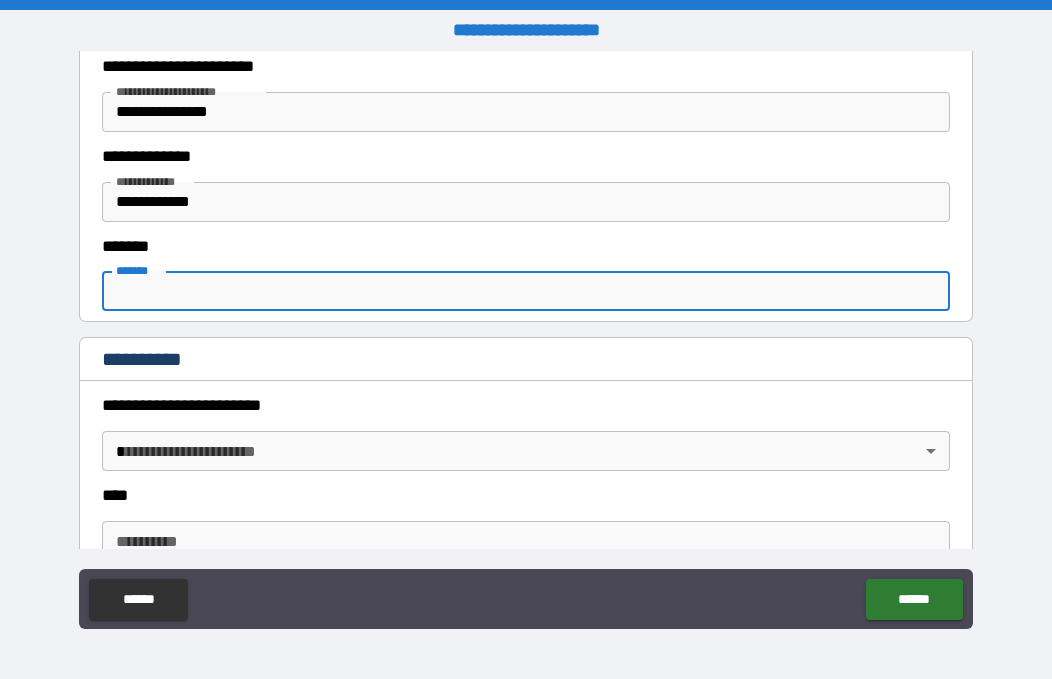 scroll, scrollTop: 205, scrollLeft: 0, axis: vertical 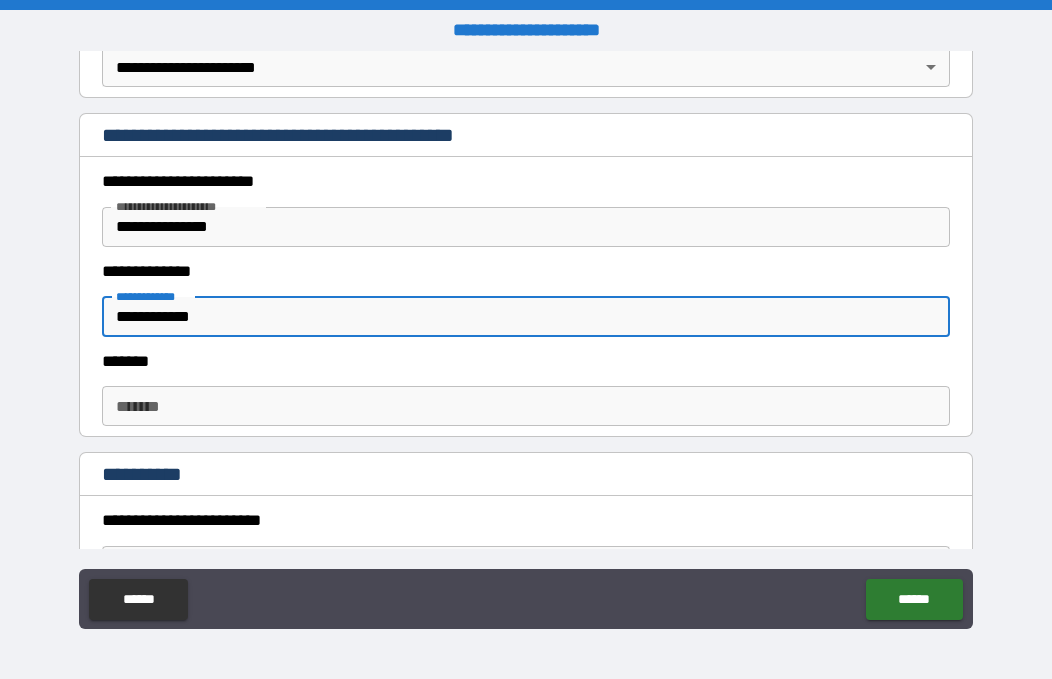 drag, startPoint x: 287, startPoint y: 313, endPoint x: 97, endPoint y: 314, distance: 190.00262 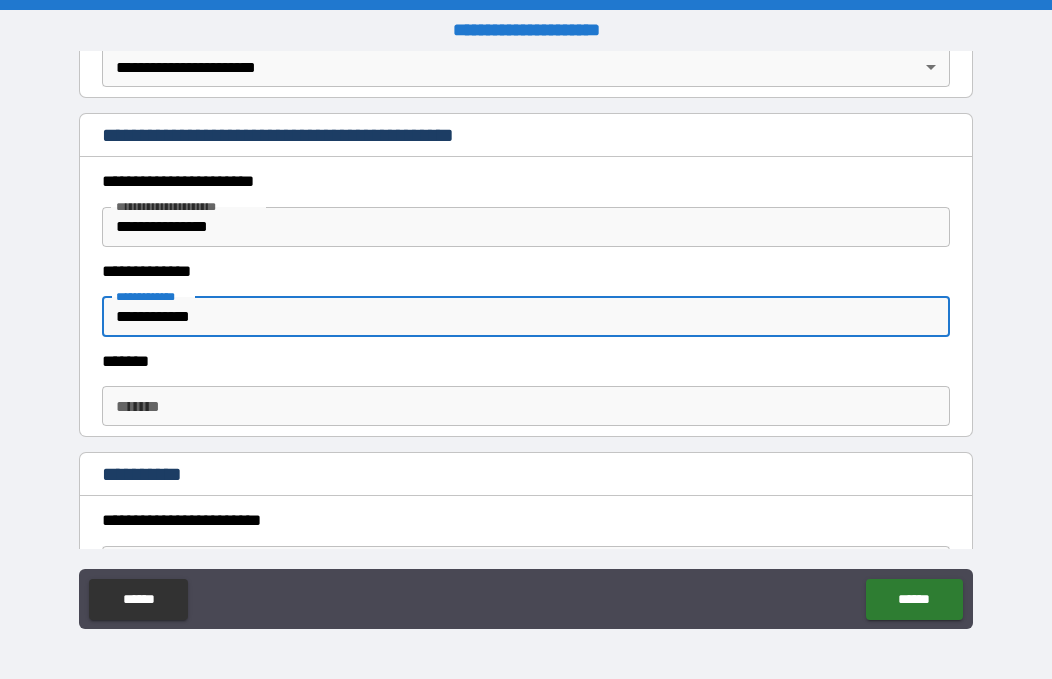 click on "*******" at bounding box center (526, 406) 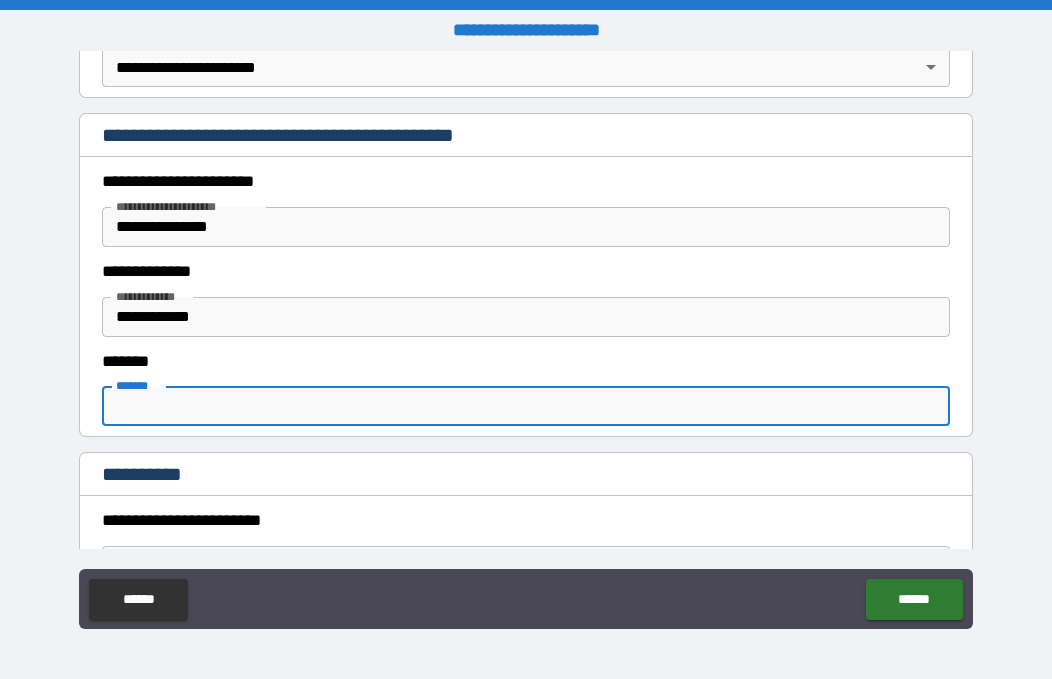 click on "**********" at bounding box center (526, 317) 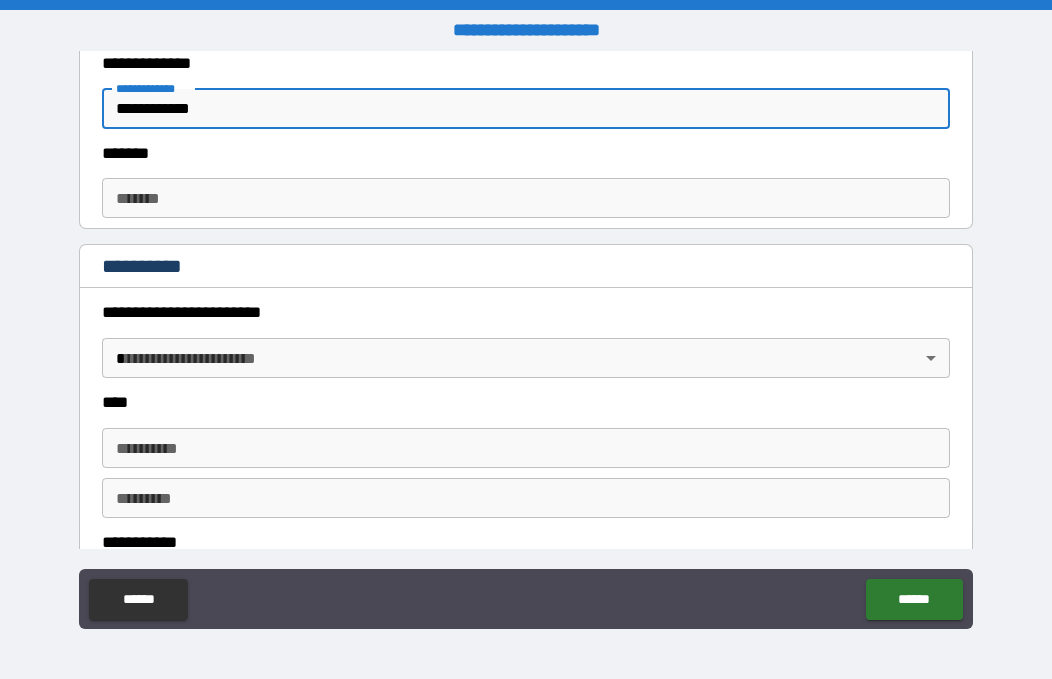scroll, scrollTop: 411, scrollLeft: 0, axis: vertical 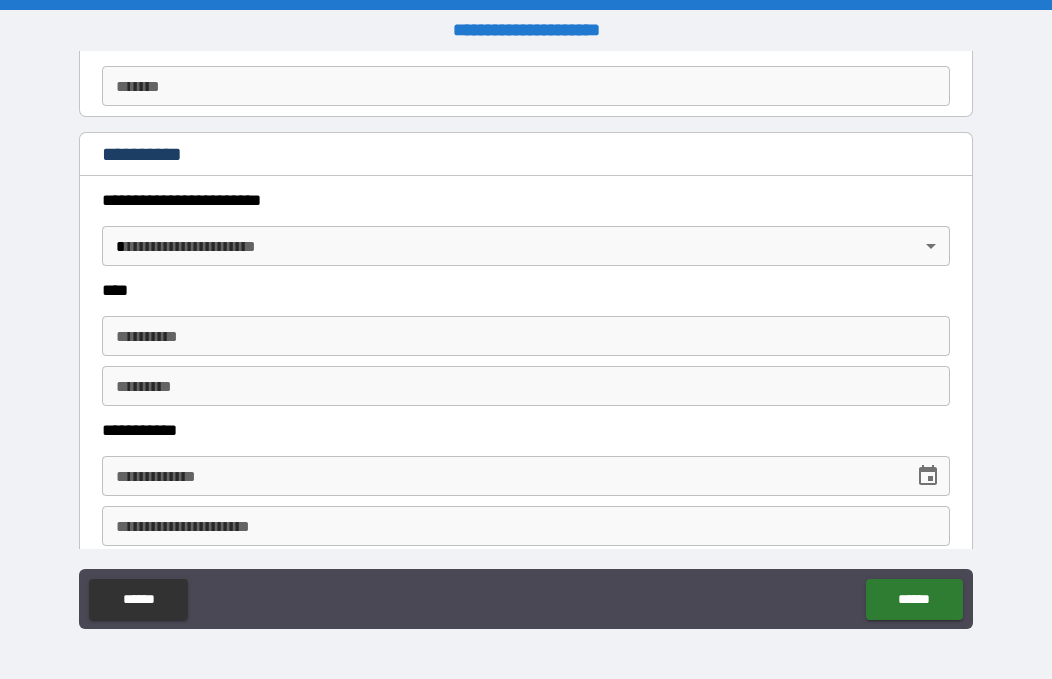 click on "[FIRST] [LAST] [STREET] [CITY], [STATE] [ZIP] [COUNTRY] [PHONE] [EMAIL] [SSN] [DLN] [CC] [DOB] [AGE] [GENDER] [NATIONALITY] [OCCUPATION] [EMPLOYER] [JOB_TITLE] [COMPANY_NAME] [ADDRESS] [CITY] [STATE] [ZIP] [COUNTRY] [PHONE] [EMAIL] [SSN] [DLN] [CC] [DOB] [AGE] [GENDER] [NATIONALITY] [OCCUPATION] [EMPLOYER] [JOB_TITLE]" at bounding box center (526, 339) 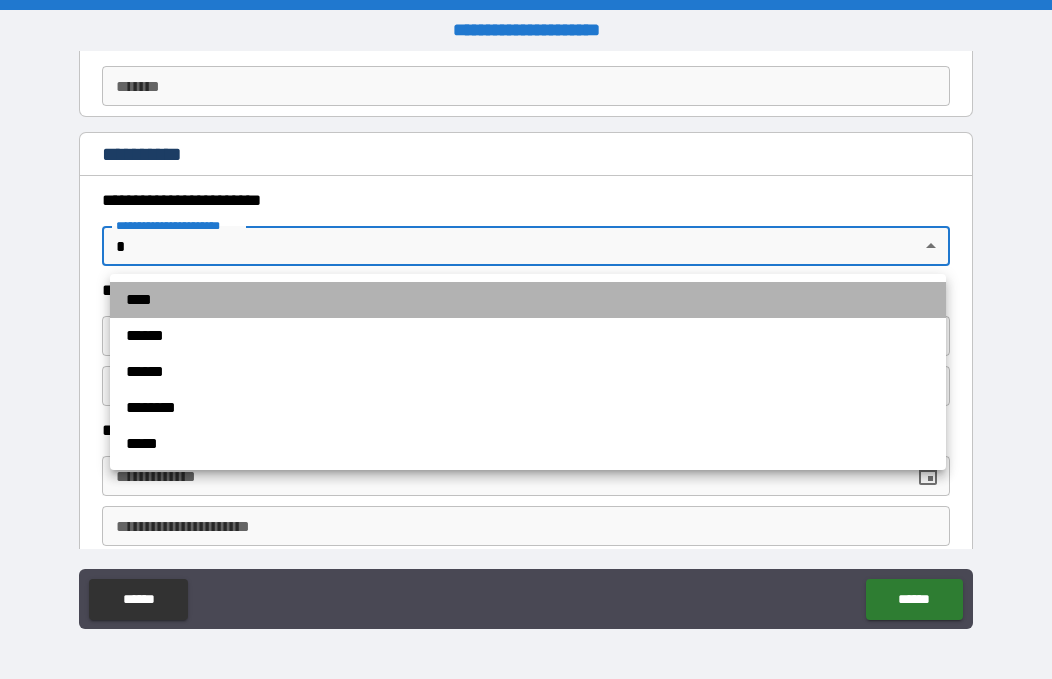 click on "****" at bounding box center (528, 300) 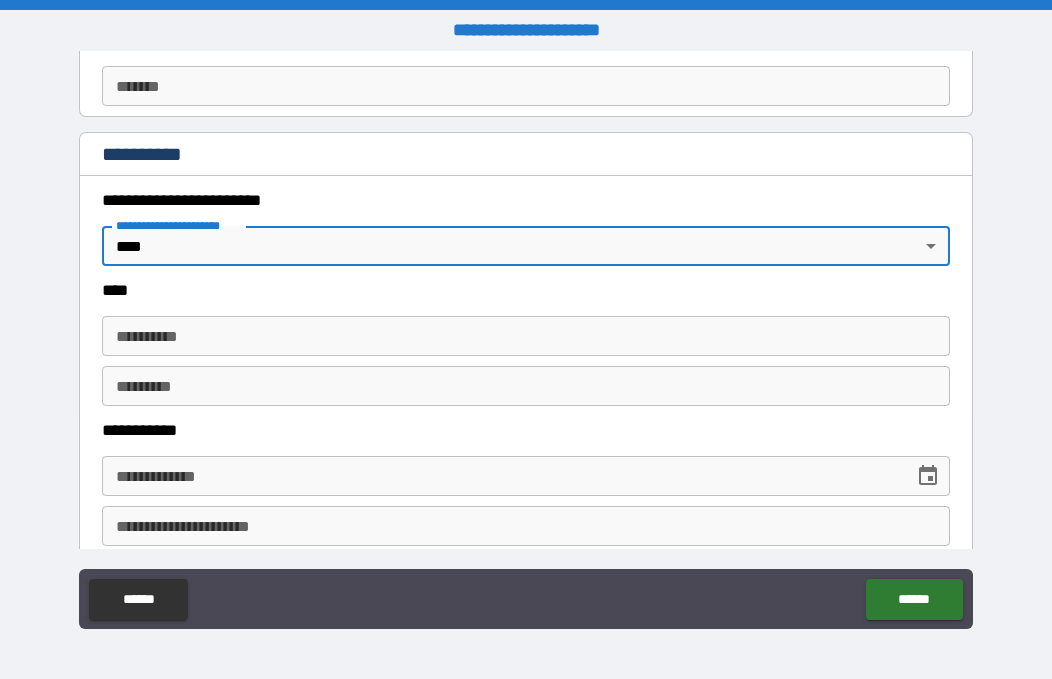 scroll, scrollTop: 518, scrollLeft: 0, axis: vertical 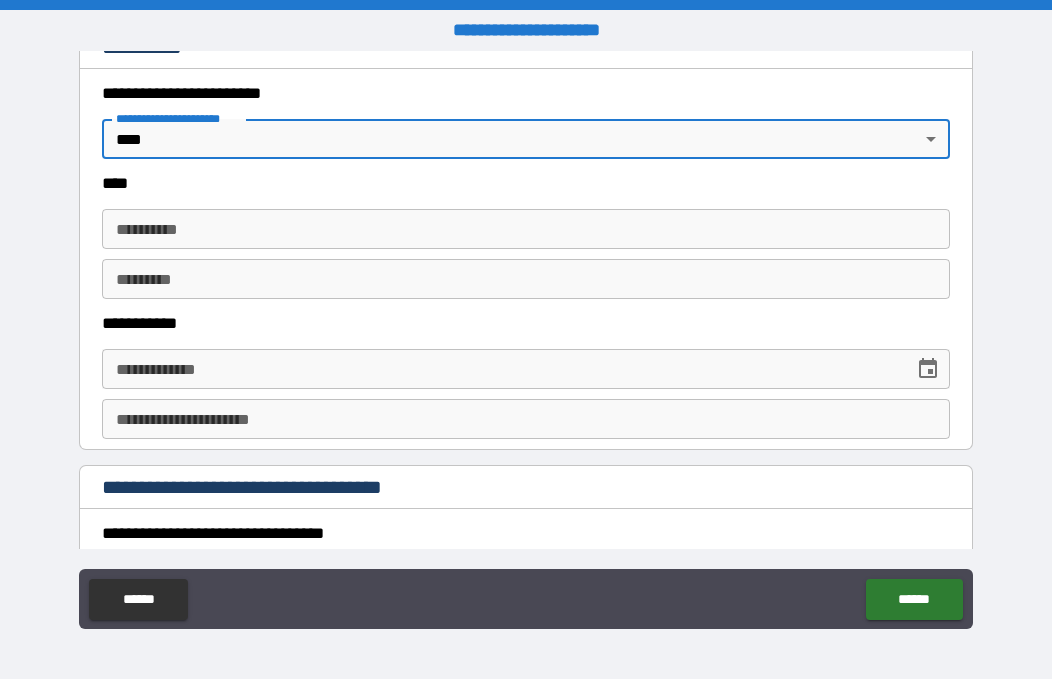 click on "**********" at bounding box center (526, 229) 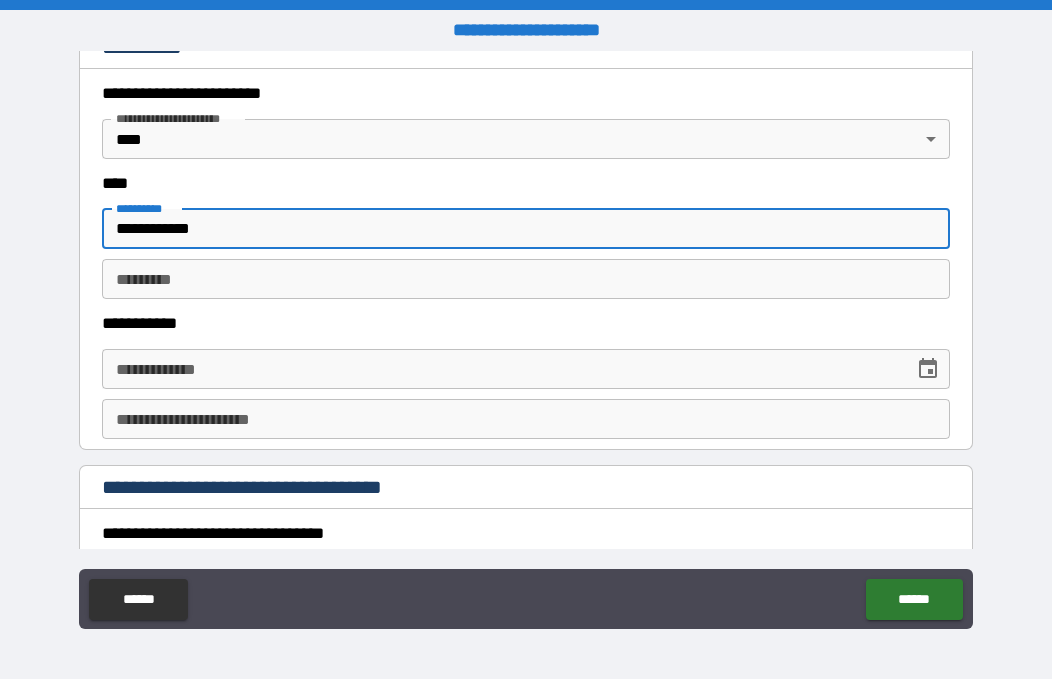 drag, startPoint x: 218, startPoint y: 237, endPoint x: 160, endPoint y: 235, distance: 58.034473 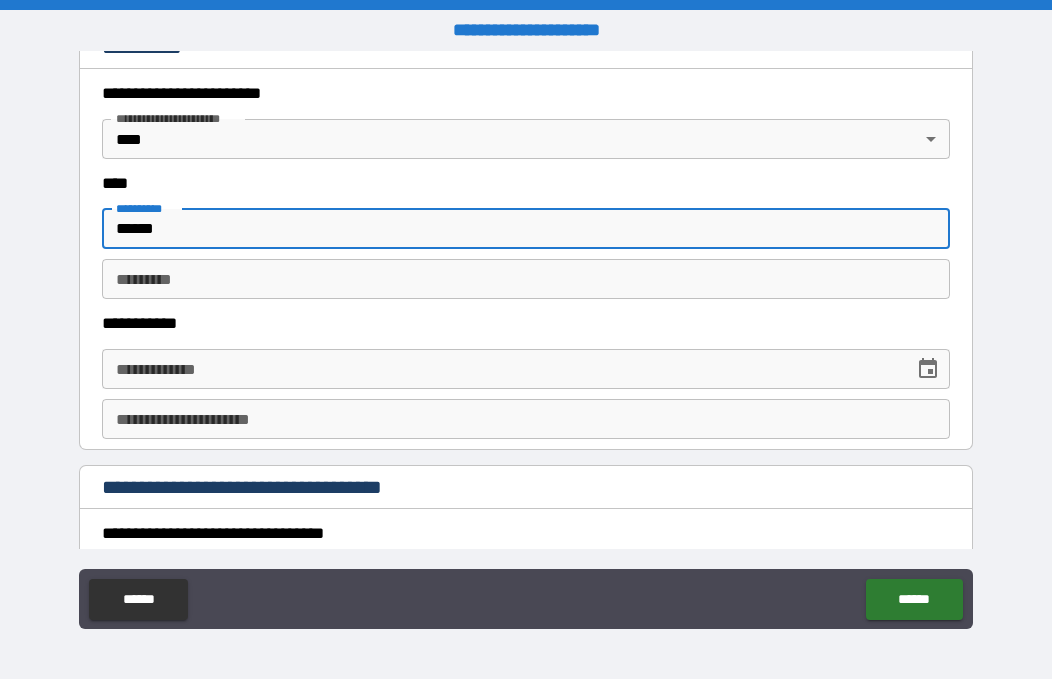 type on "******" 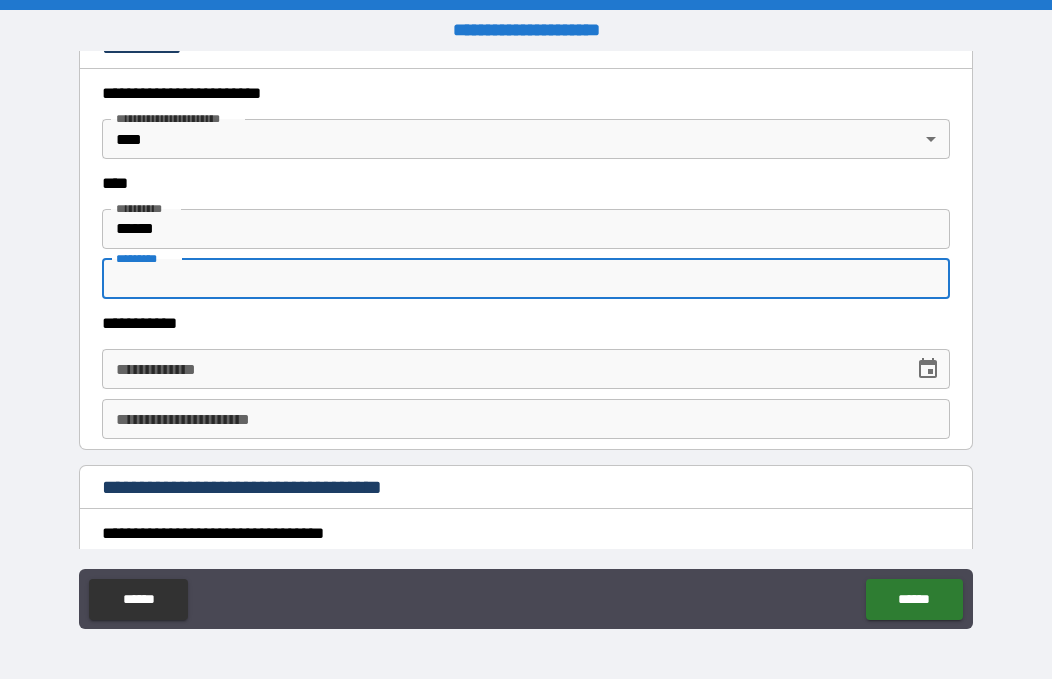 paste on "*****" 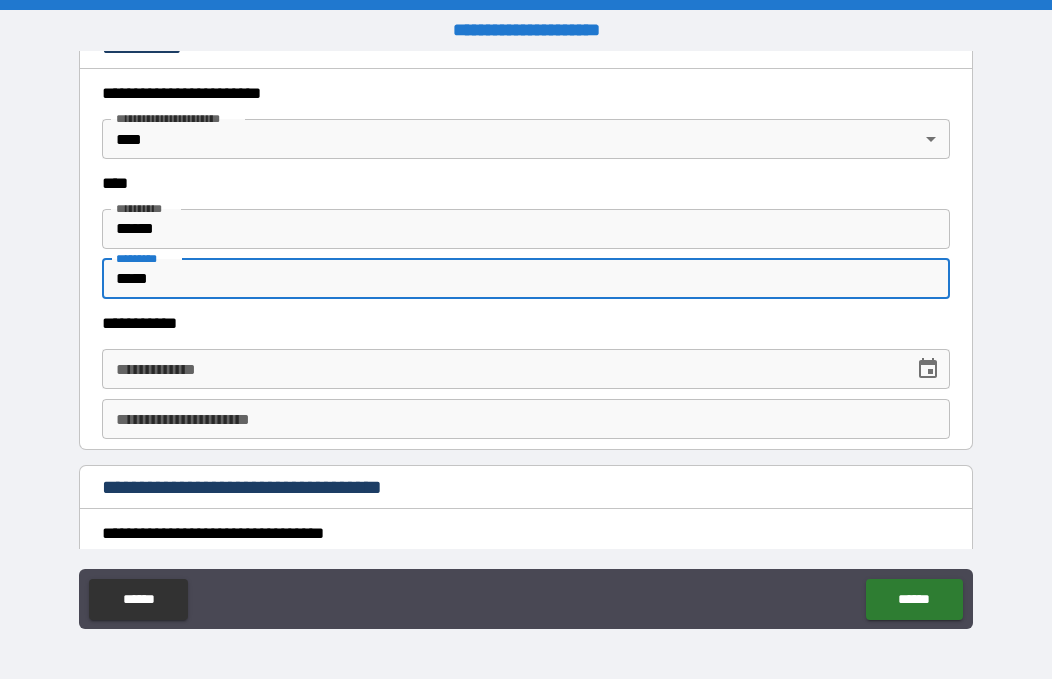 type on "*****" 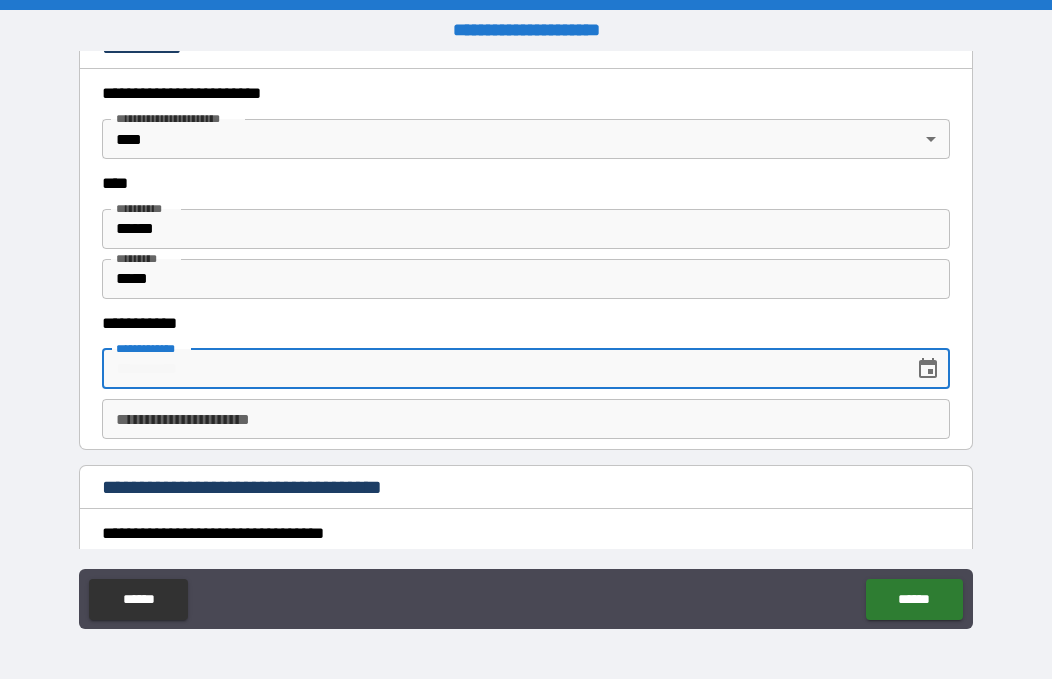 scroll, scrollTop: 574, scrollLeft: 0, axis: vertical 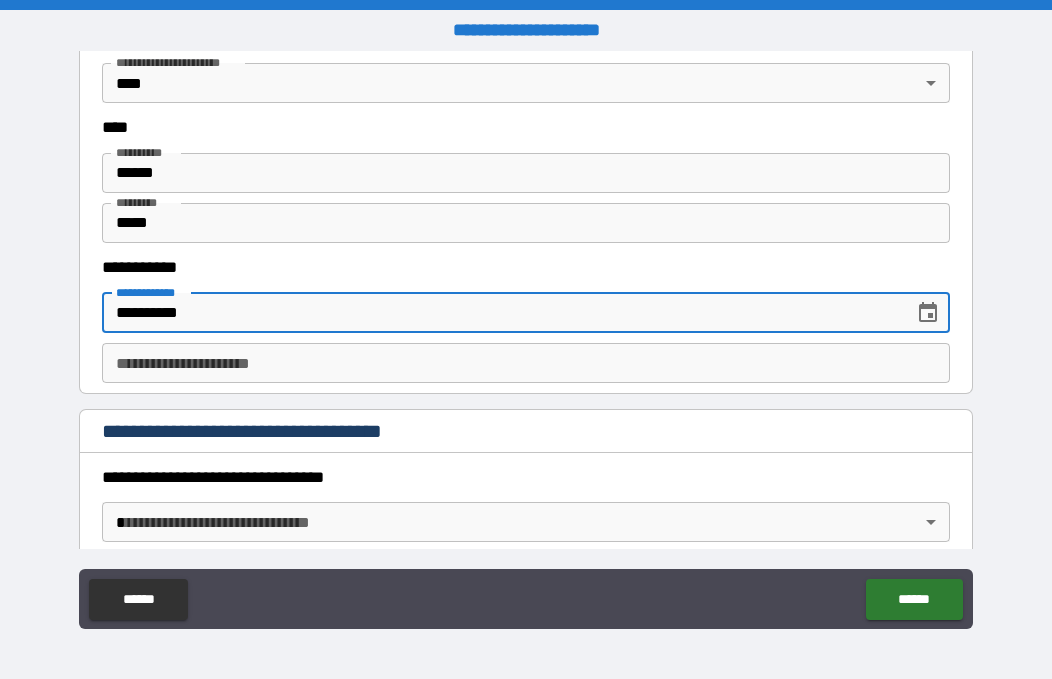 type on "**********" 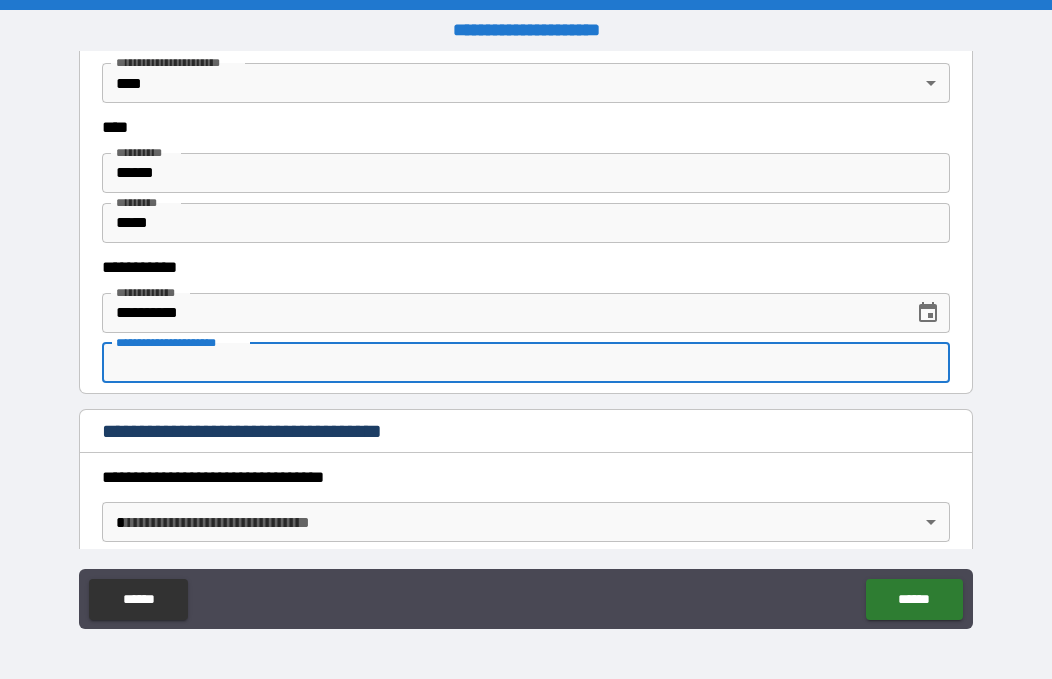 paste on "**********" 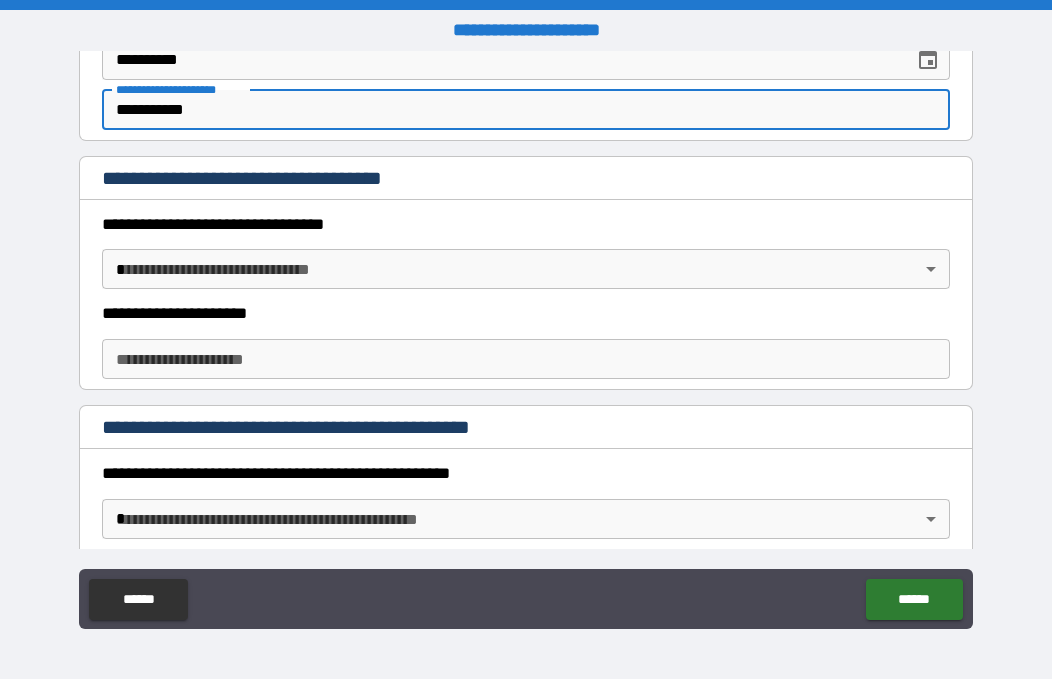 scroll, scrollTop: 828, scrollLeft: 0, axis: vertical 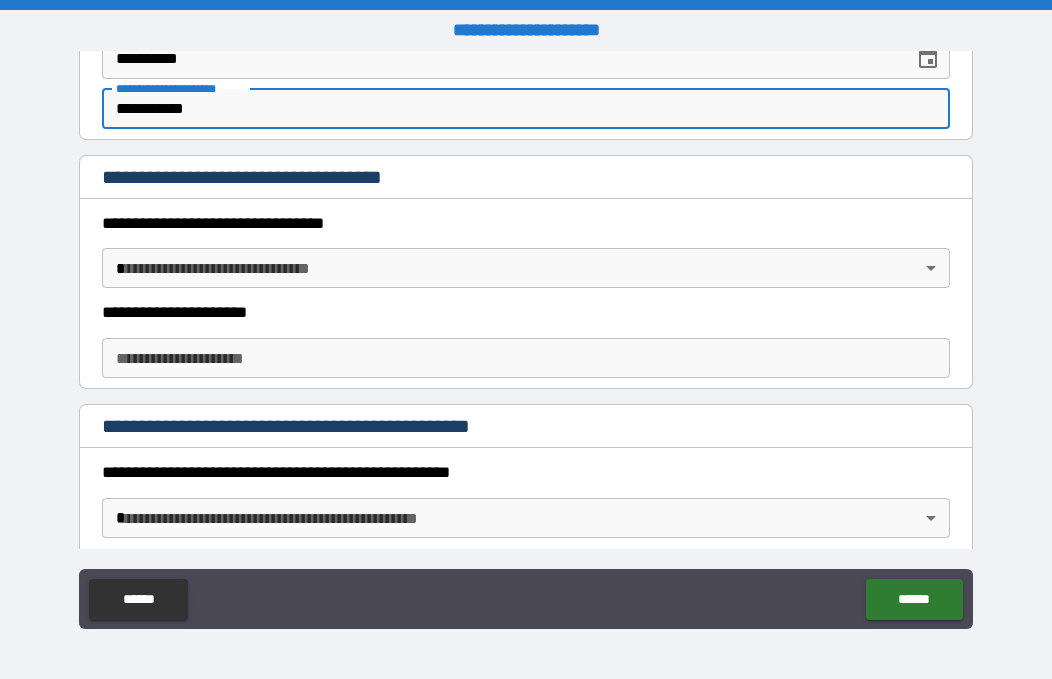 type on "**********" 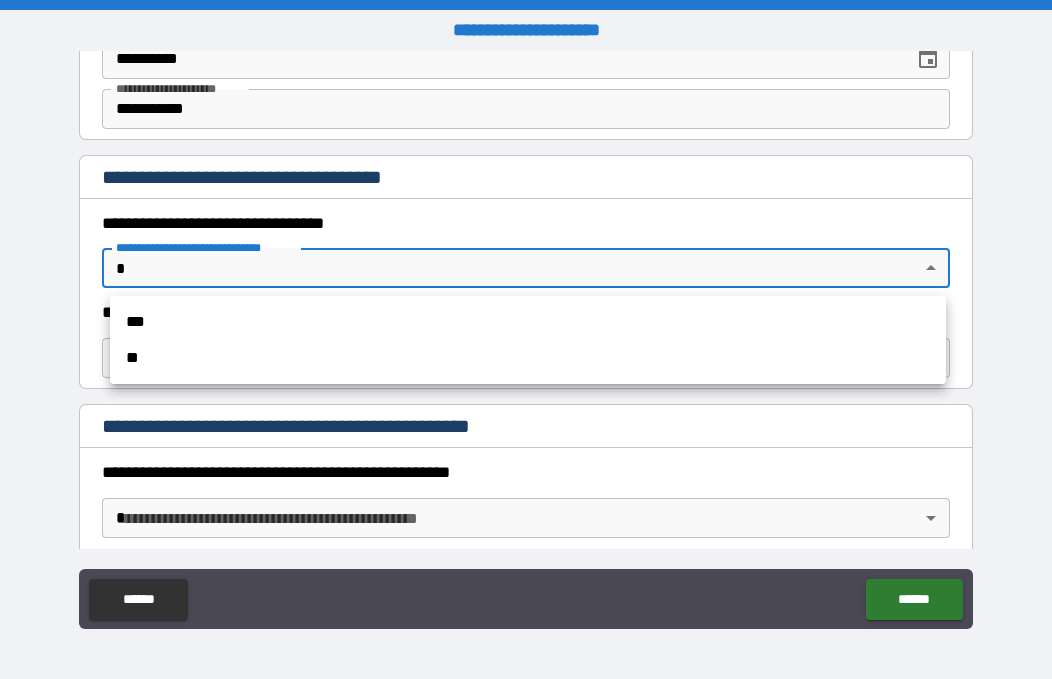 click on "[FIRST] [LAST] [STREET] [CITY], [STATE] [ZIP] [COUNTRY] [PHONE] [EMAIL] [SSN] [DLN] [CC] [DOB] [AGE] [GENDER] [NATIONALITY] [OCCUPATION] [EMPLOYER] [JOB_TITLE] [COMPANY_NAME] [ADDRESS] [CITY] [STATE] [ZIP] [COUNTRY] [PHONE] [EMAIL] [SSN] [DLN] [CC] [DOB] [AGE] [GENDER] [NATIONALITY] [OCCUPATION] [EMPLOYER] [JOB_TITLE]" at bounding box center [526, 339] 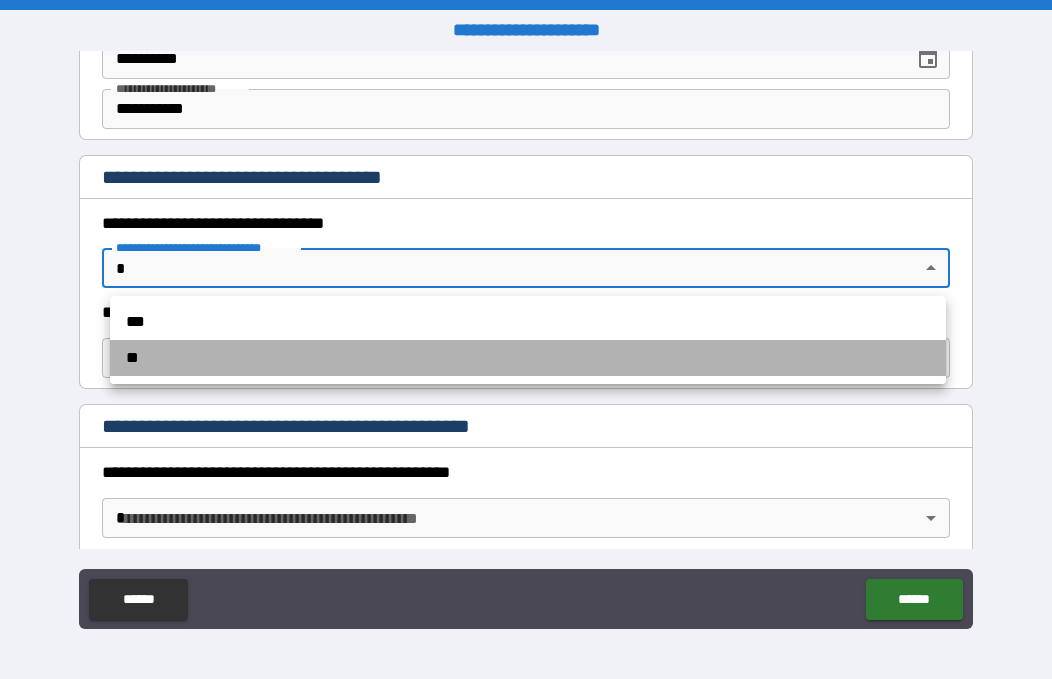 click on "**" at bounding box center (528, 358) 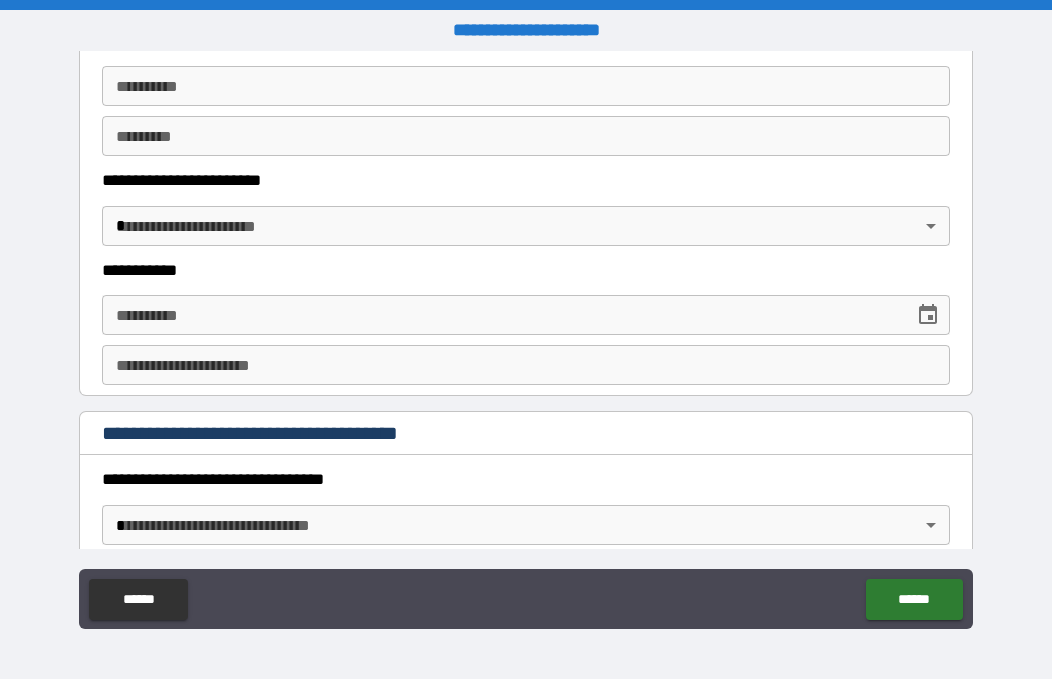 scroll, scrollTop: 2093, scrollLeft: 0, axis: vertical 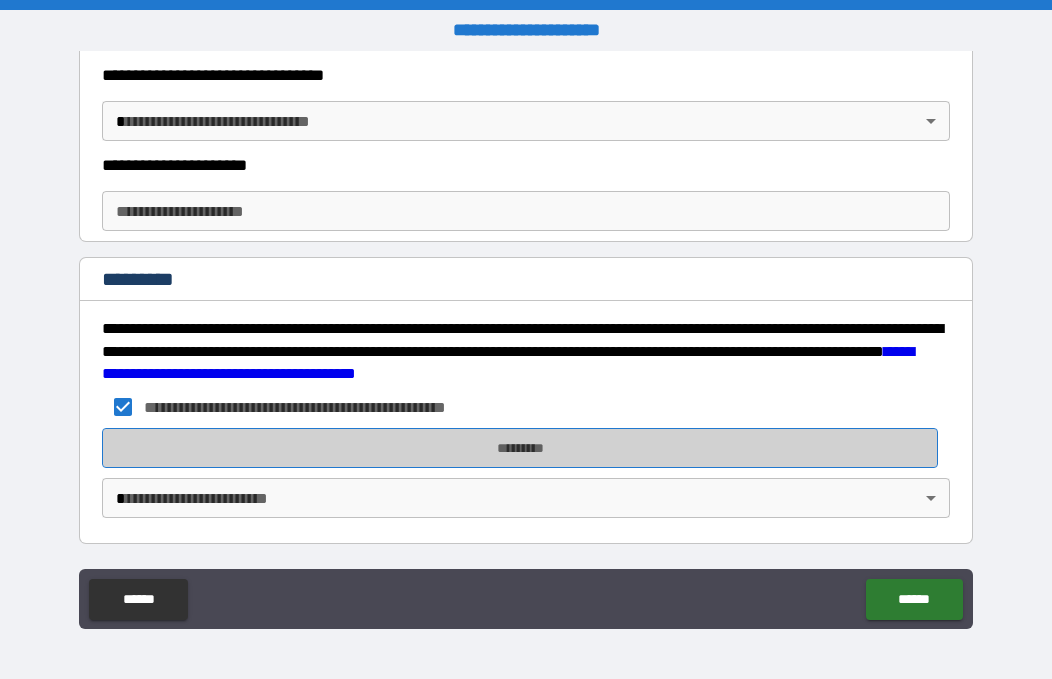 click on "*********" at bounding box center [520, 448] 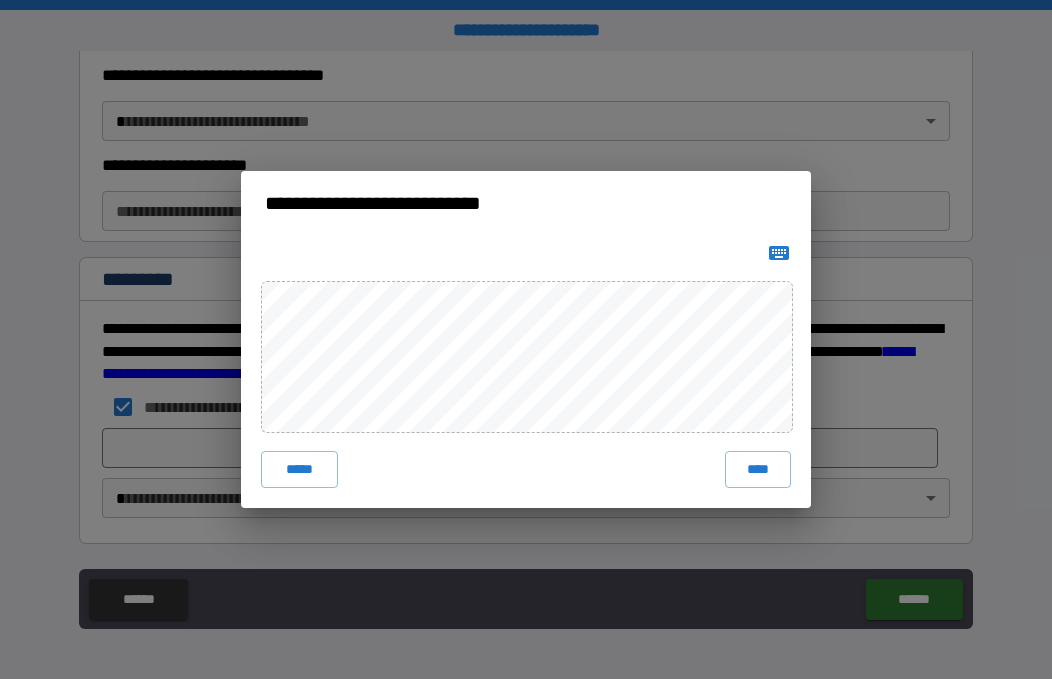 click on "***** ****" at bounding box center [526, 371] 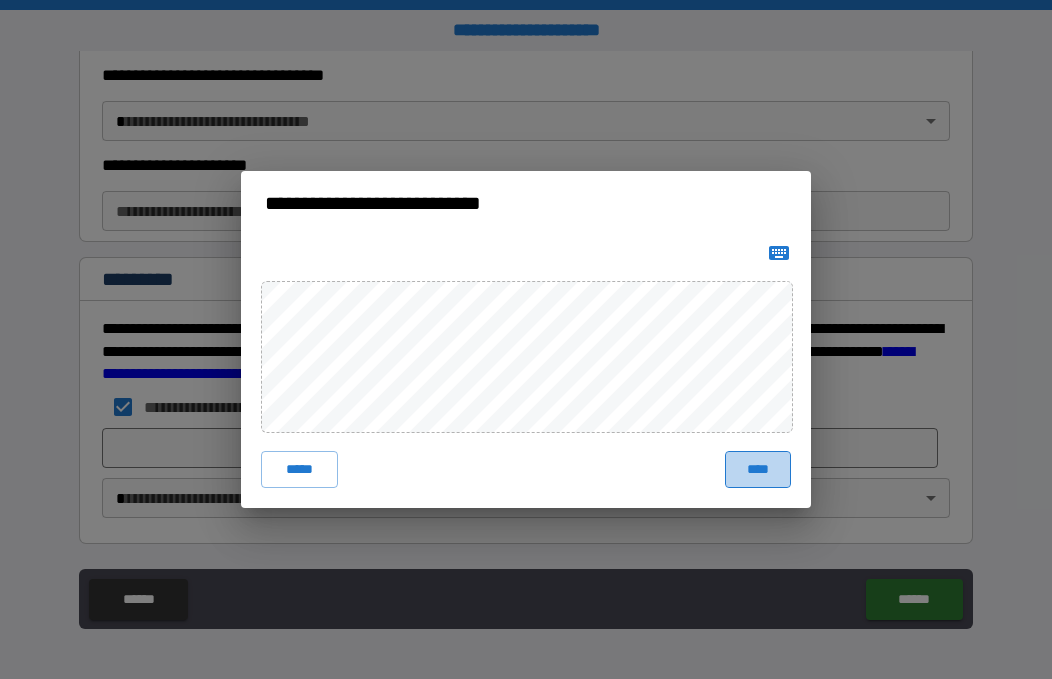 click on "****" at bounding box center [758, 469] 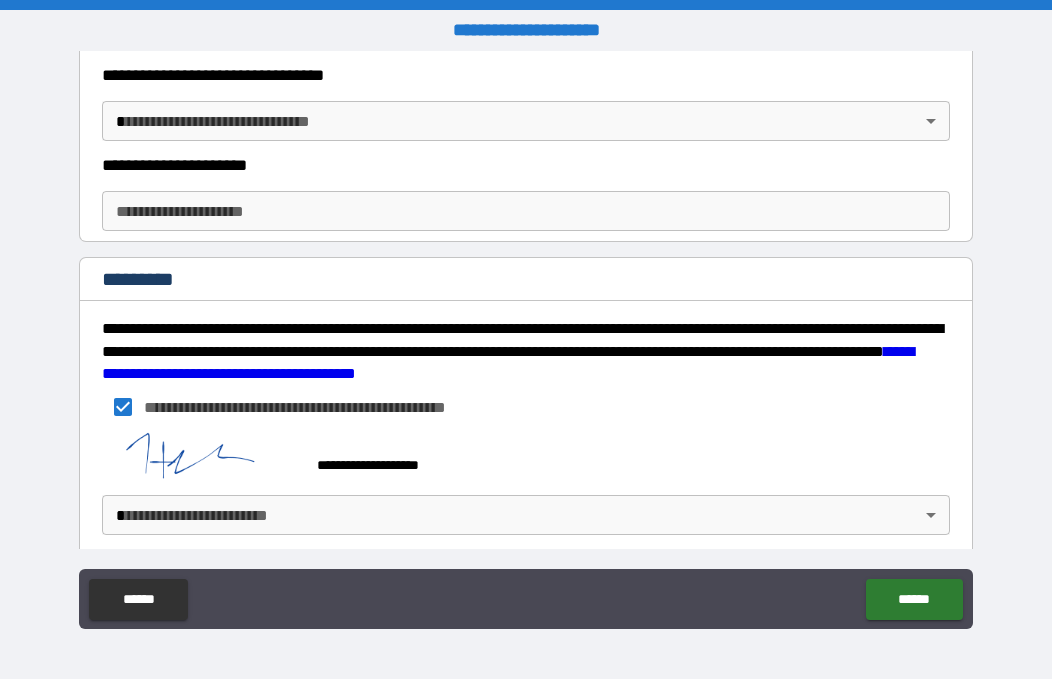 click on "[FIRST] [LAST] [STREET] [CITY], [STATE] [ZIP] [COUNTRY] [PHONE] [EMAIL] [SSN] [DLN] [CC] [DOB] [AGE] [GENDER] [NATIONALITY] [OCCUPATION] [EMPLOYER] [JOB_TITLE] [COMPANY_NAME] [ADDRESS] [CITY] [STATE] [ZIP] [COUNTRY] [PHONE] [EMAIL] [SSN] [DLN] [CC] [DOB] [AGE] [GENDER] [NATIONALITY] [OCCUPATION] [EMPLOYER] [JOB_TITLE]" at bounding box center [526, 339] 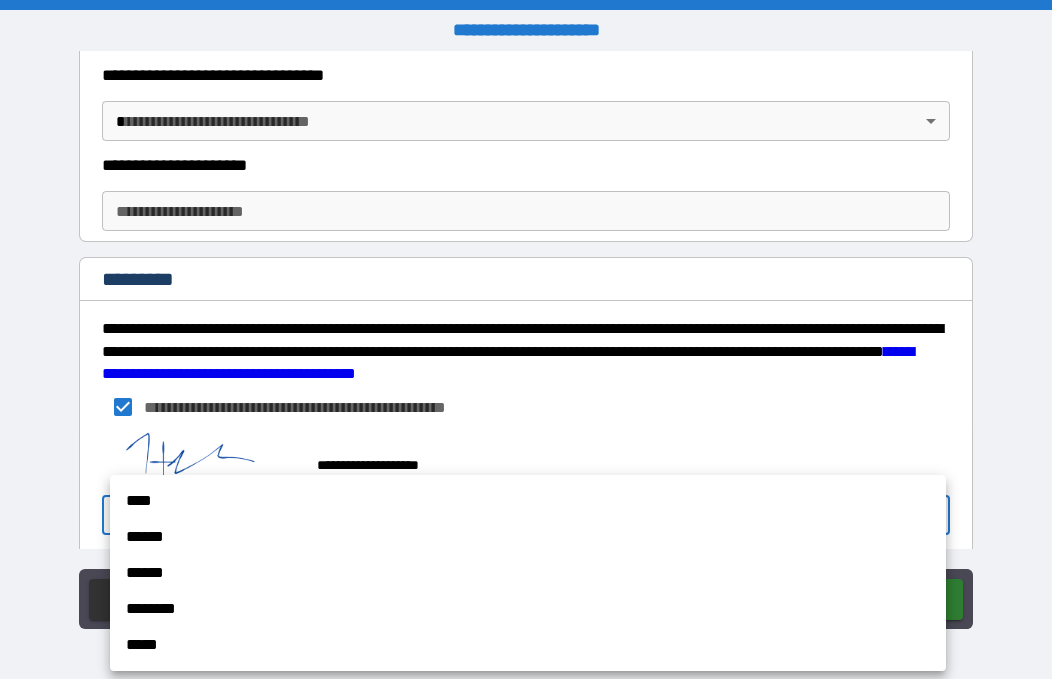click on "****" at bounding box center [528, 501] 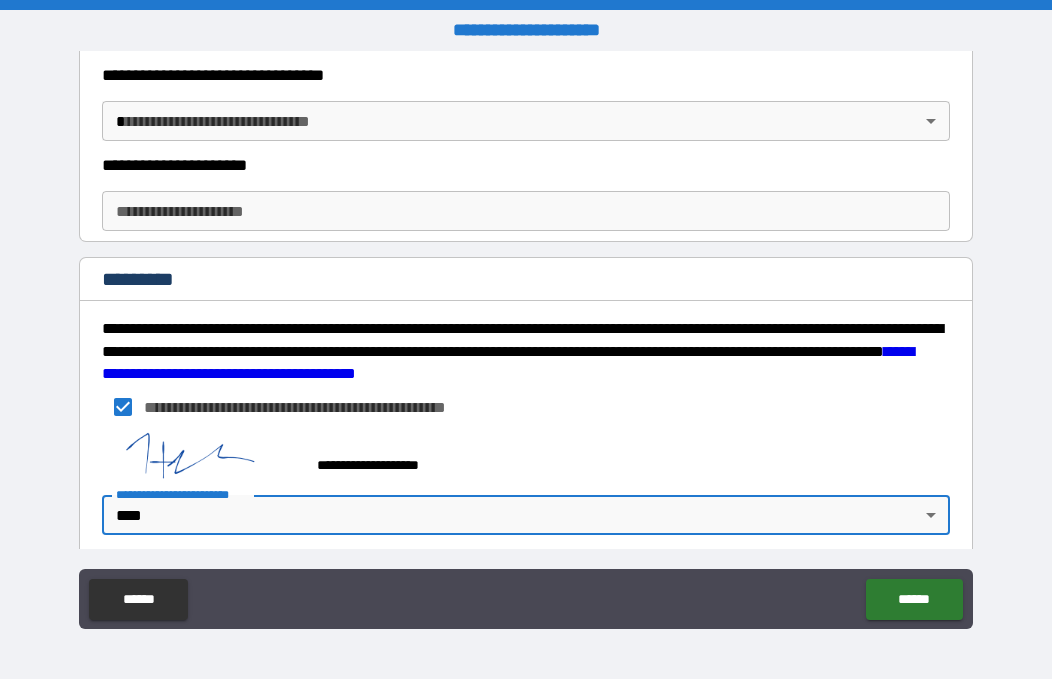 scroll, scrollTop: 2110, scrollLeft: 0, axis: vertical 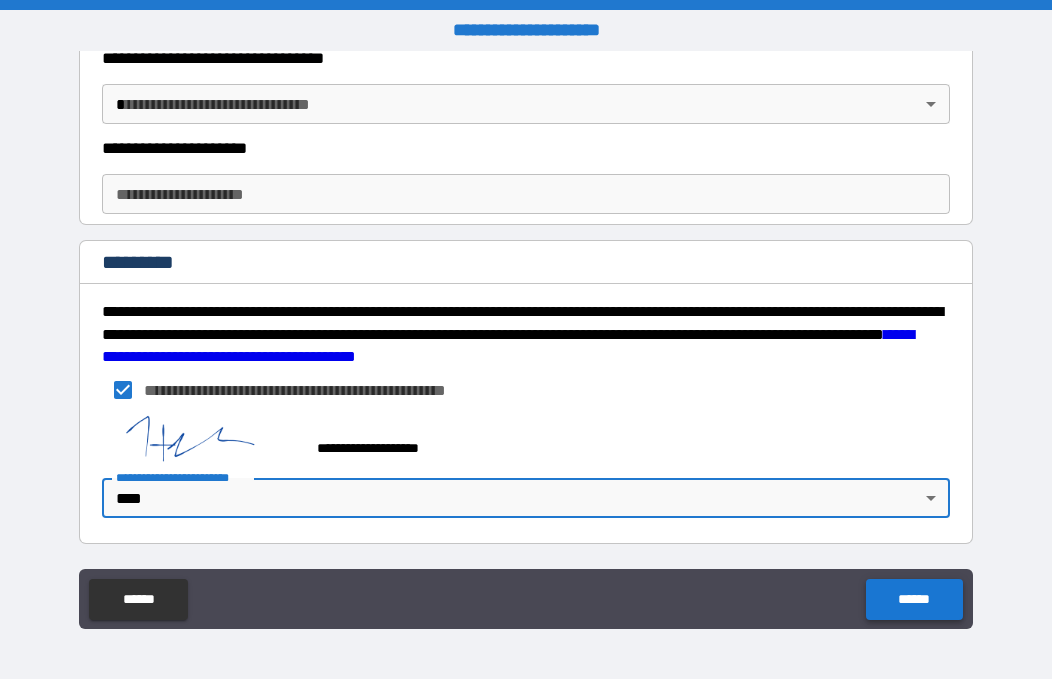 click on "******" at bounding box center (914, 599) 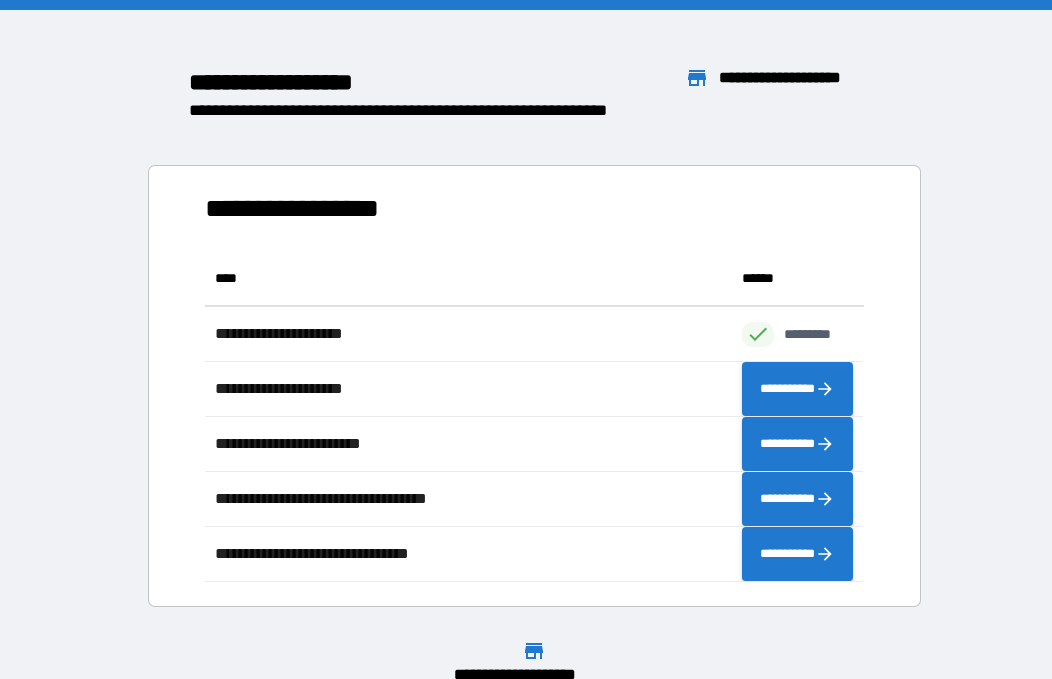 scroll, scrollTop: 1, scrollLeft: 1, axis: both 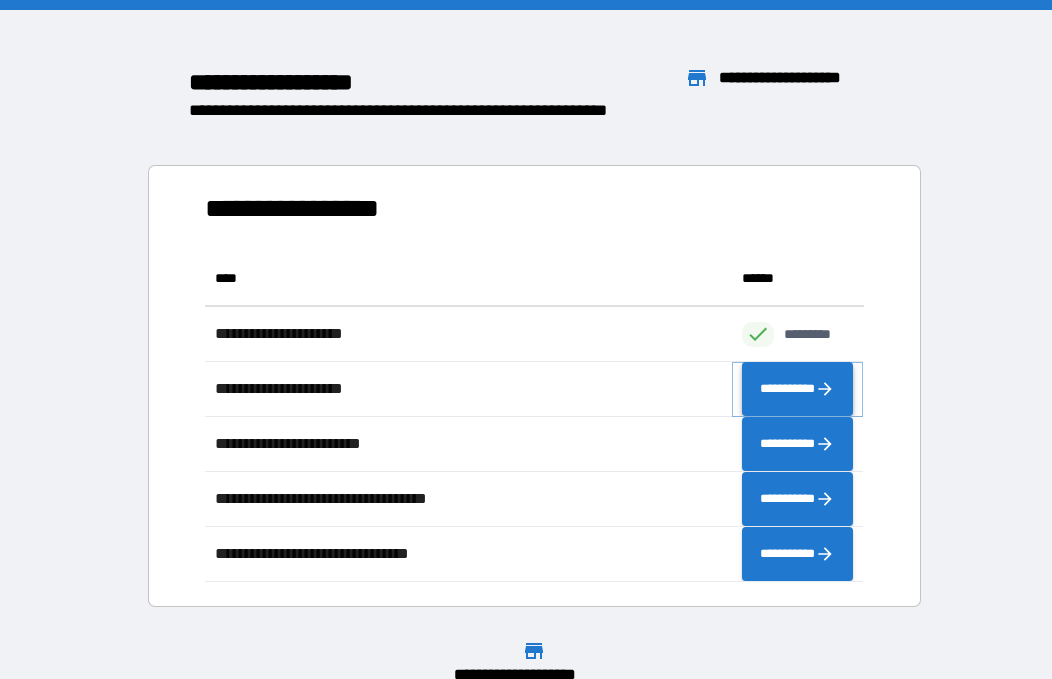 click on "**********" at bounding box center (798, 389) 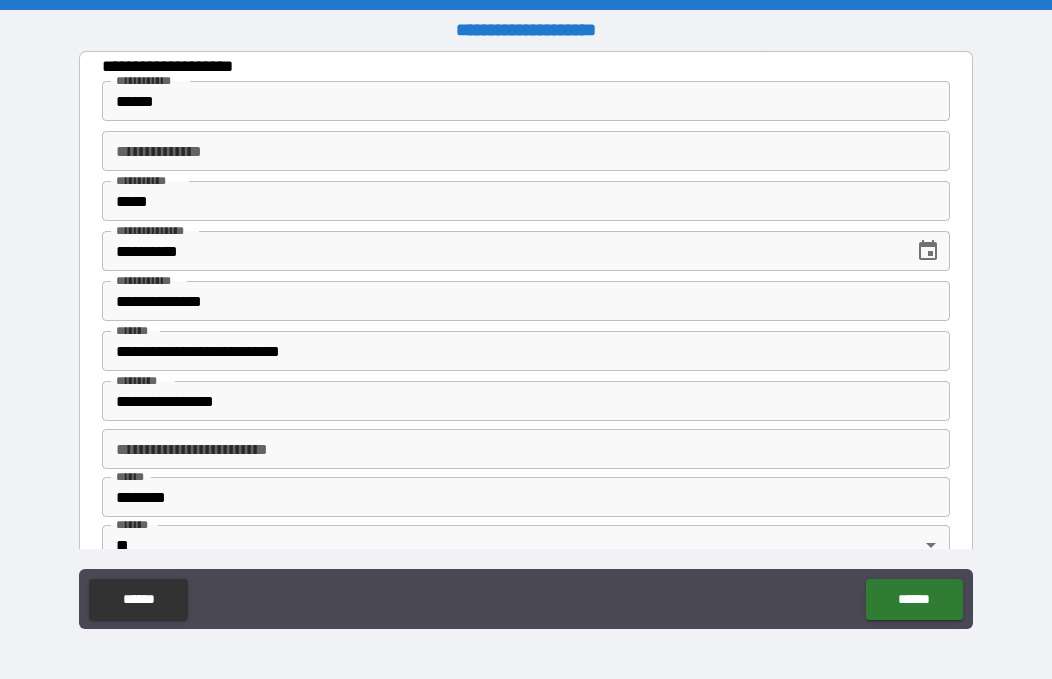 type on "*" 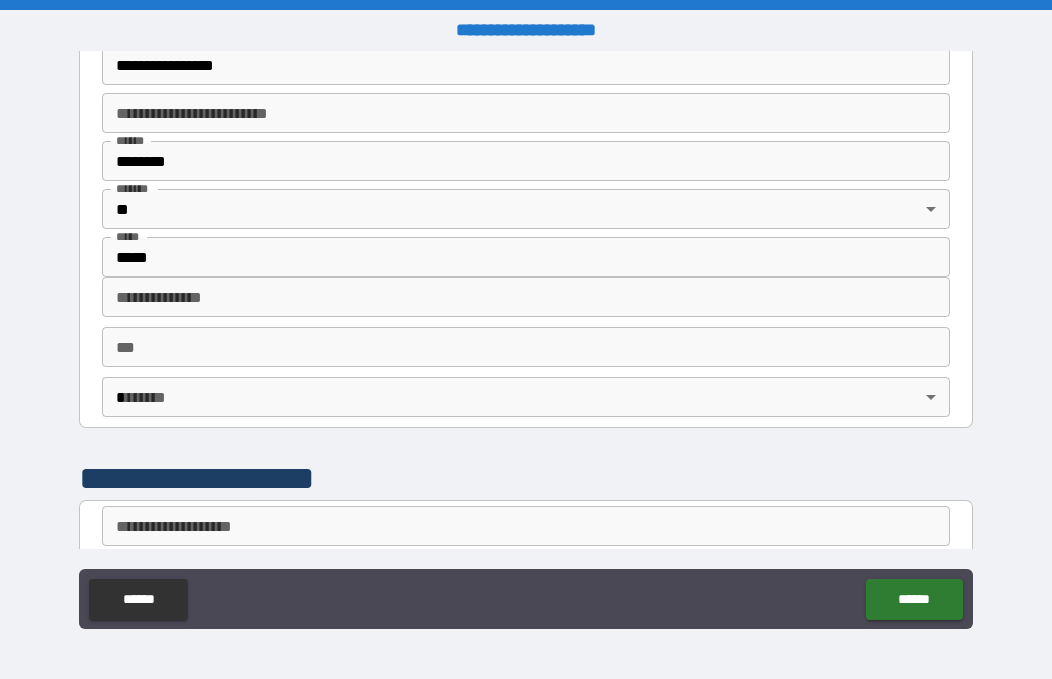 scroll, scrollTop: 372, scrollLeft: 0, axis: vertical 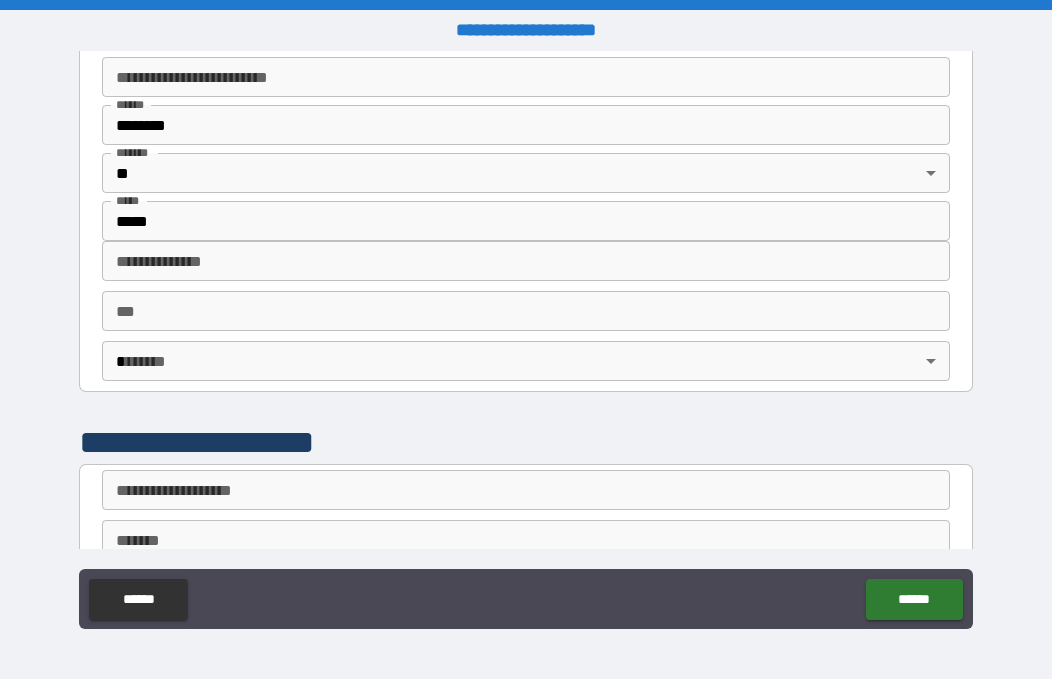 click on "***" at bounding box center (526, 311) 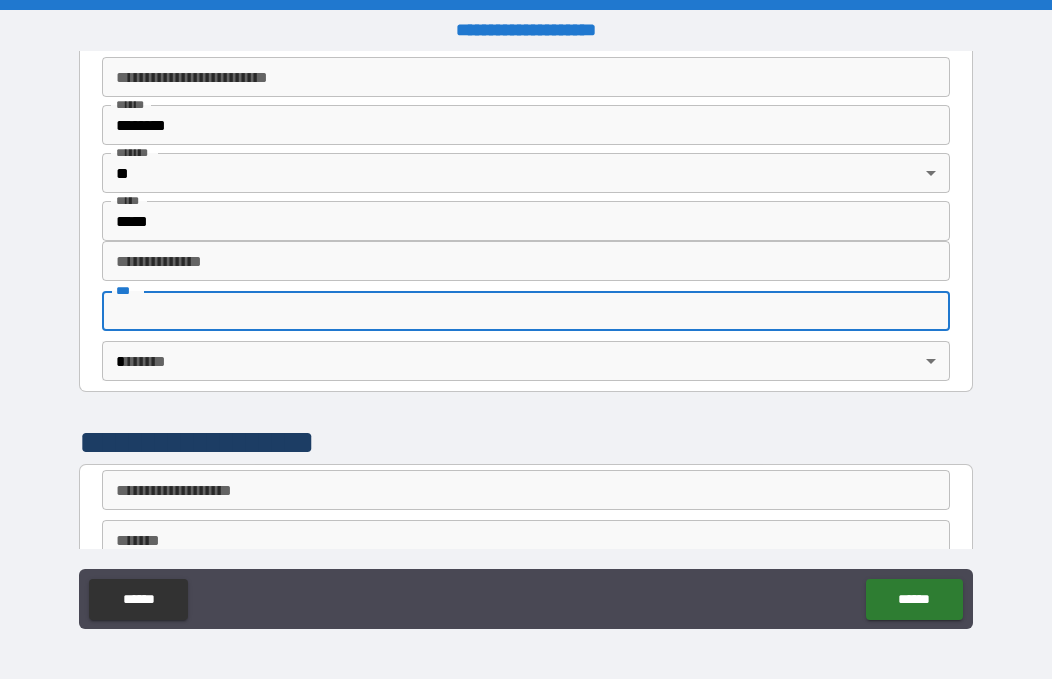 paste on "**********" 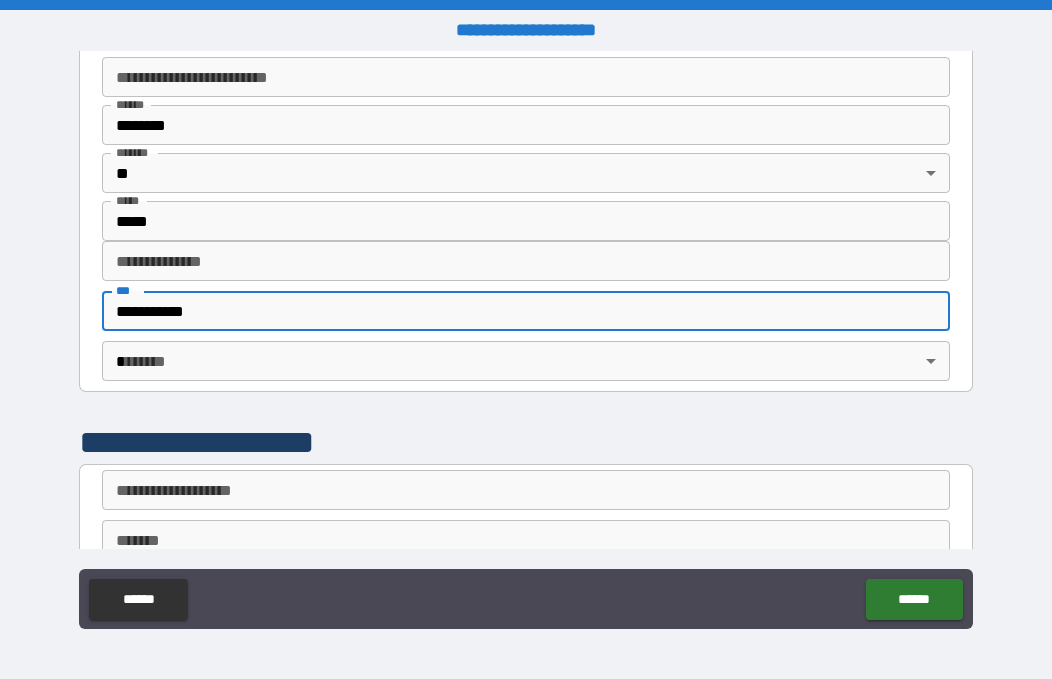 type on "*" 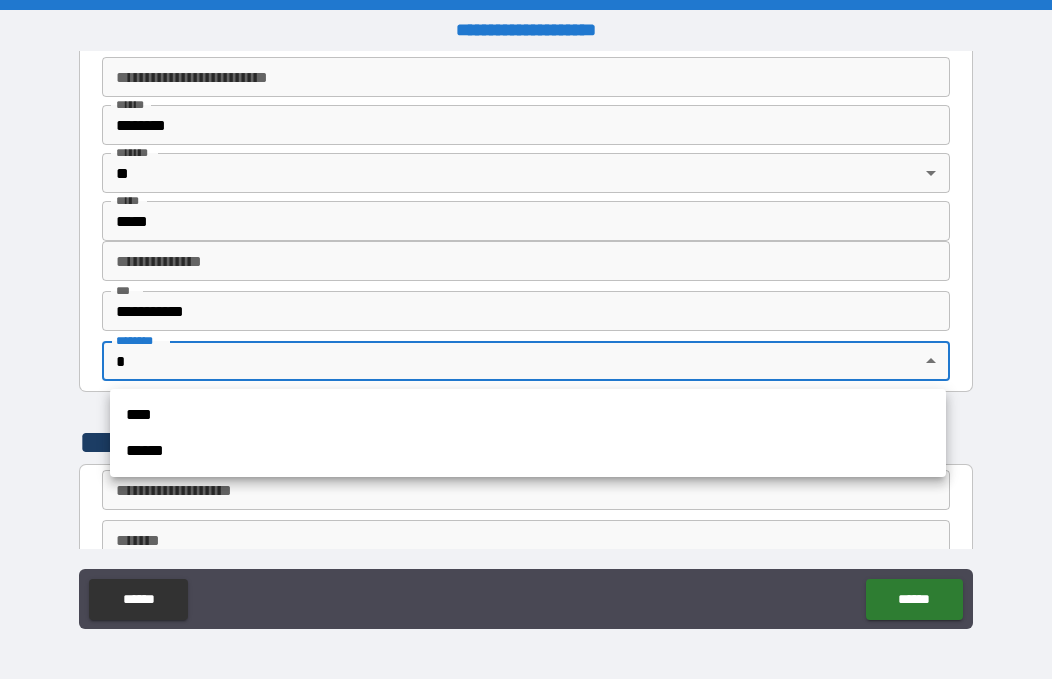 click on "[FIRST] [LAST] [STREET] [CITY], [STATE] [ZIP] [COUNTRY] [PHONE] [EMAIL] [SSN] [DLN] [CC] [DOB] [AGE] [GENDER] [NATIONALITY] [OCCUPATION] [EMPLOYER] [JOB_TITLE] [COMPANY_NAME] [ADDRESS] [CITY] [STATE] [ZIP] [COUNTRY] [PHONE] [EMAIL] [SSN] [DLN] [CC] [DOB] [AGE] [GENDER] [NATIONALITY] [OCCUPATION] [EMPLOYER] [JOB_TITLE]" at bounding box center (526, 339) 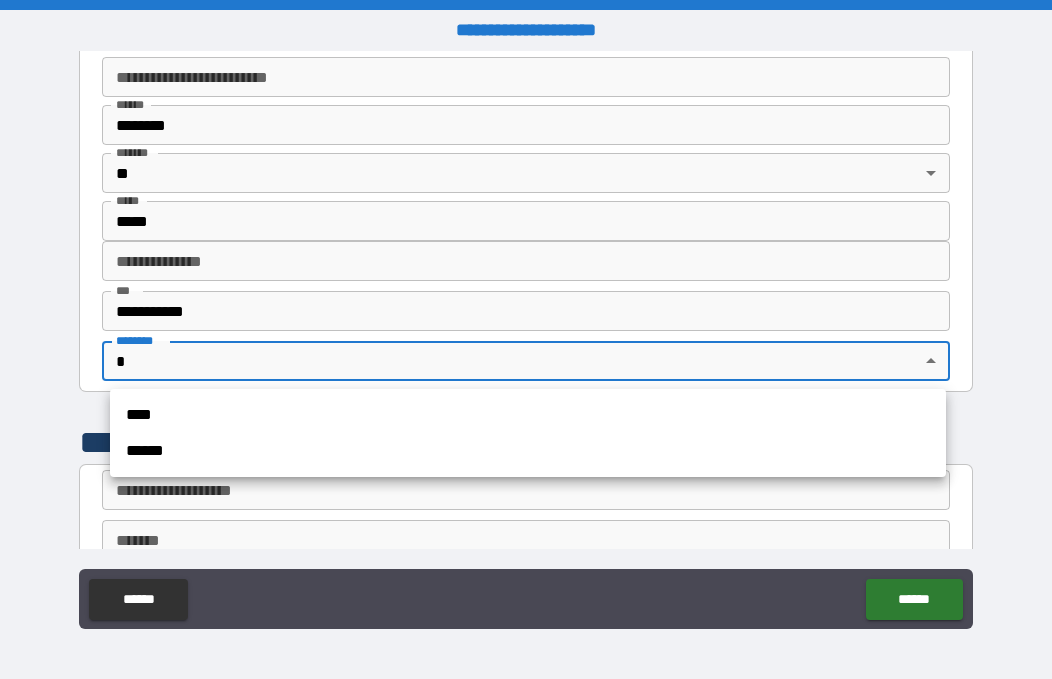 click on "******" at bounding box center (528, 451) 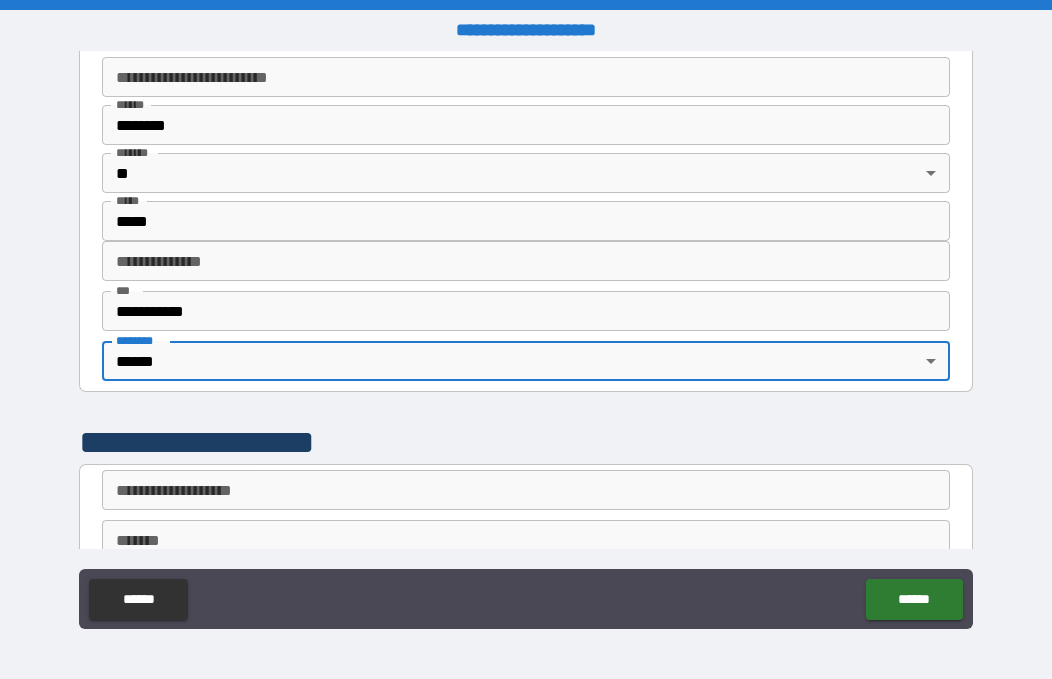 type on "*" 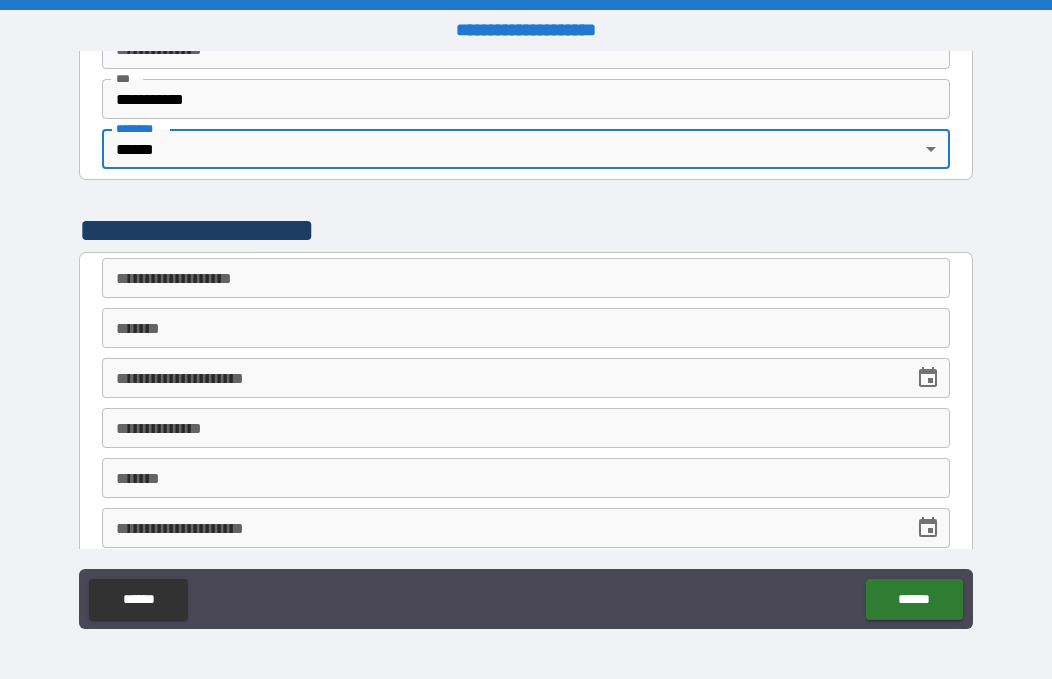 scroll, scrollTop: 626, scrollLeft: 0, axis: vertical 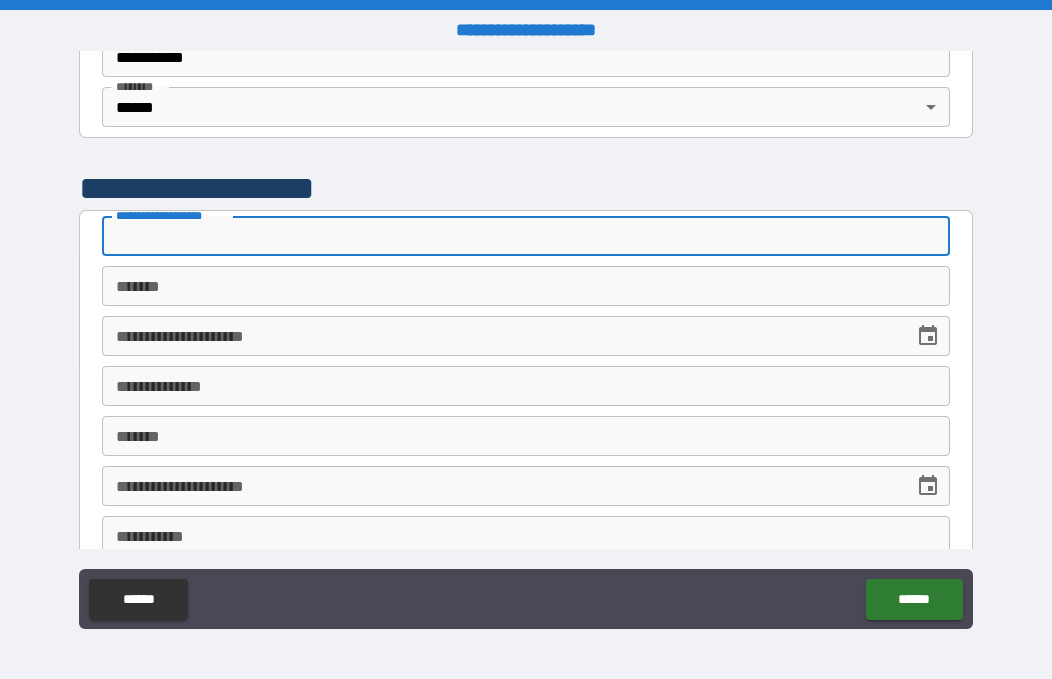 click on "**********" at bounding box center [526, 236] 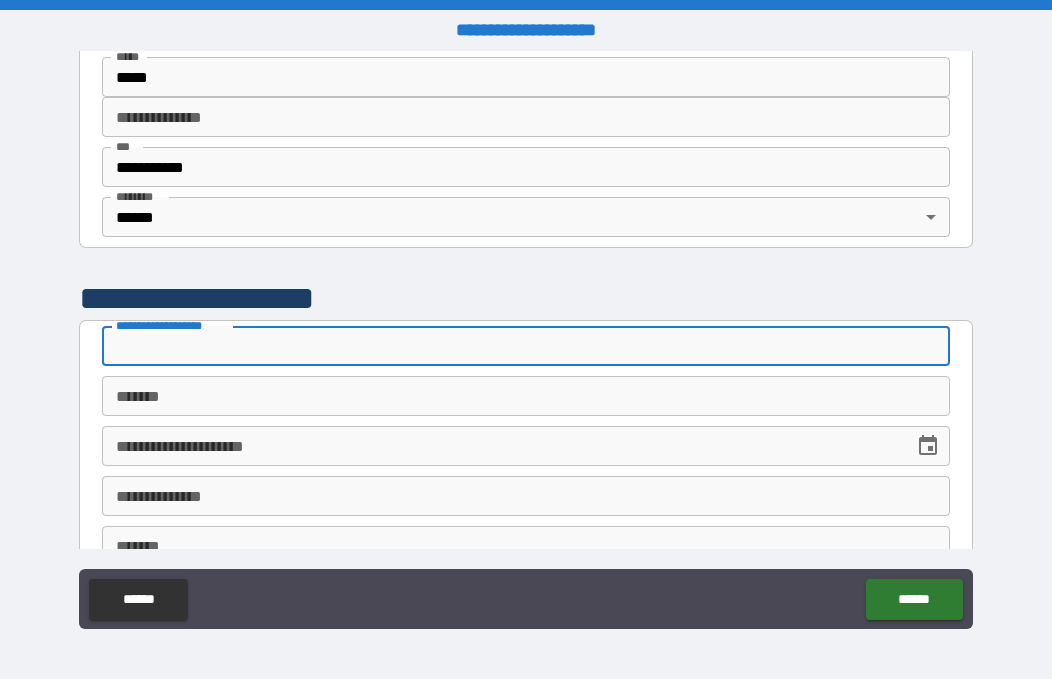 scroll, scrollTop: 488, scrollLeft: 0, axis: vertical 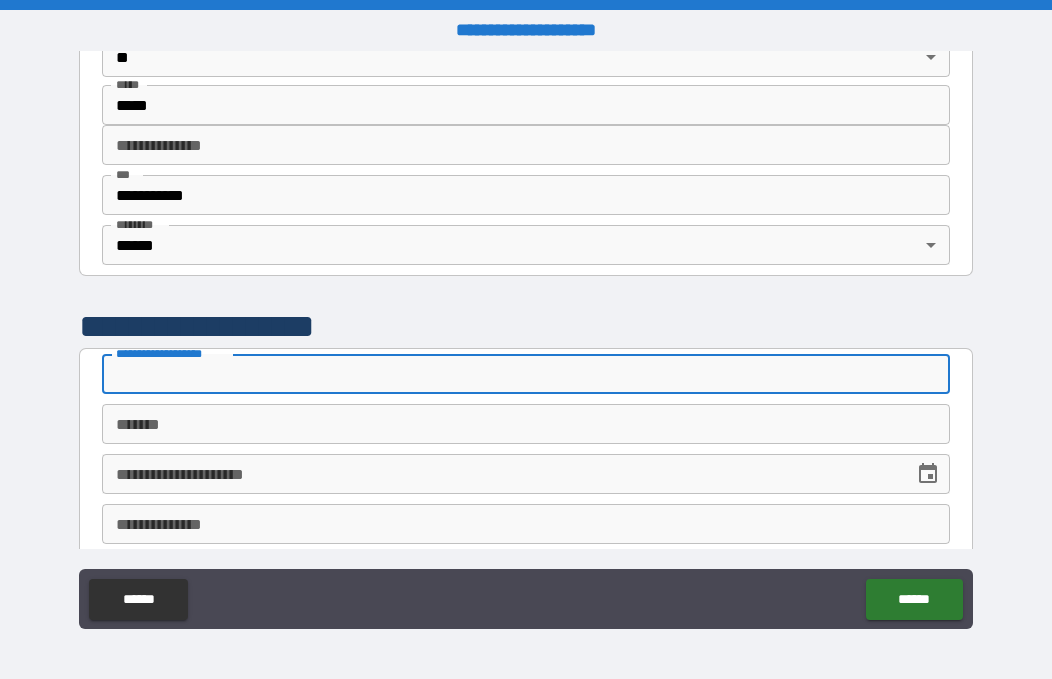 paste on "*********" 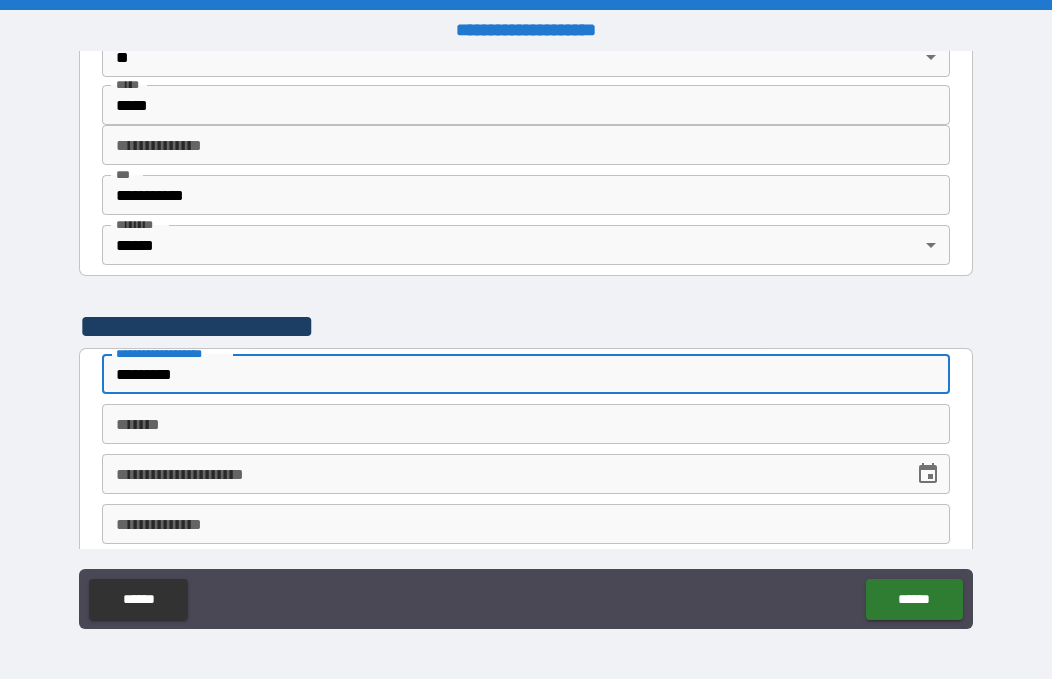 type on "*" 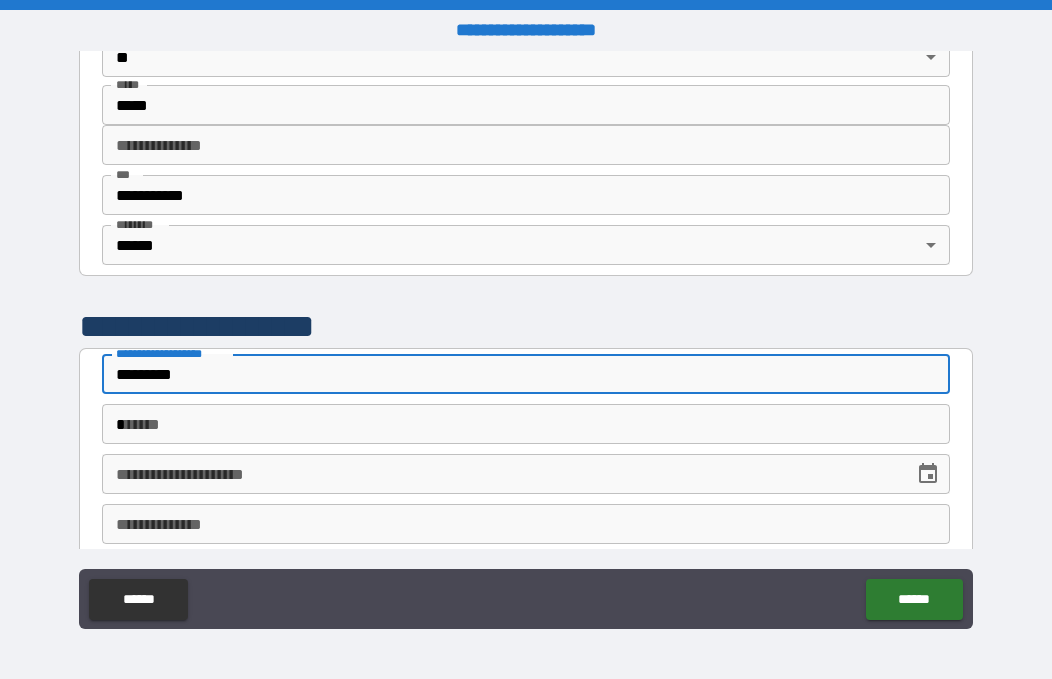 click on "*" at bounding box center (526, 424) 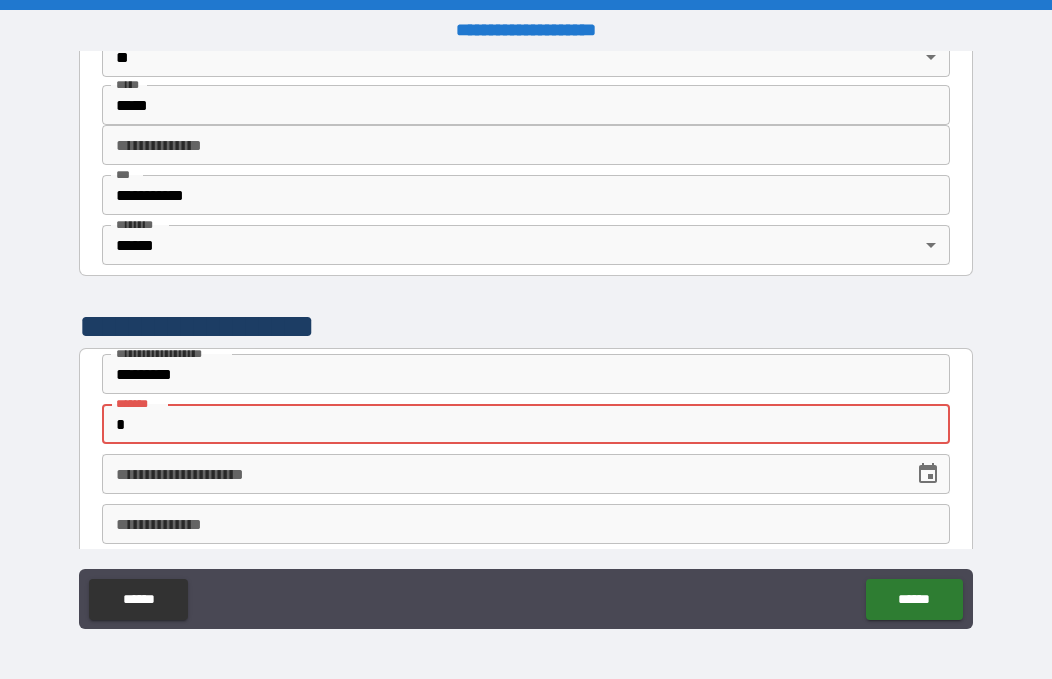 type on "*" 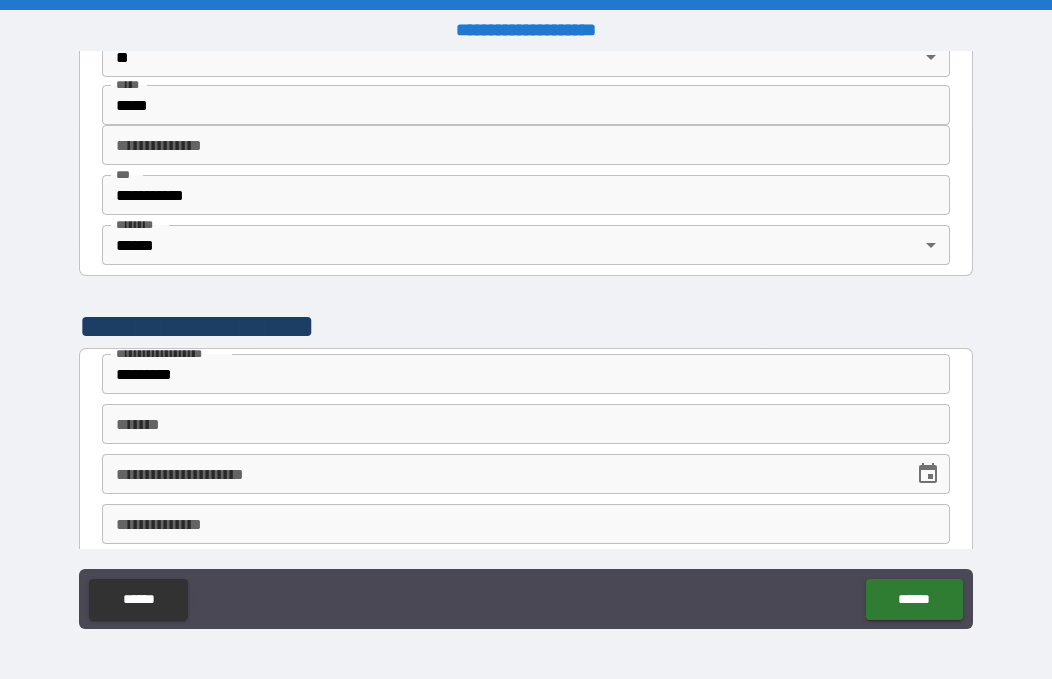 type on "*" 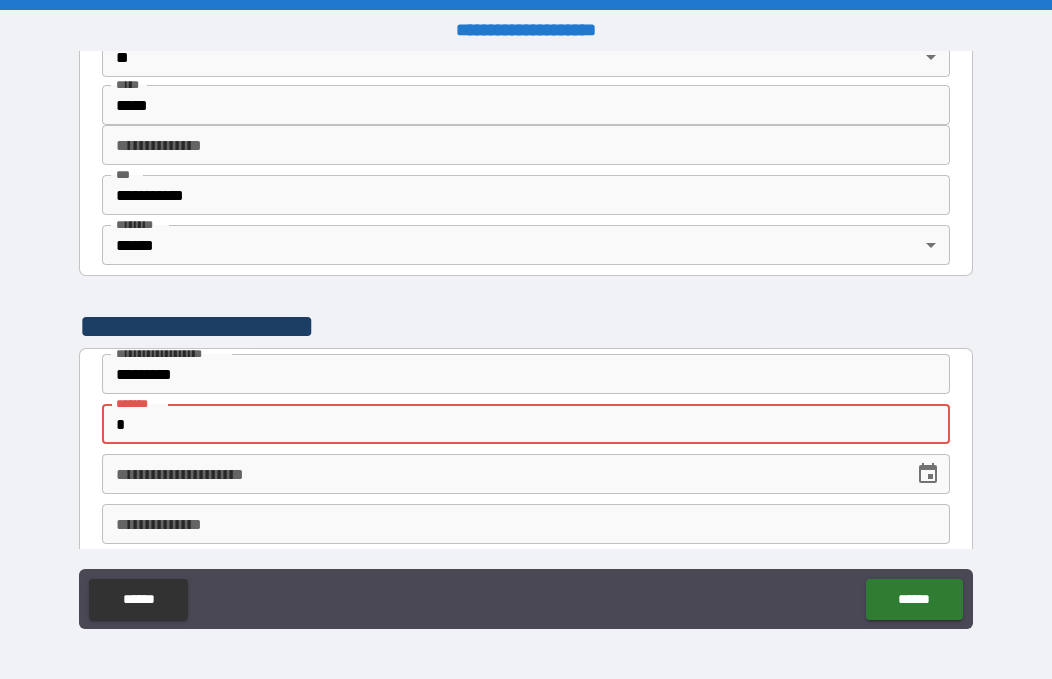 type on "*" 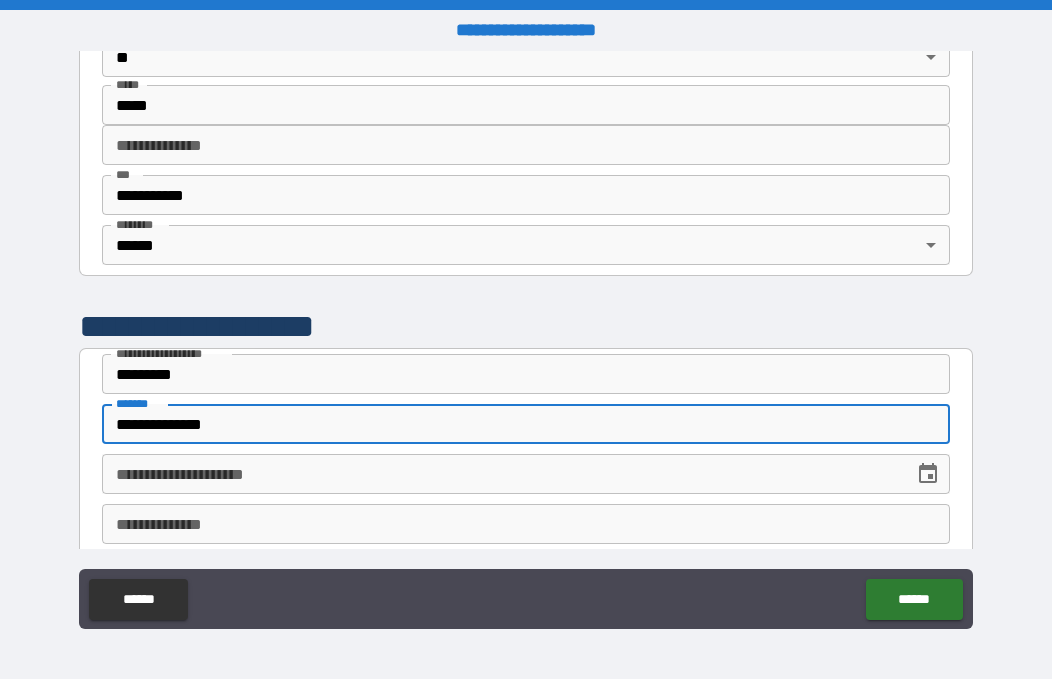 type on "*" 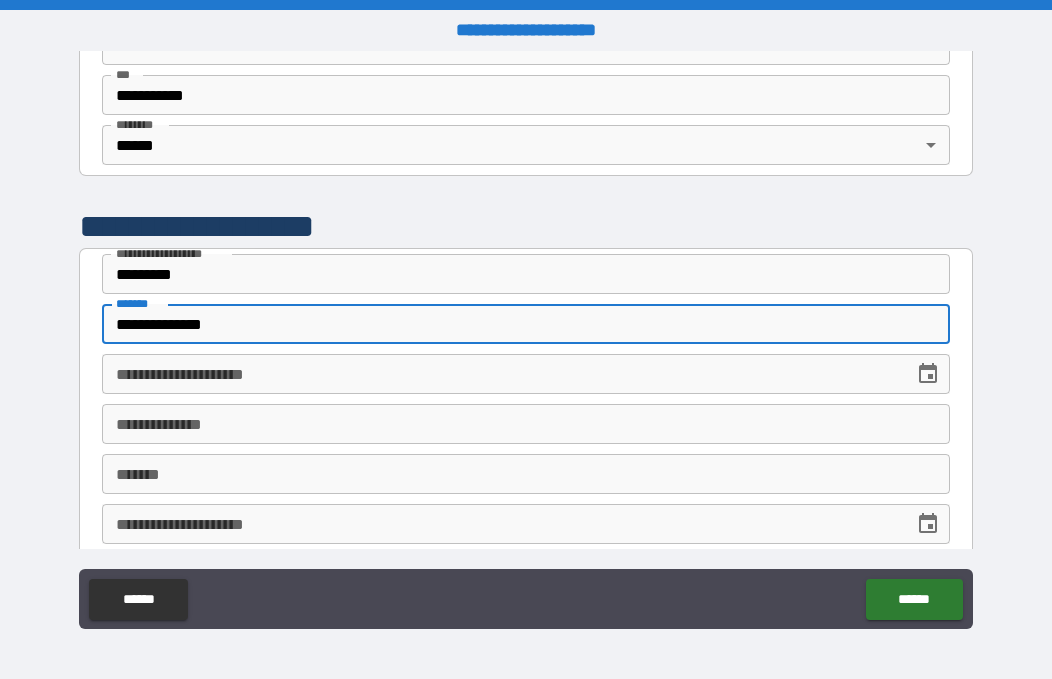 scroll, scrollTop: 594, scrollLeft: 0, axis: vertical 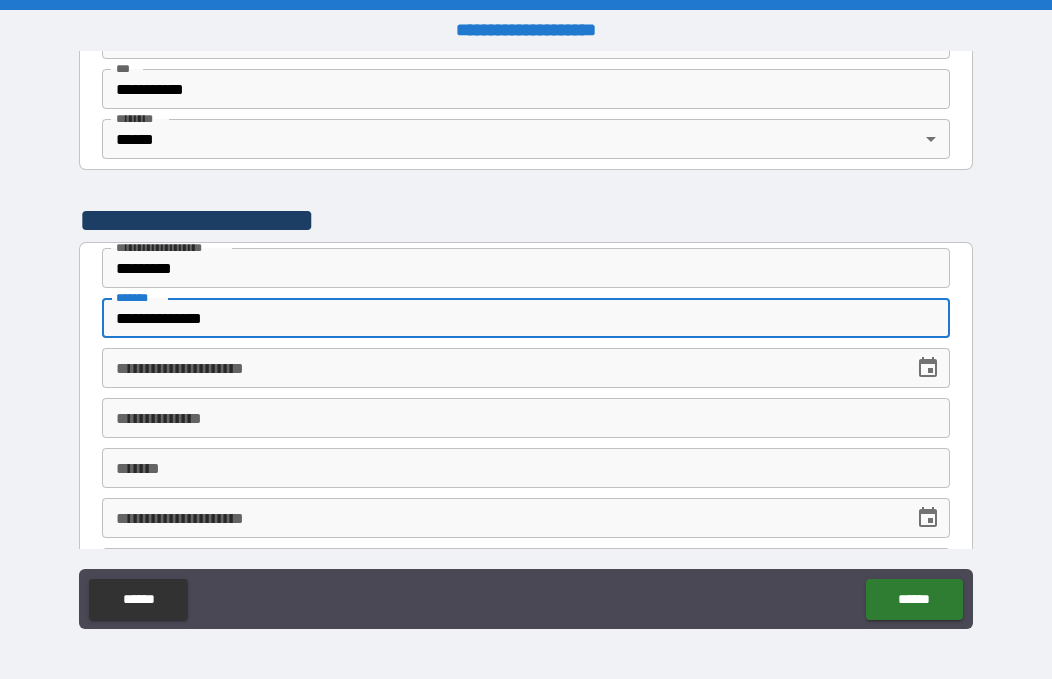 type on "**********" 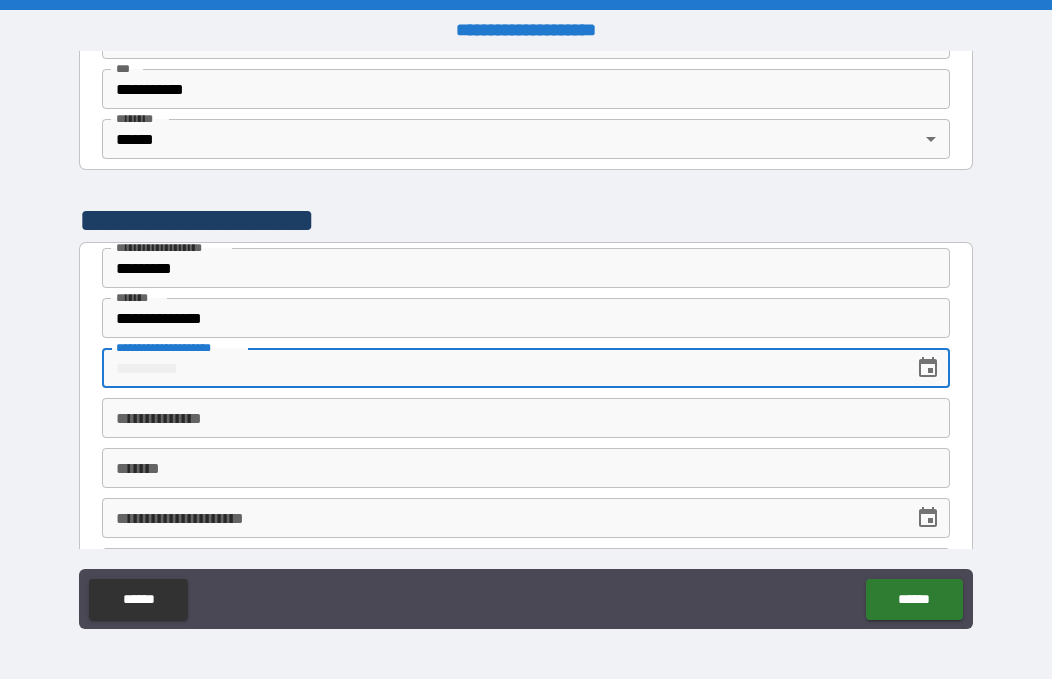 click on "**********" at bounding box center [501, 368] 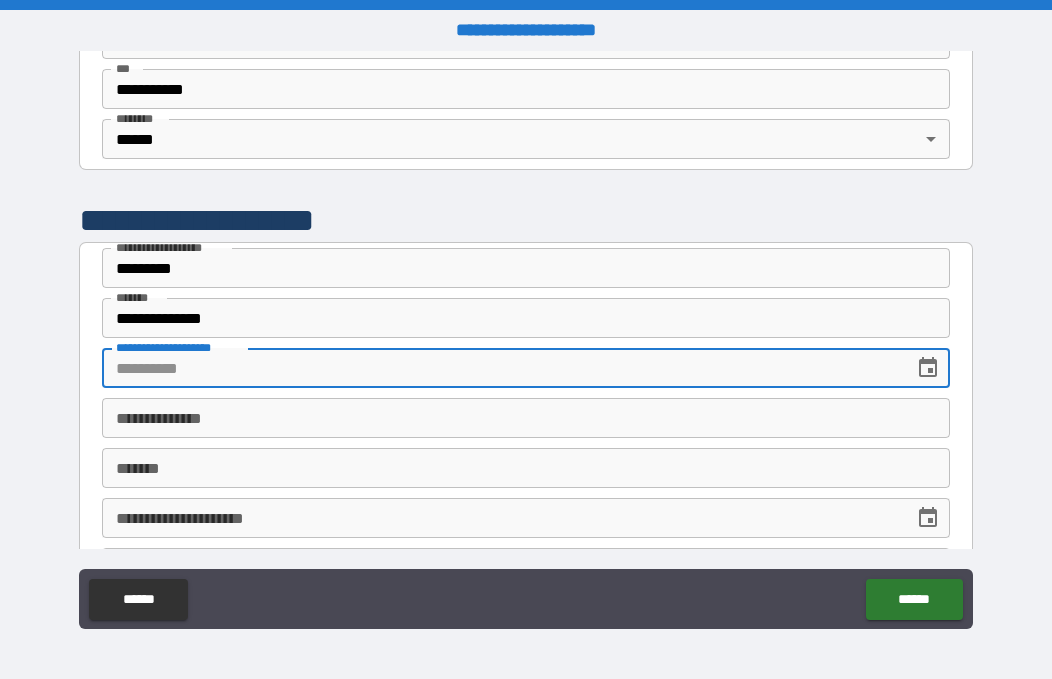 click 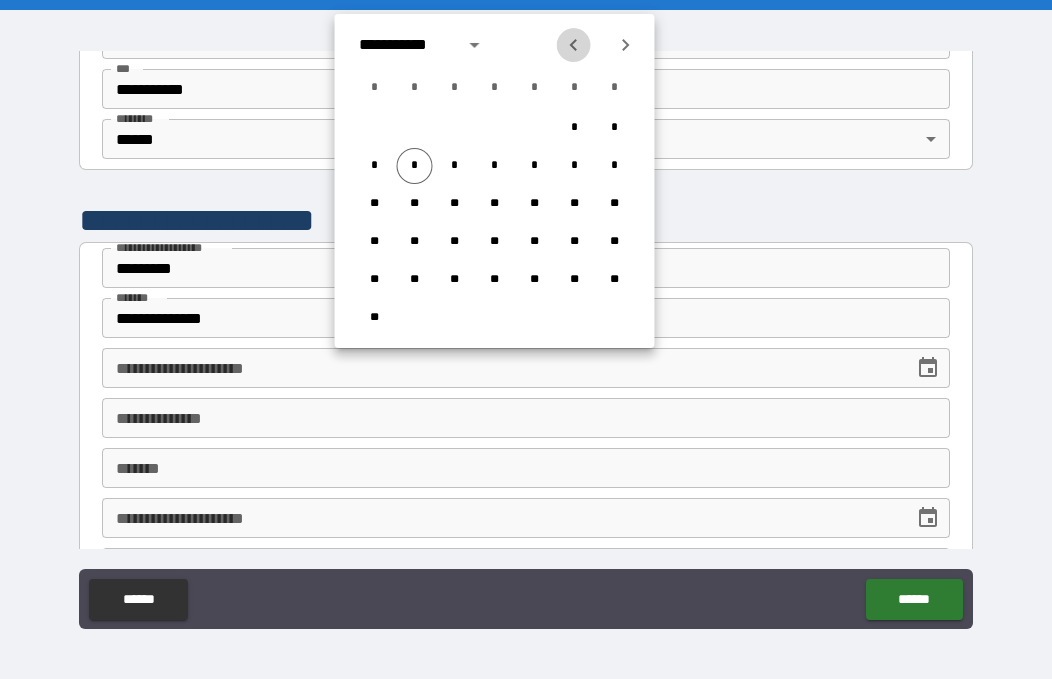 click 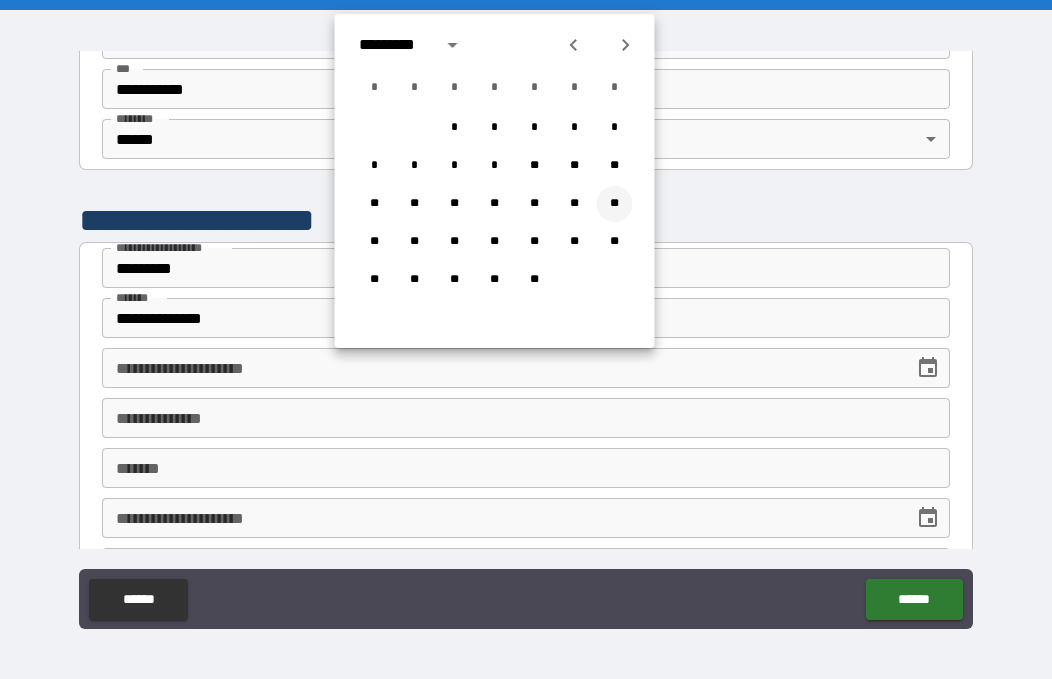 click on "**" at bounding box center (615, 204) 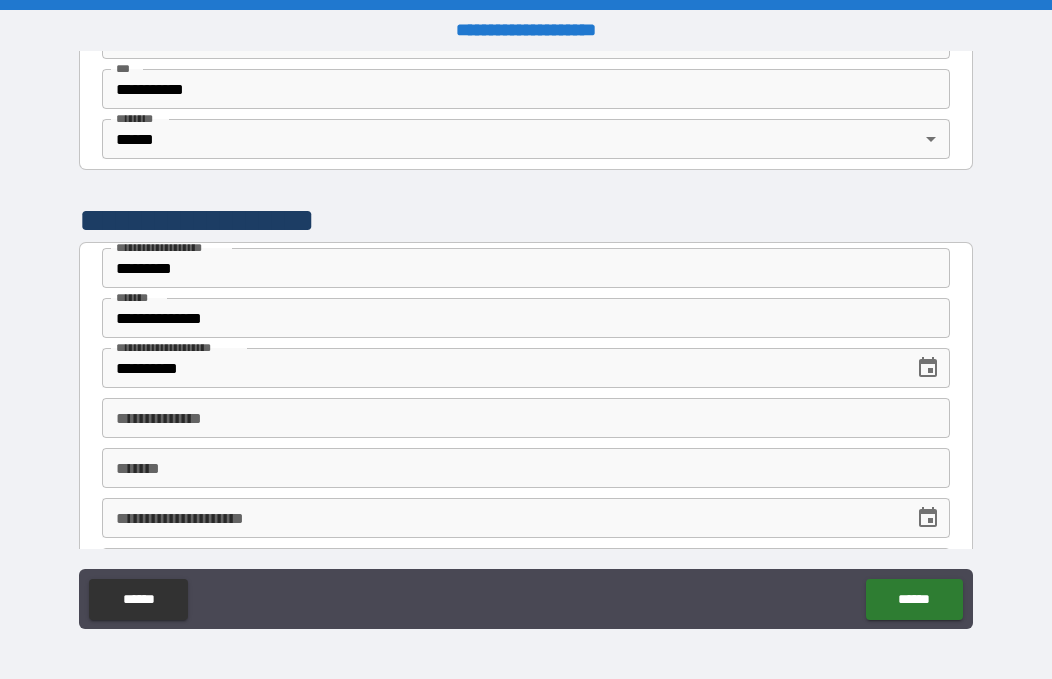 type on "*" 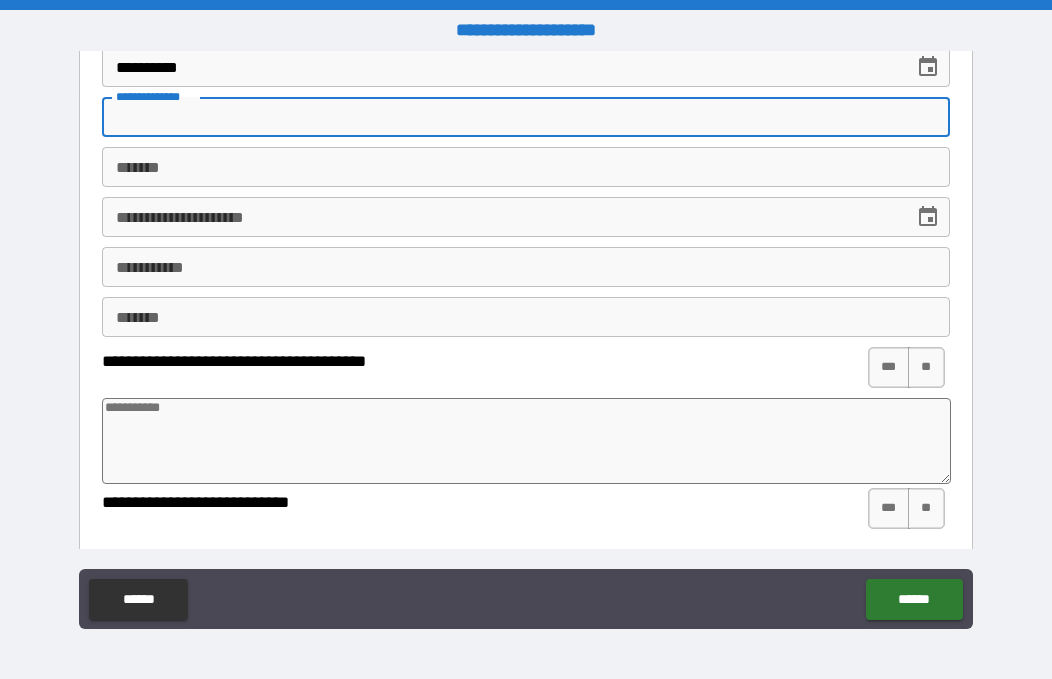 scroll, scrollTop: 894, scrollLeft: 0, axis: vertical 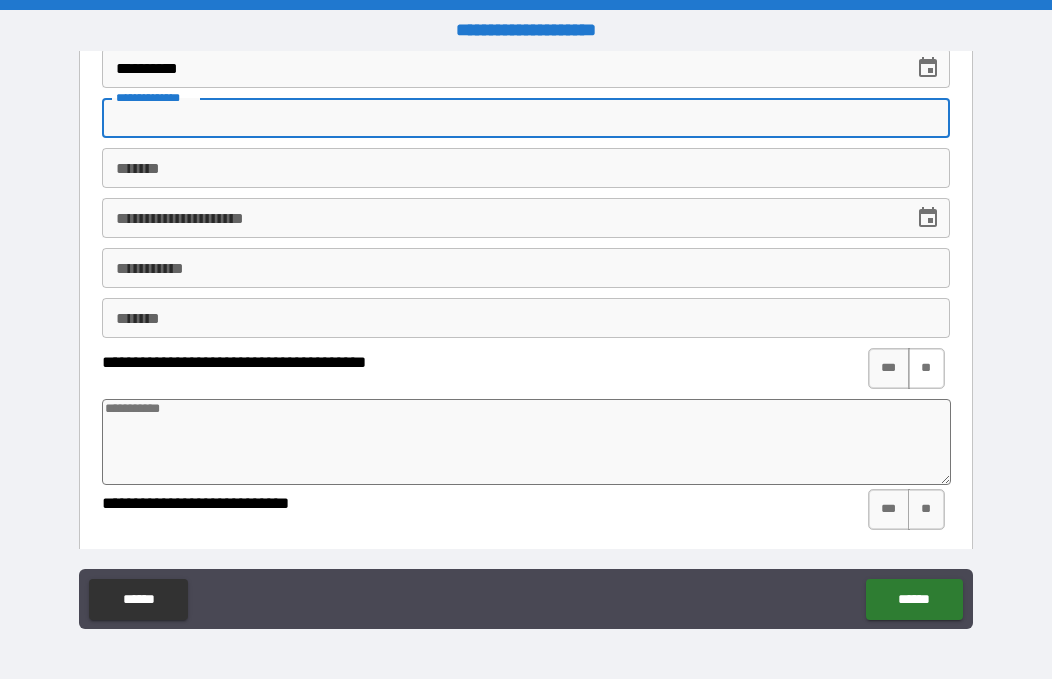 click on "**" at bounding box center [926, 368] 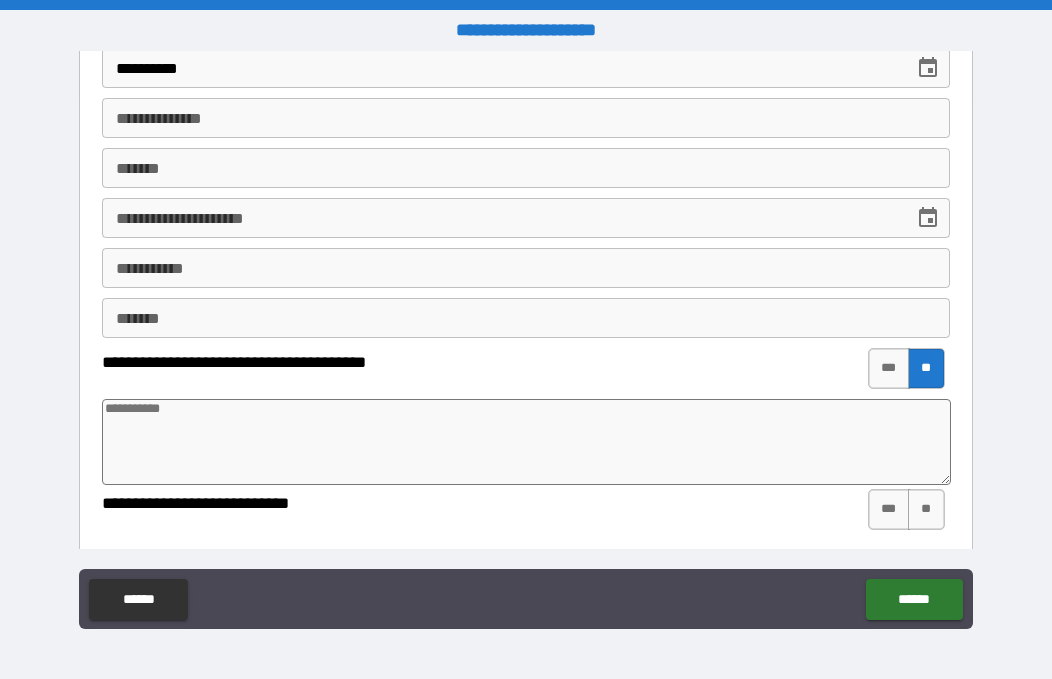type on "*" 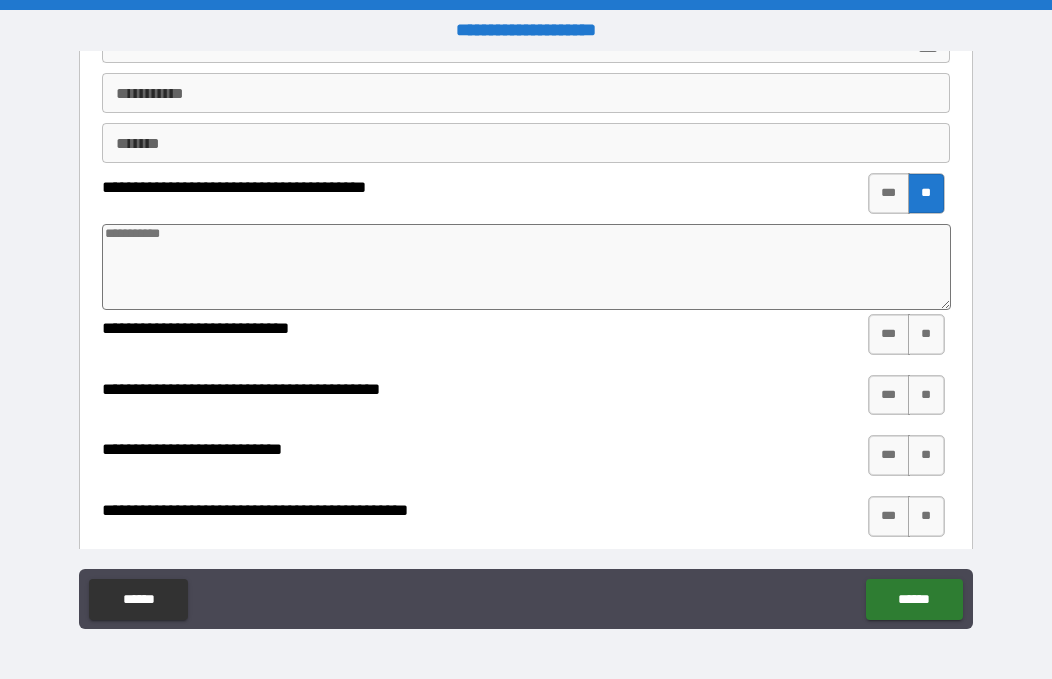 scroll, scrollTop: 1136, scrollLeft: 0, axis: vertical 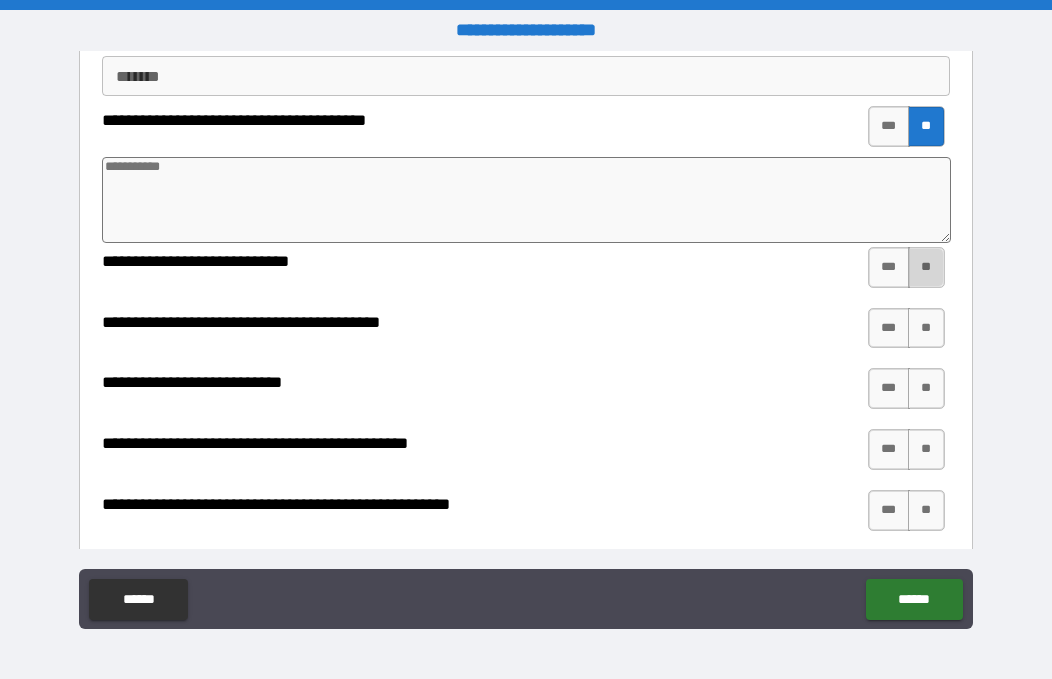 click on "**" at bounding box center (926, 267) 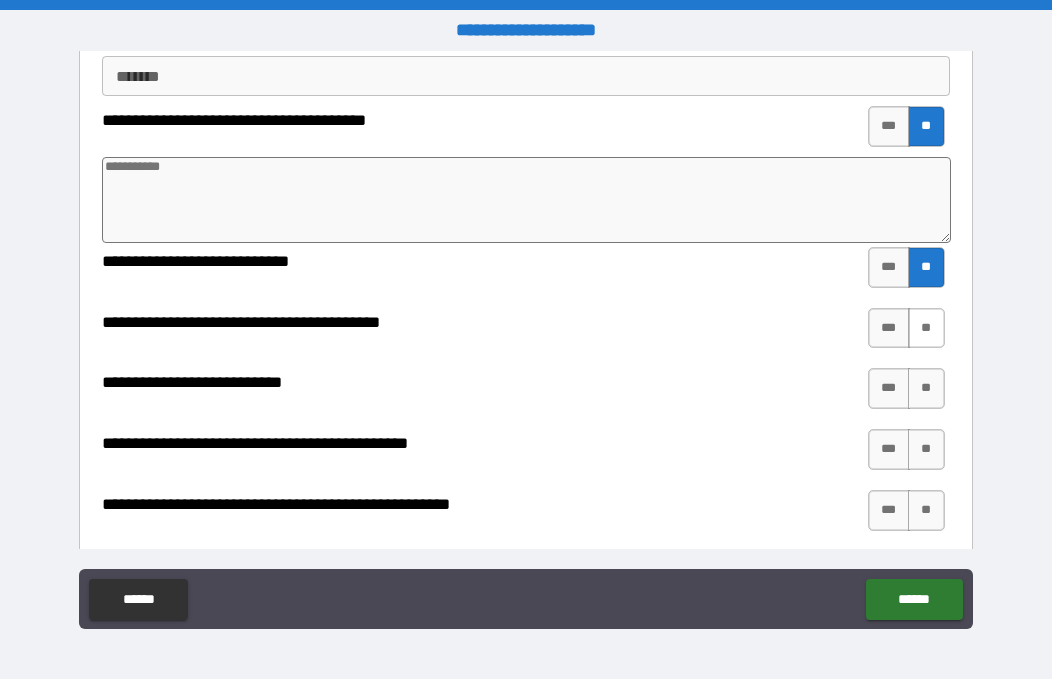 type on "*" 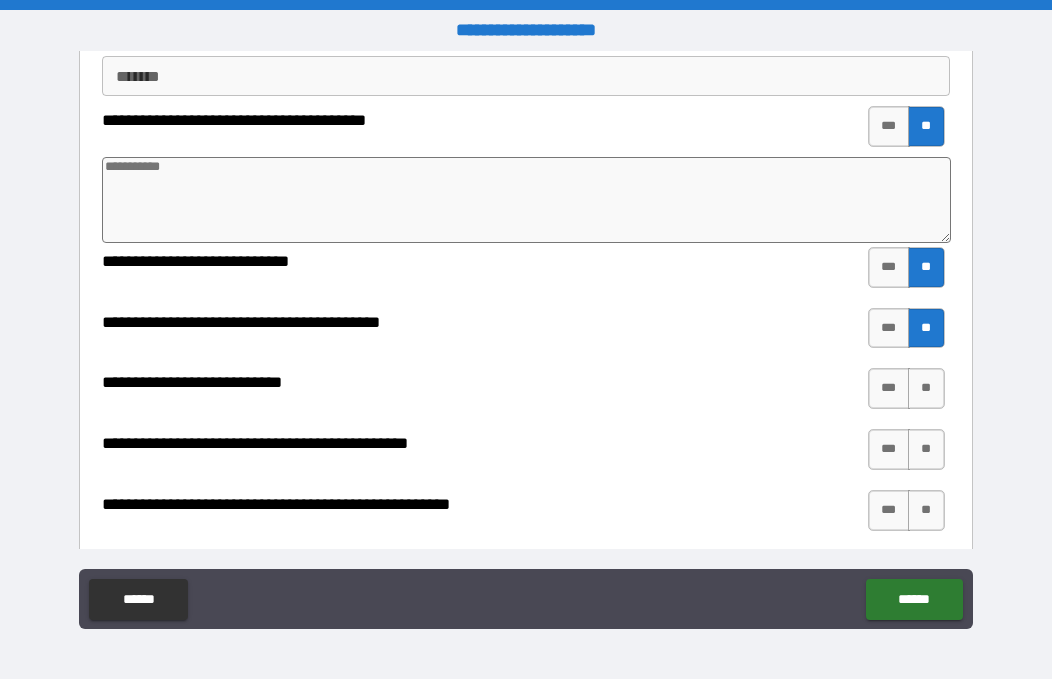 type on "*" 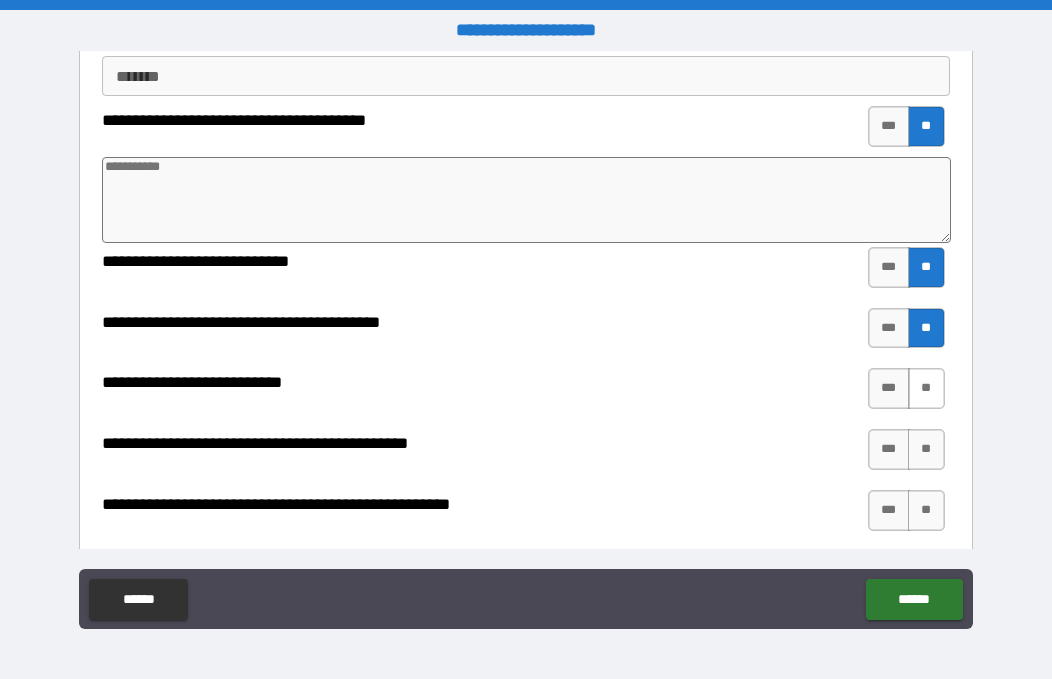 click on "**" at bounding box center [926, 388] 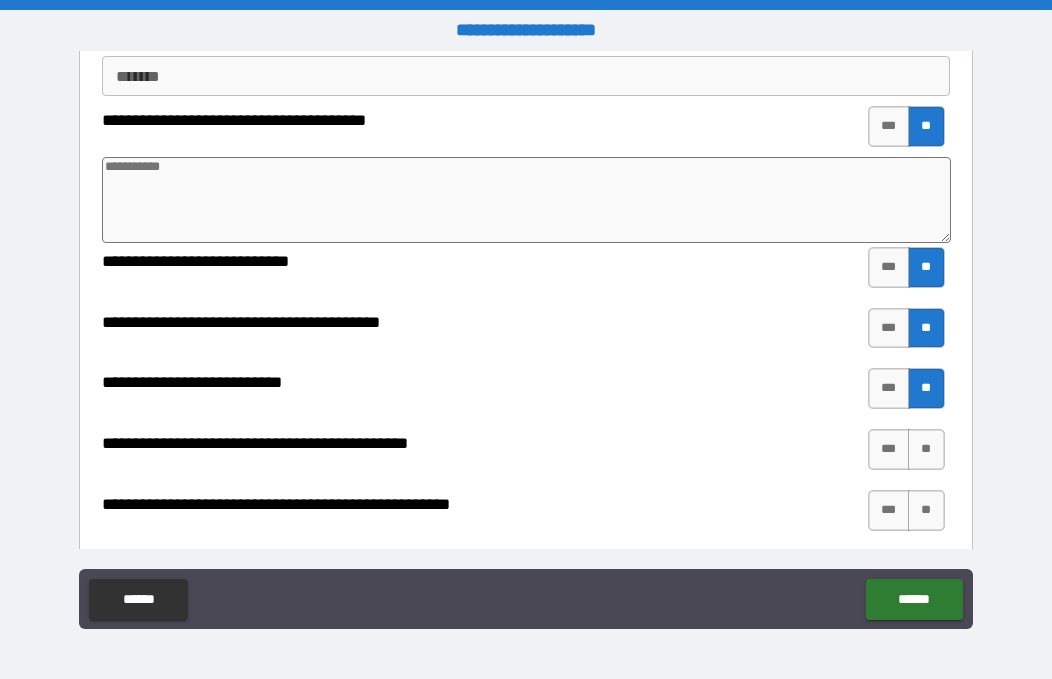 type on "*" 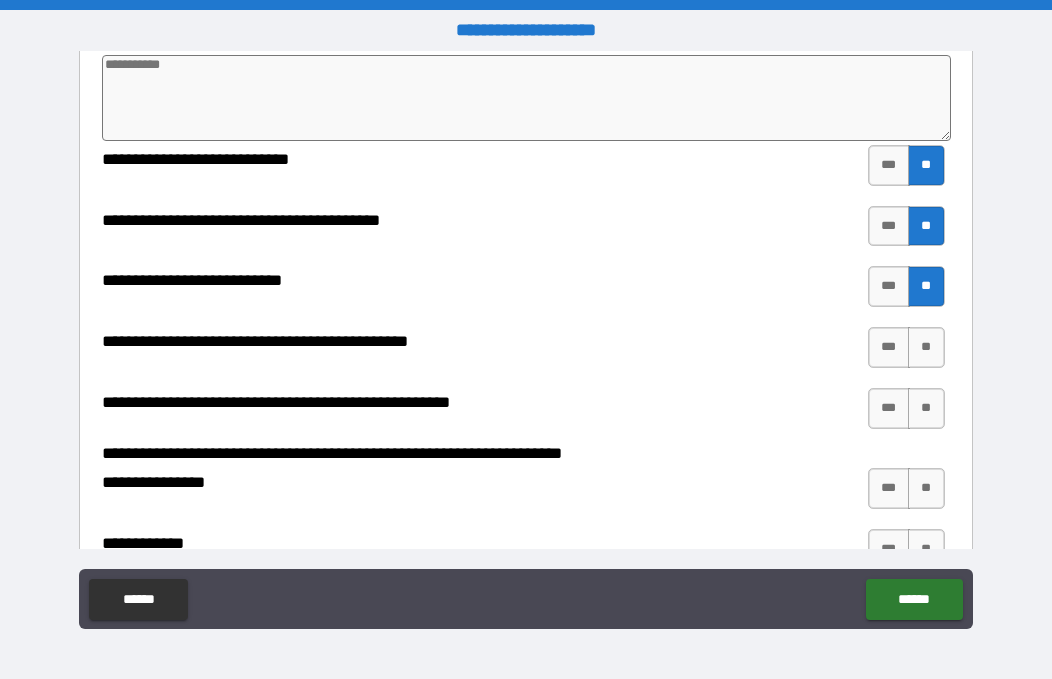 scroll, scrollTop: 1283, scrollLeft: 0, axis: vertical 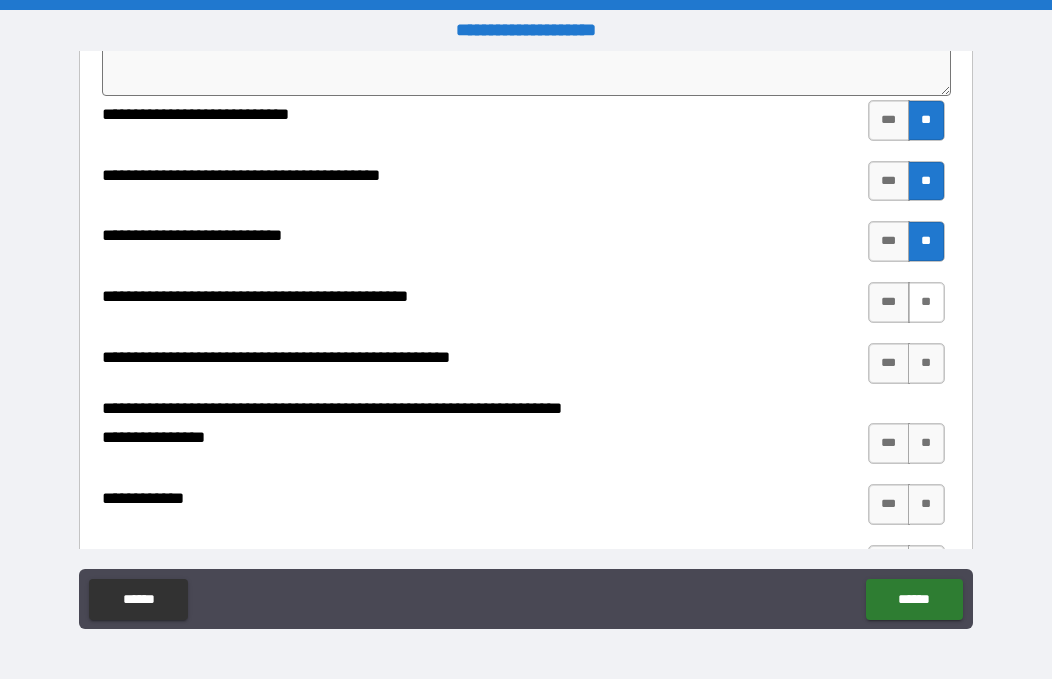 click on "**" at bounding box center (926, 302) 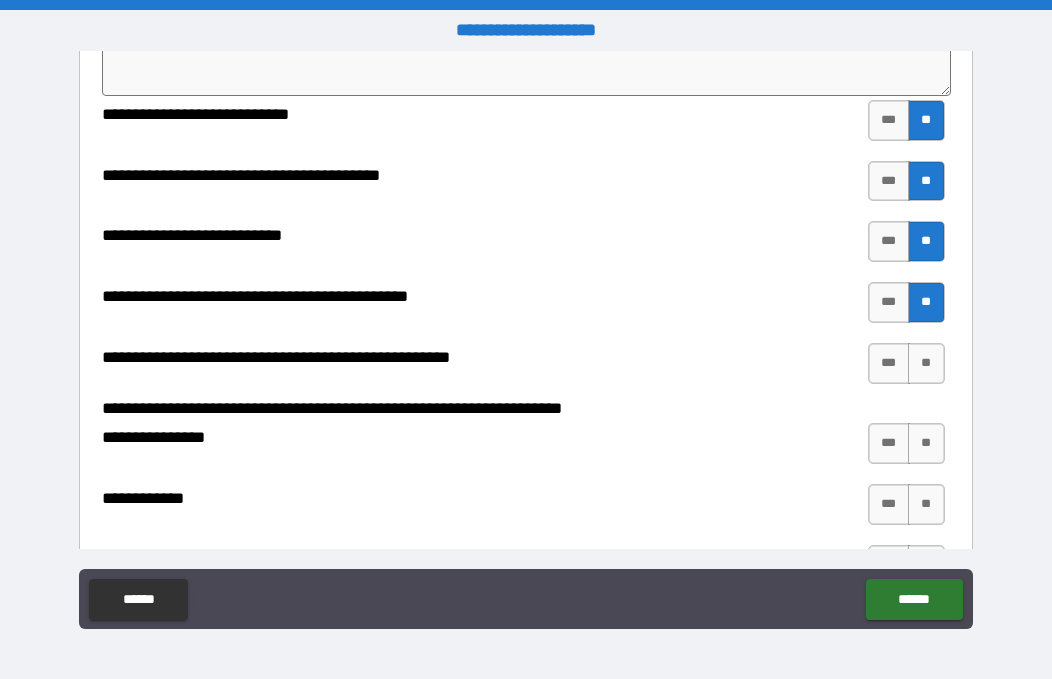 type on "*" 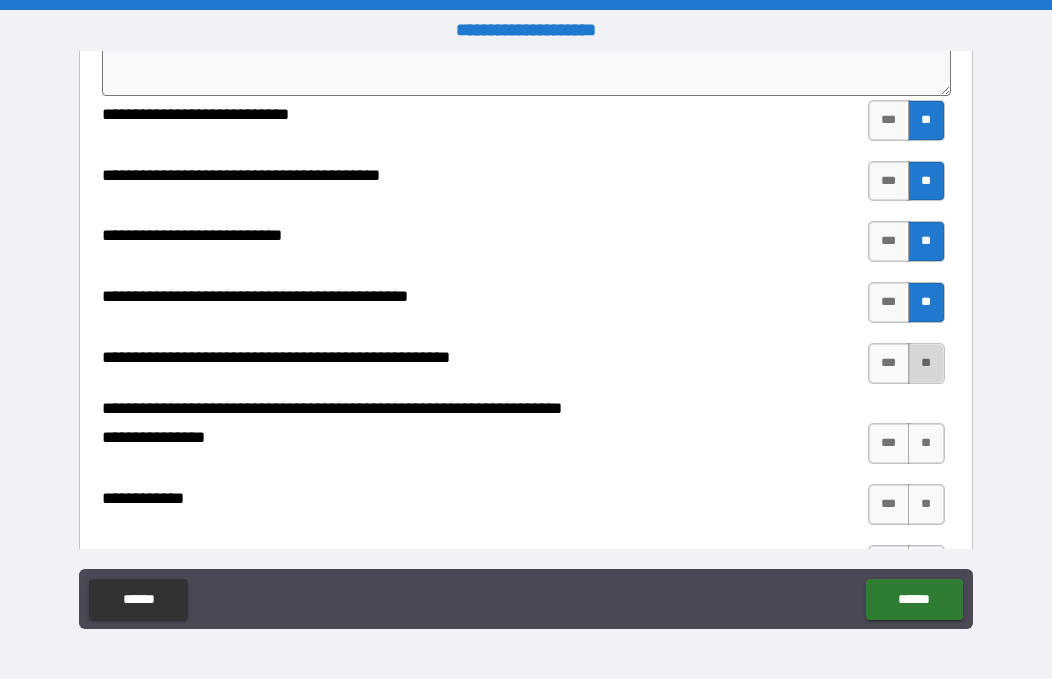 click on "**" at bounding box center (926, 363) 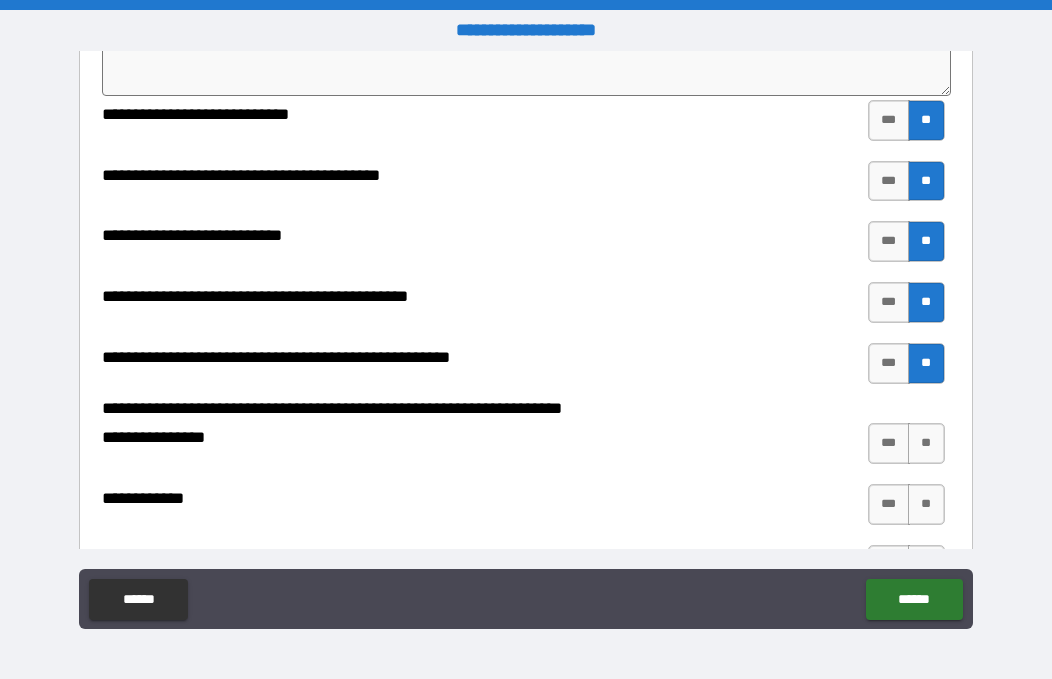 type on "*" 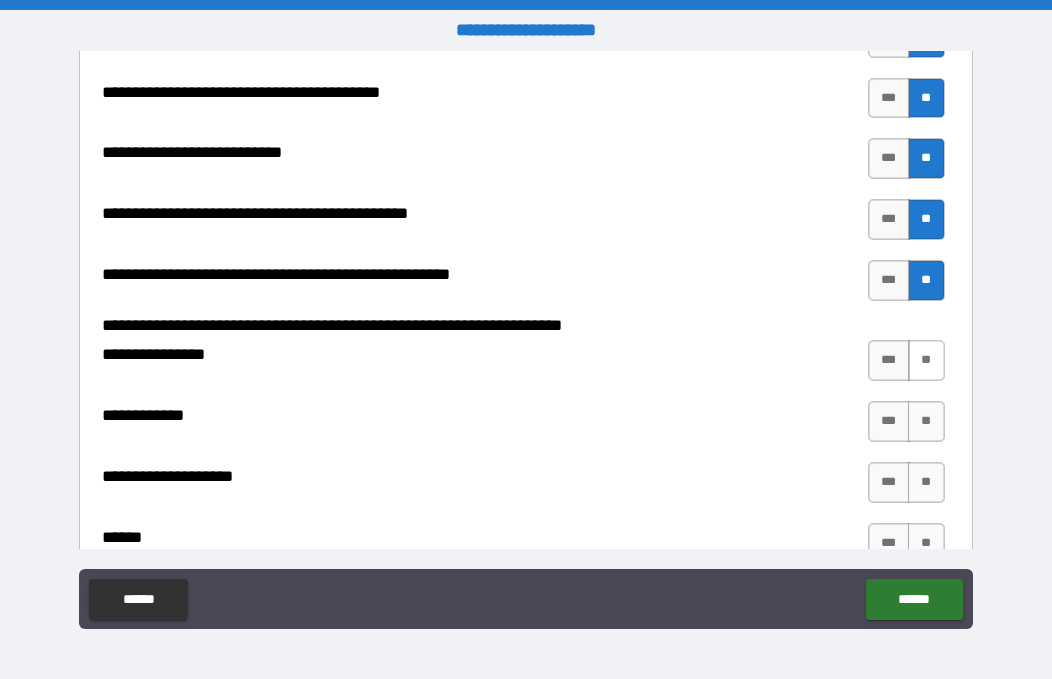 click on "**" at bounding box center [926, 360] 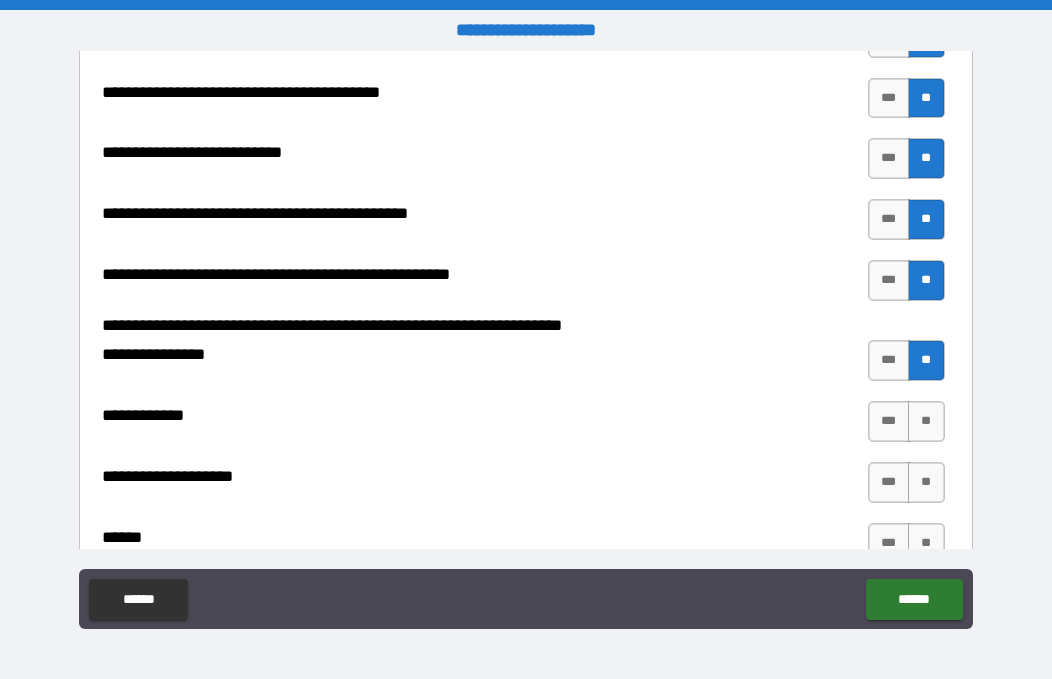 type on "*" 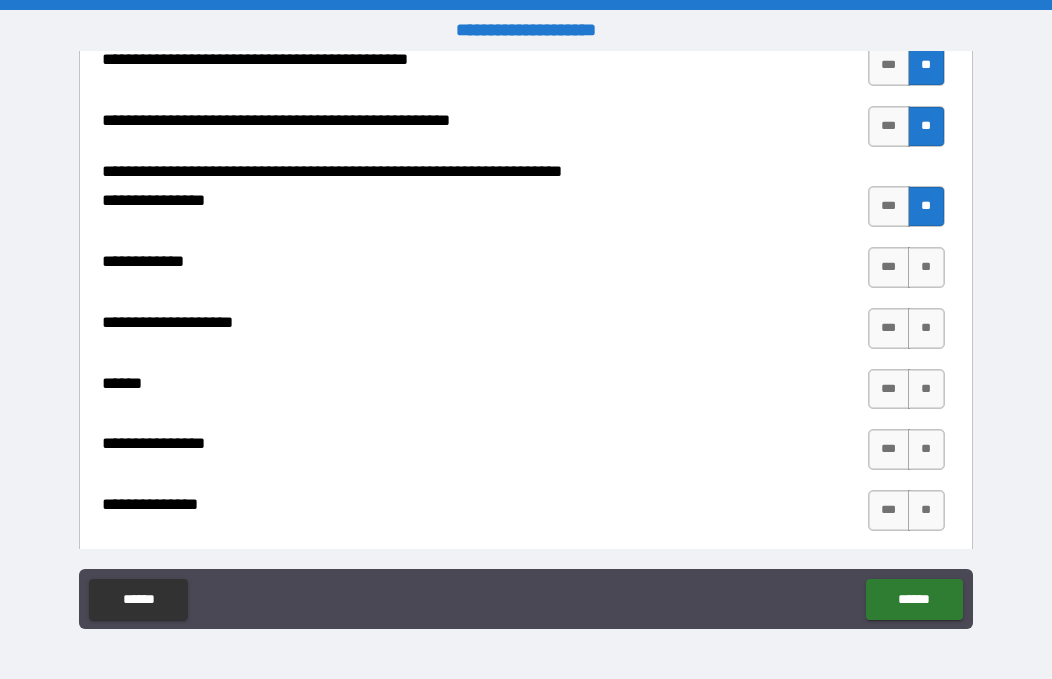 scroll, scrollTop: 1520, scrollLeft: 0, axis: vertical 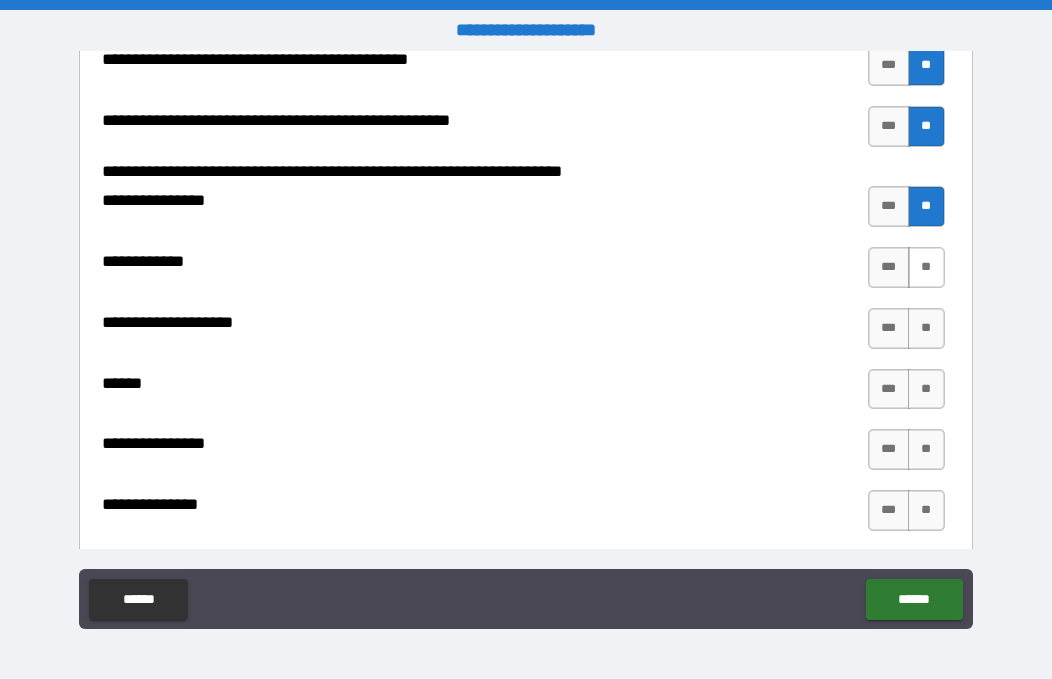 click on "**" at bounding box center [926, 267] 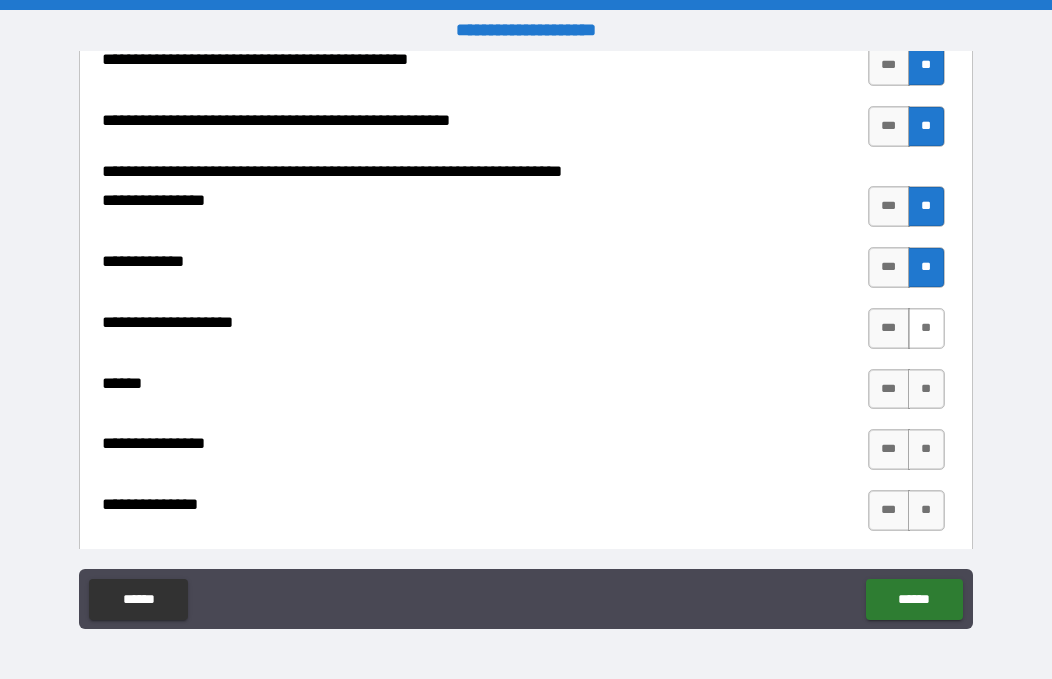 type on "*" 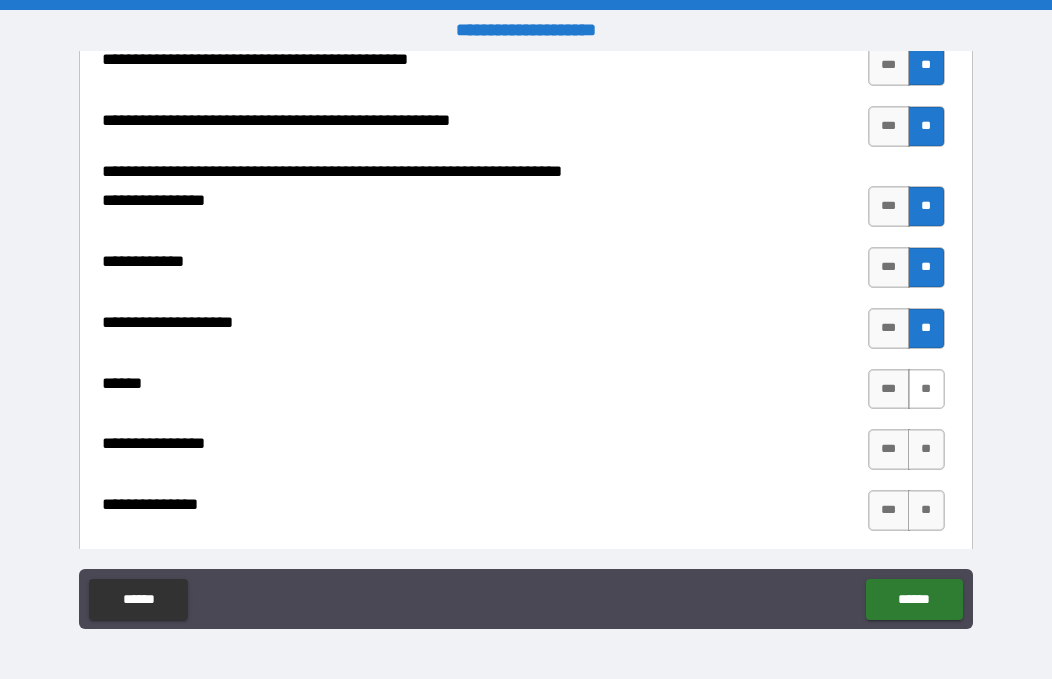 type on "*" 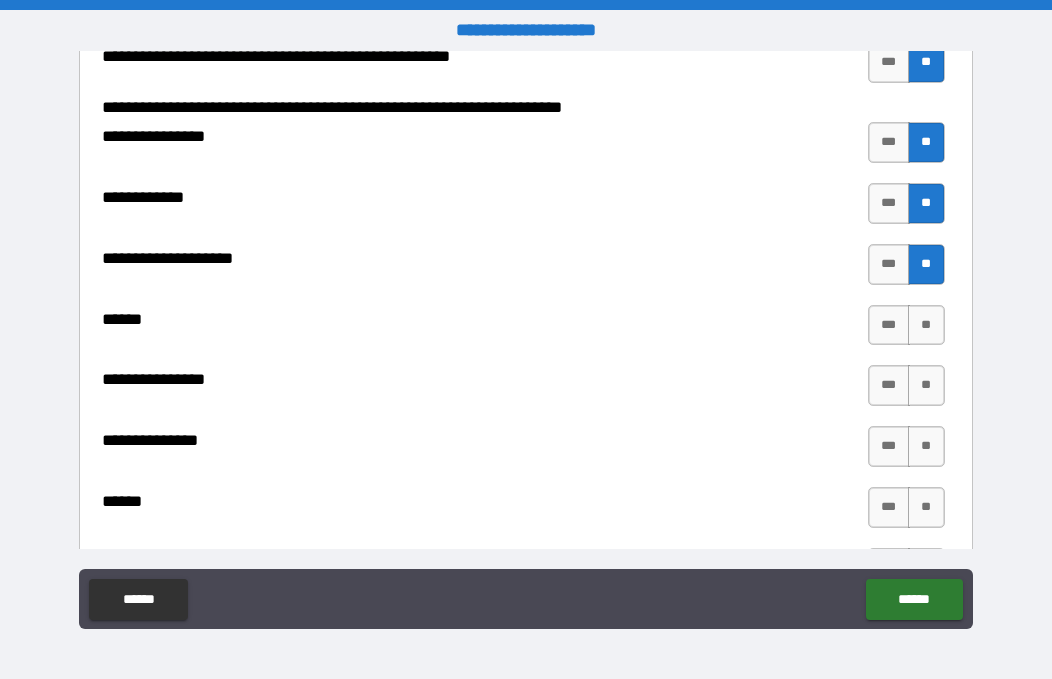scroll, scrollTop: 1594, scrollLeft: 0, axis: vertical 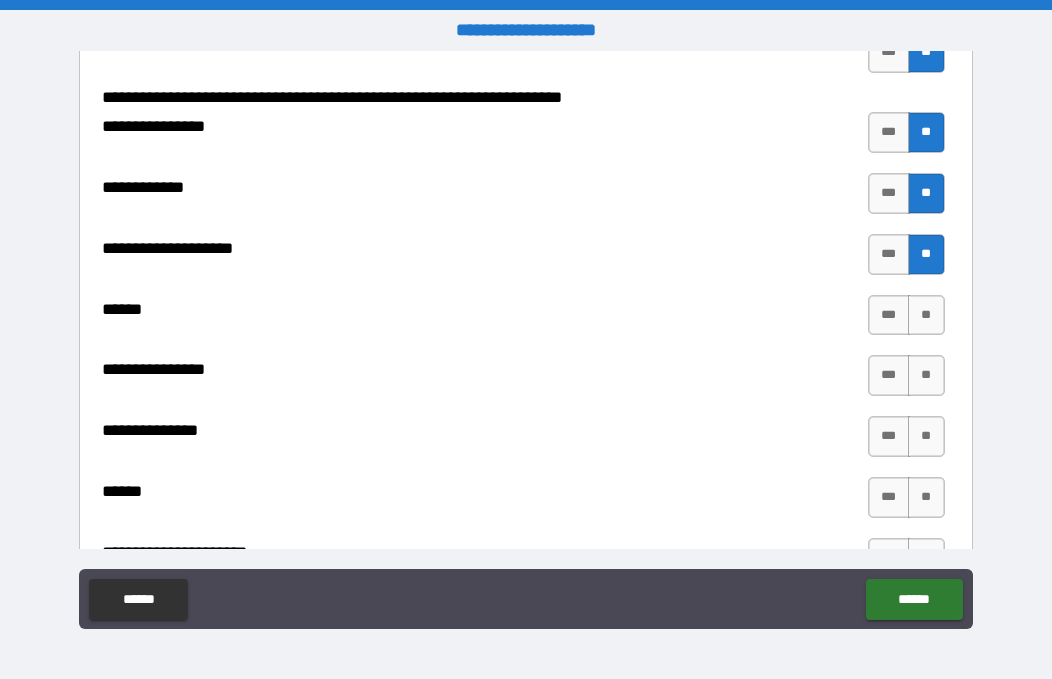 click on "*** **" at bounding box center (906, 315) 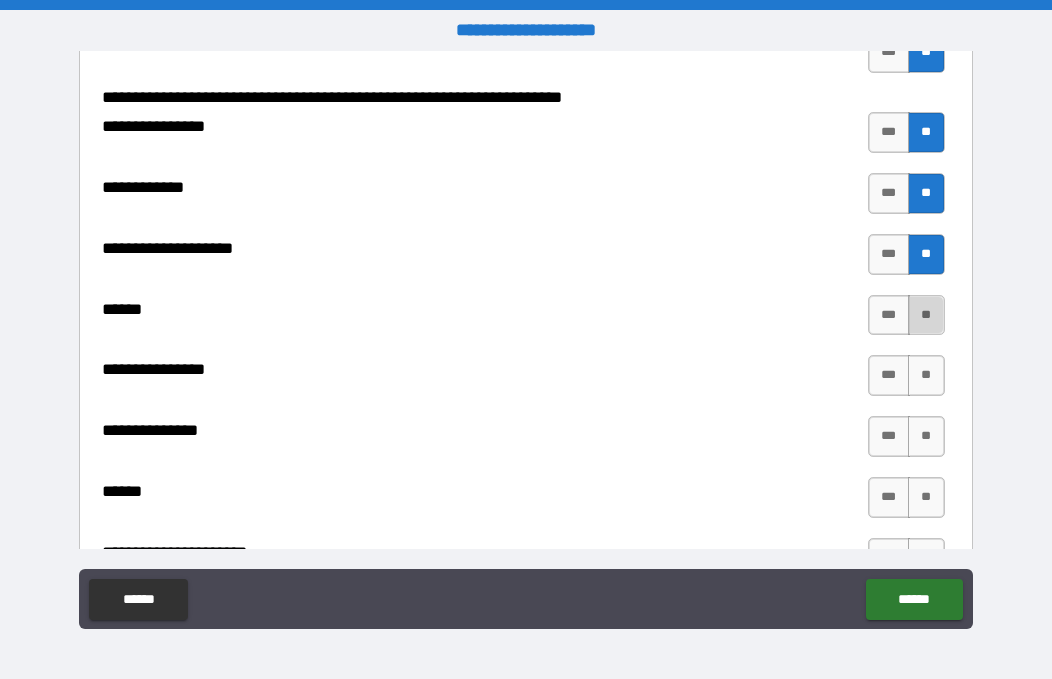click on "**" at bounding box center [926, 315] 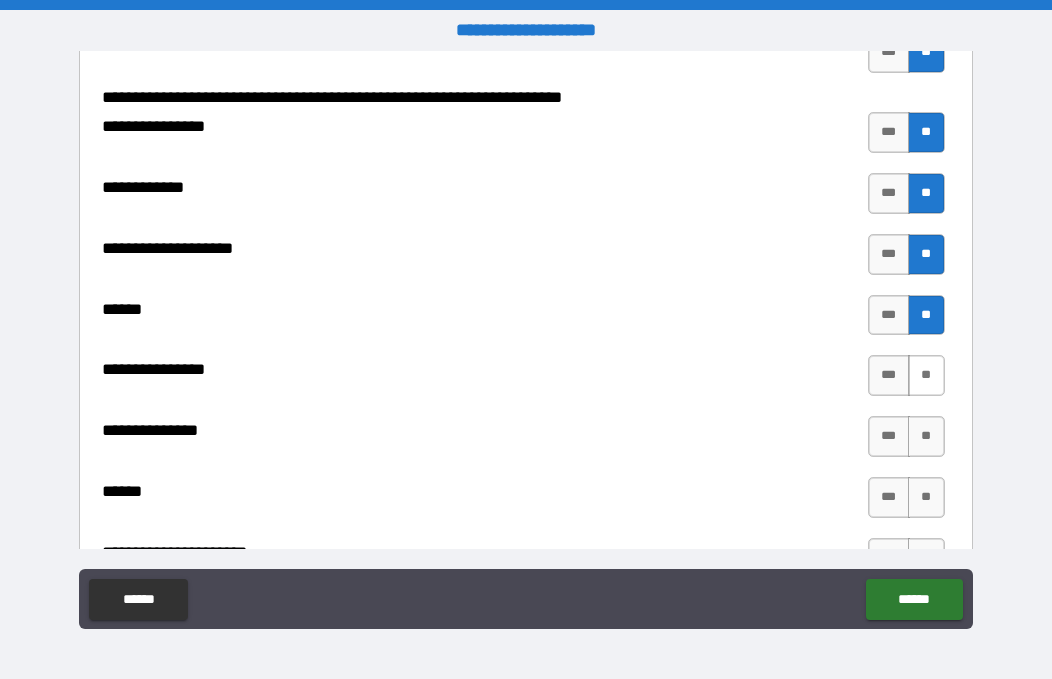 type on "*" 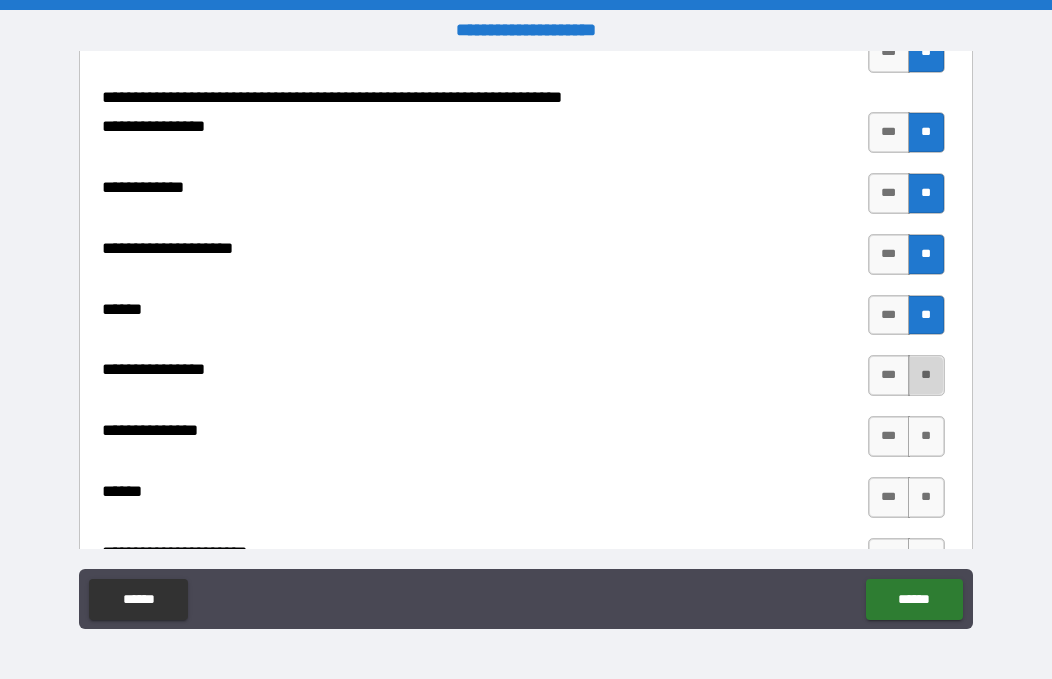 click on "**" at bounding box center (926, 375) 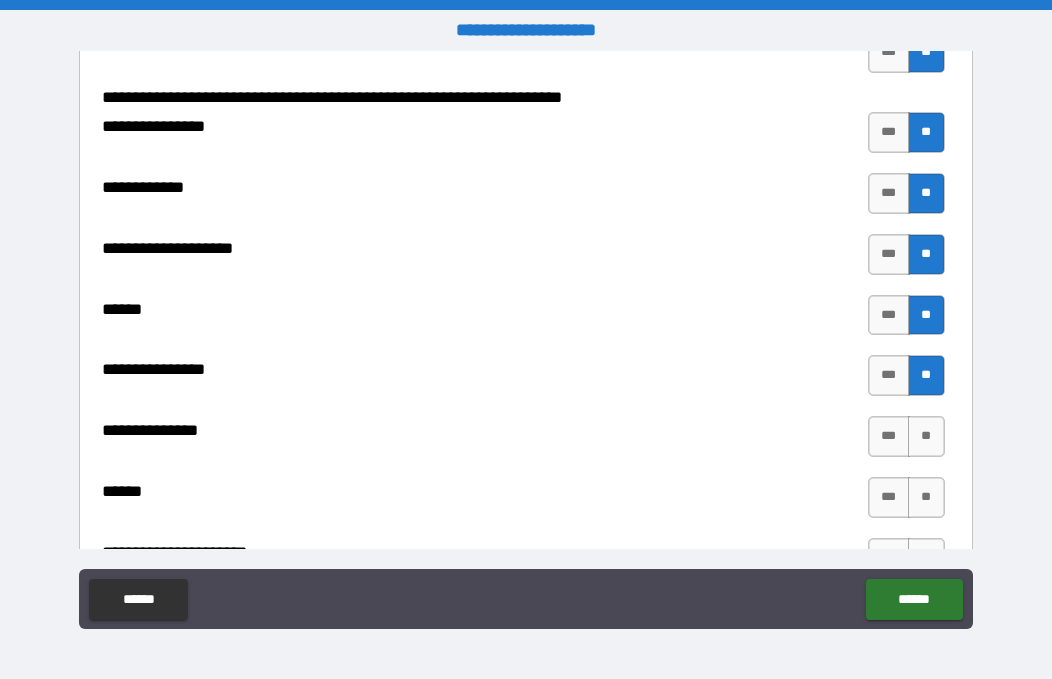 type on "*" 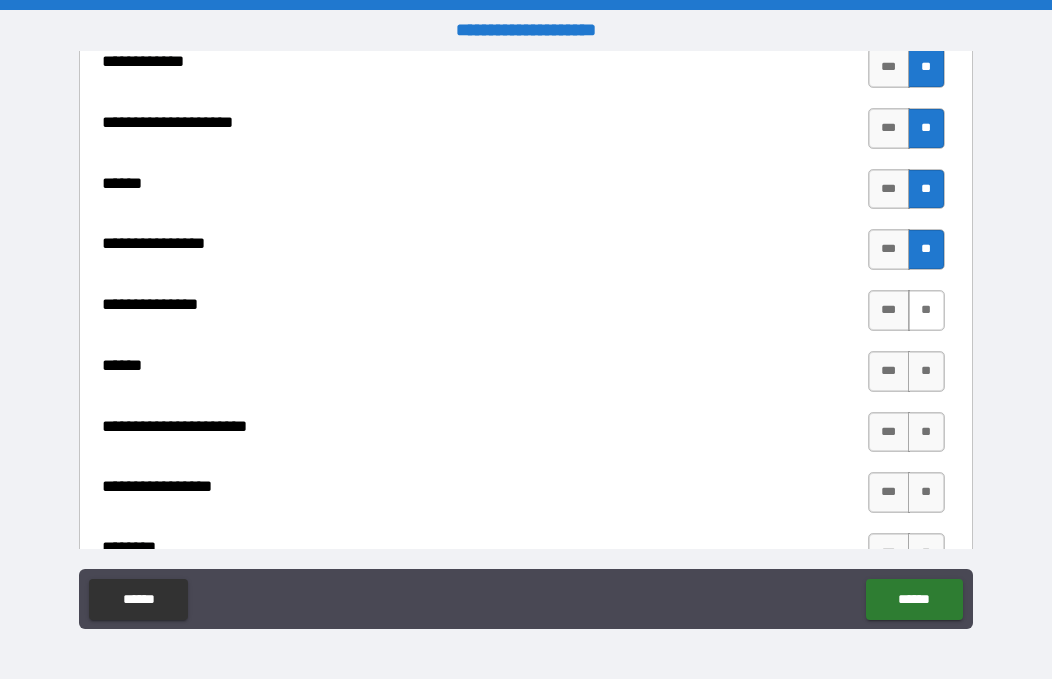 click on "**" at bounding box center (926, 310) 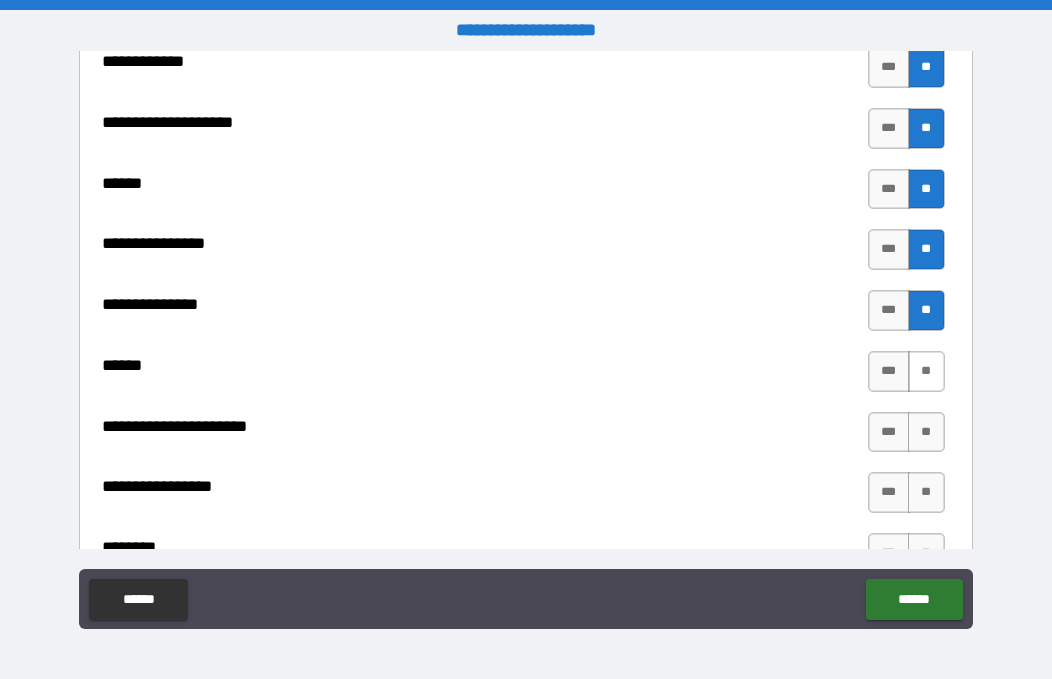 type on "*" 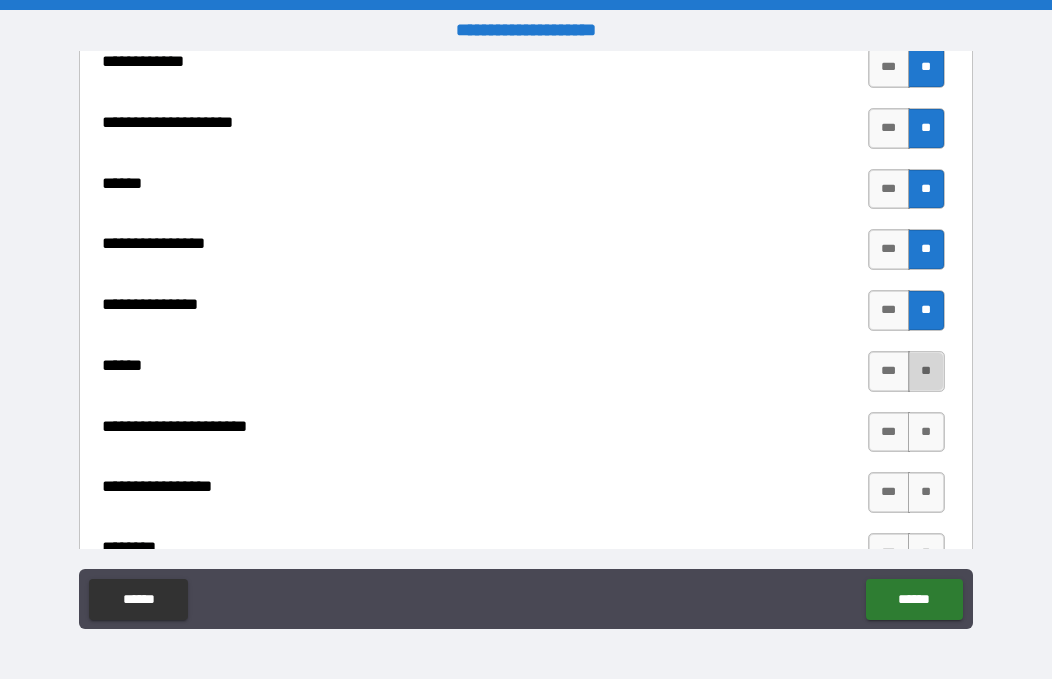 click on "**" at bounding box center [926, 371] 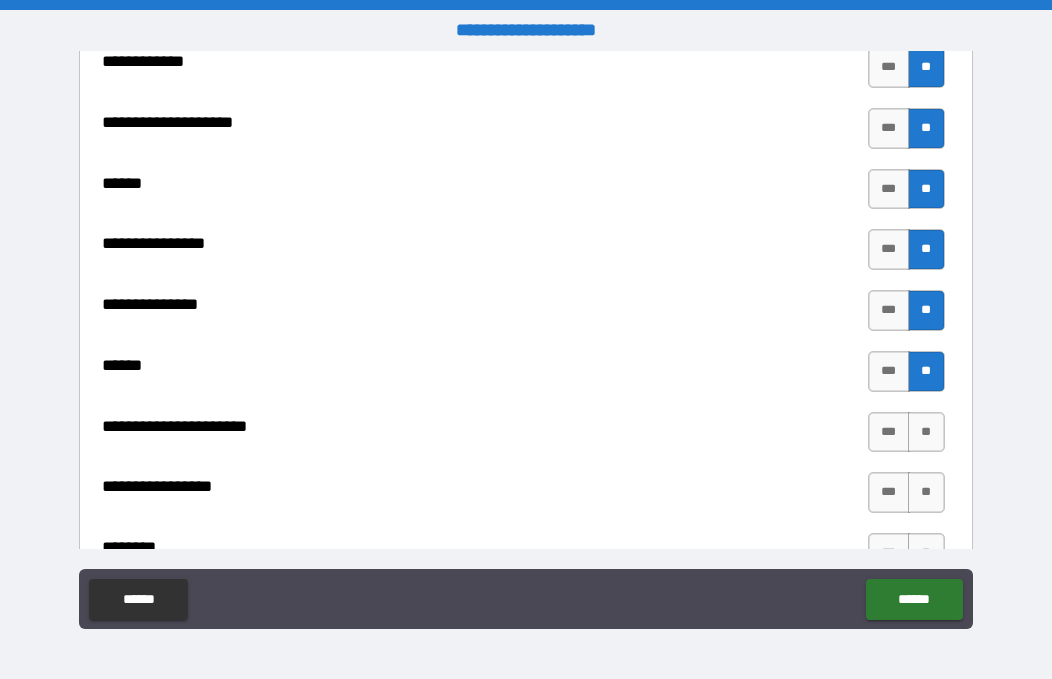 type on "*" 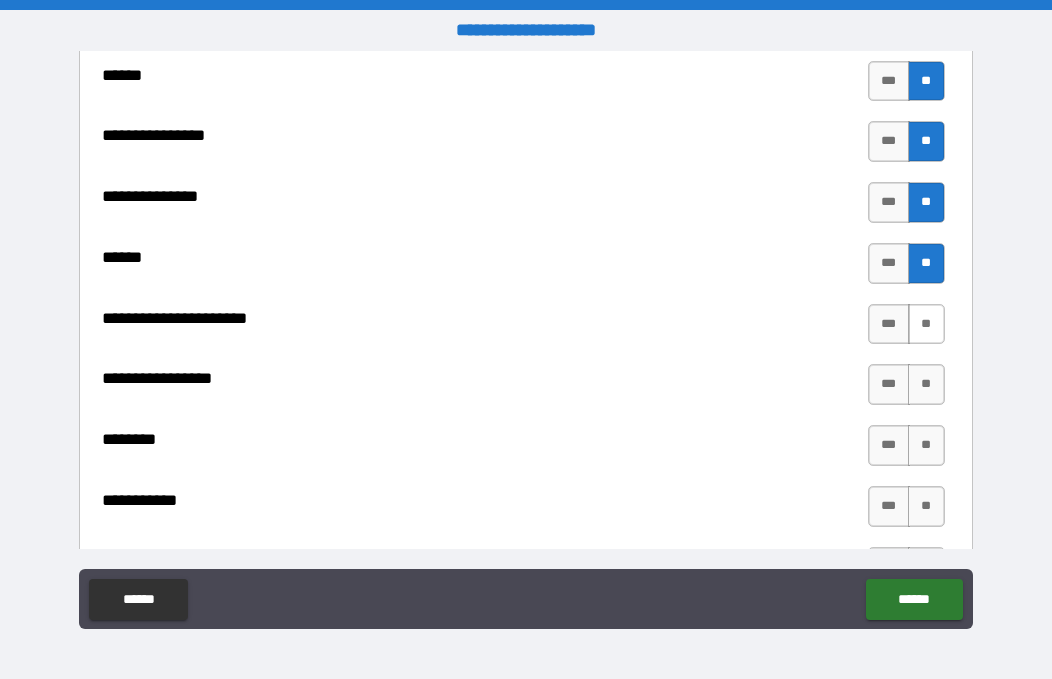 click on "**" at bounding box center (926, 324) 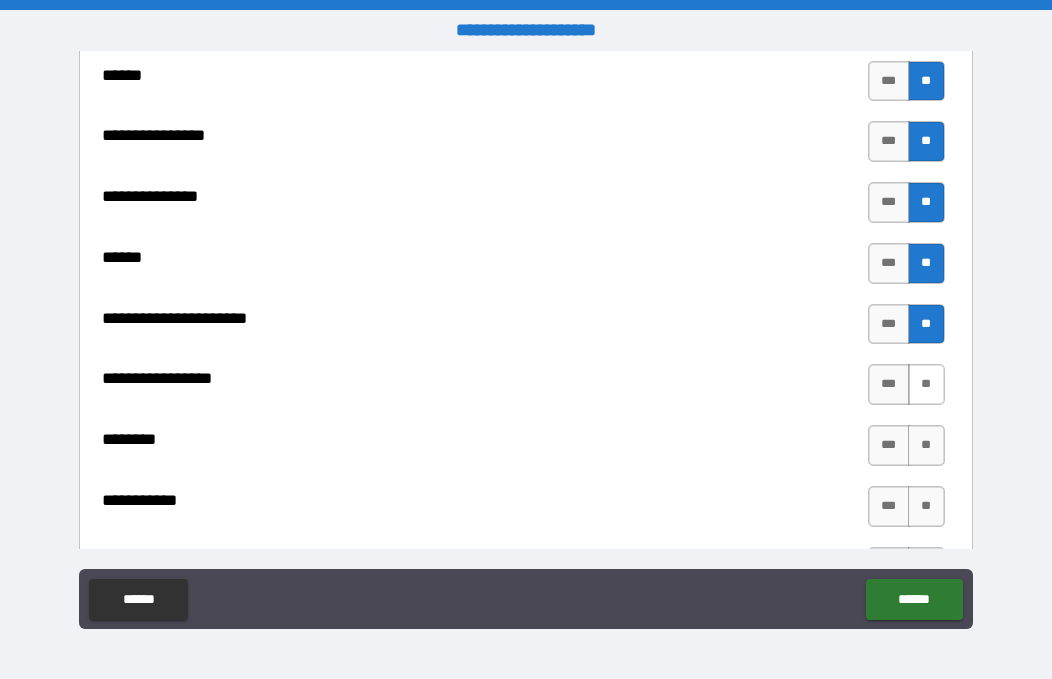 type on "*" 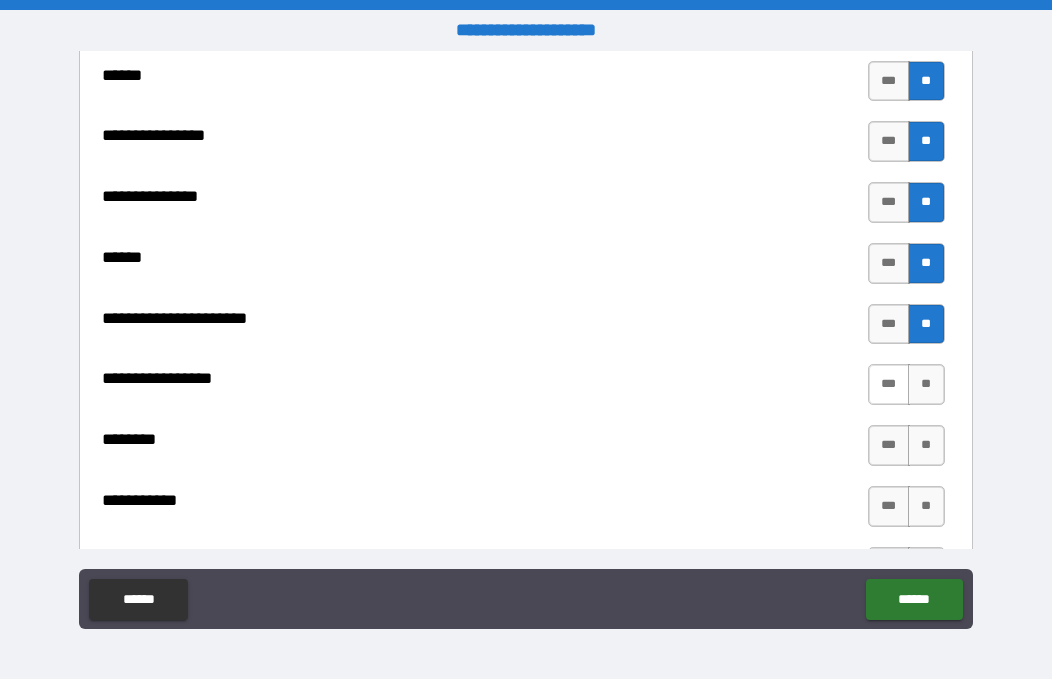 click on "***" at bounding box center (889, 384) 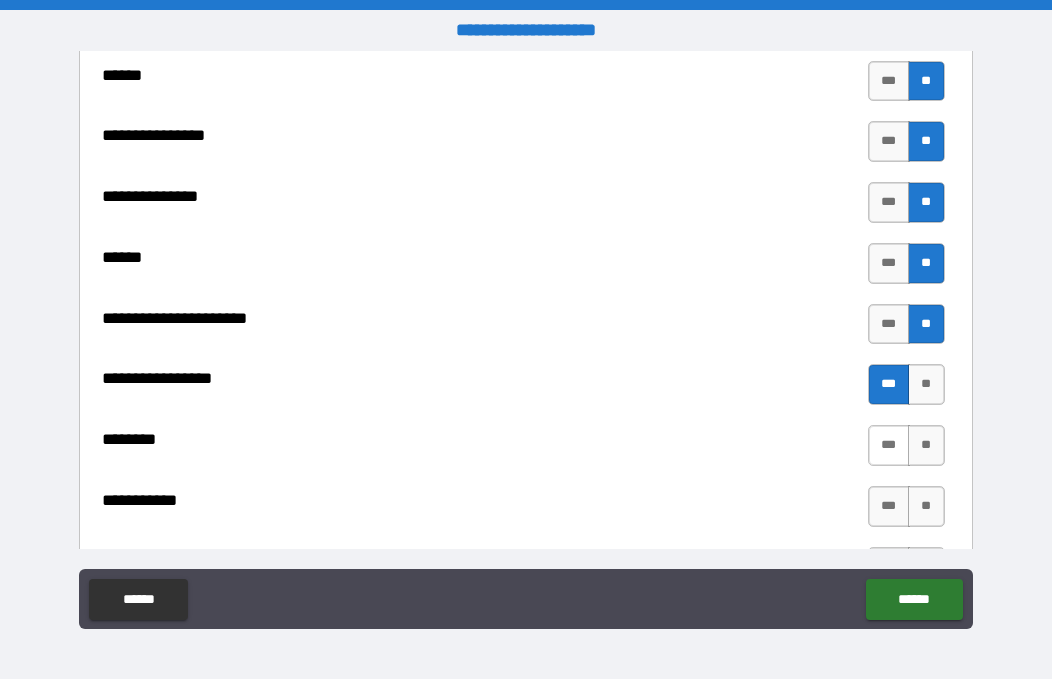 type on "*" 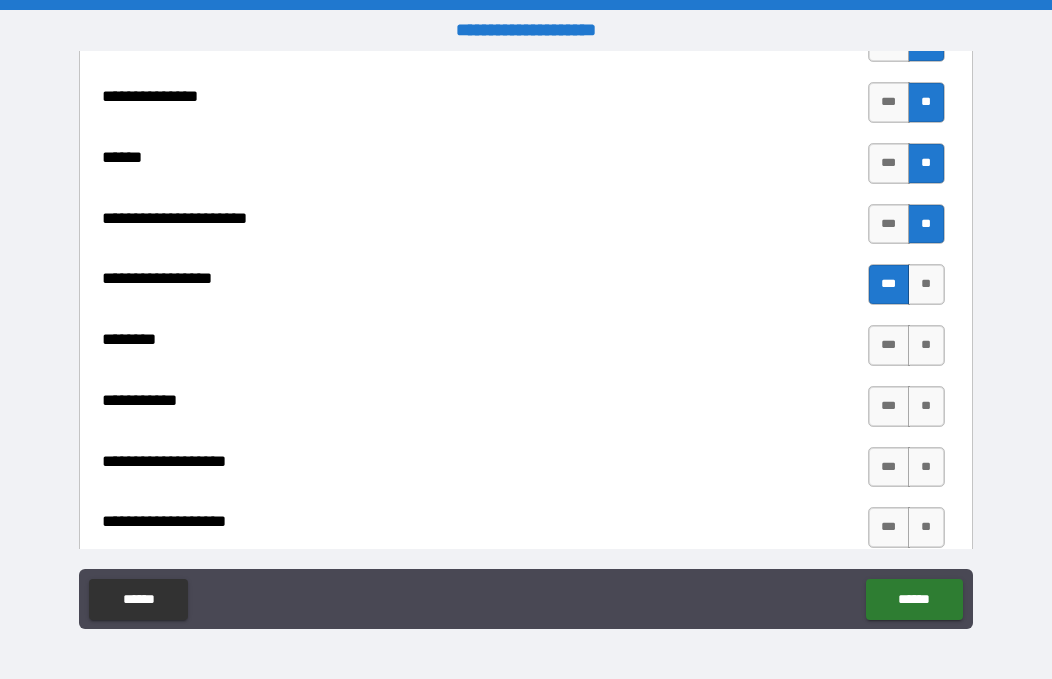 scroll, scrollTop: 1929, scrollLeft: 0, axis: vertical 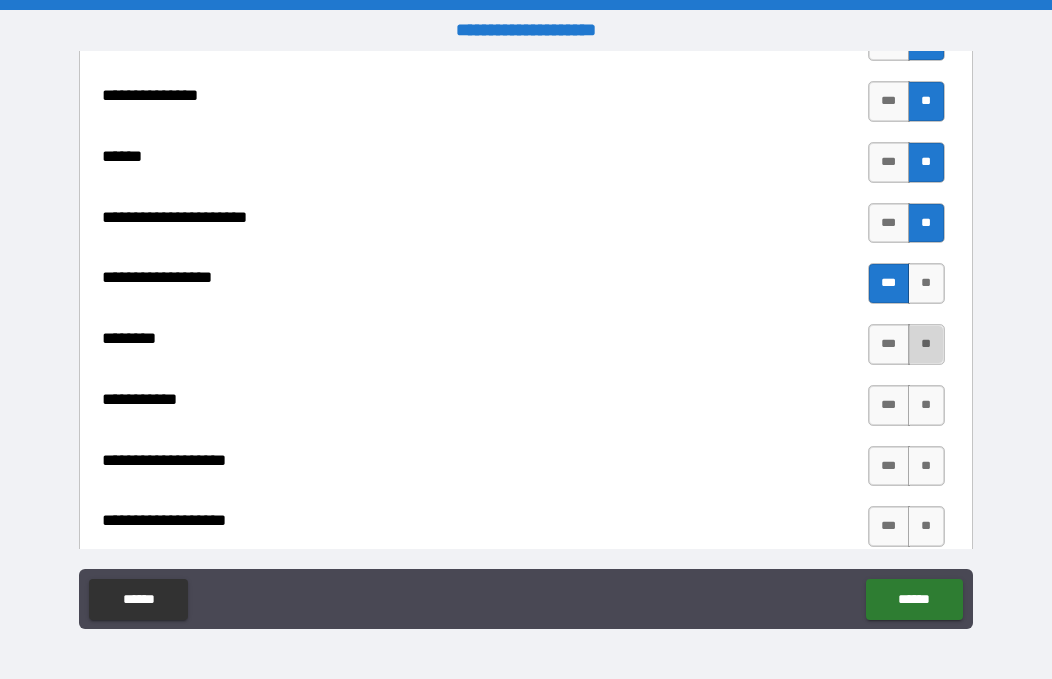 click on "**" at bounding box center (926, 344) 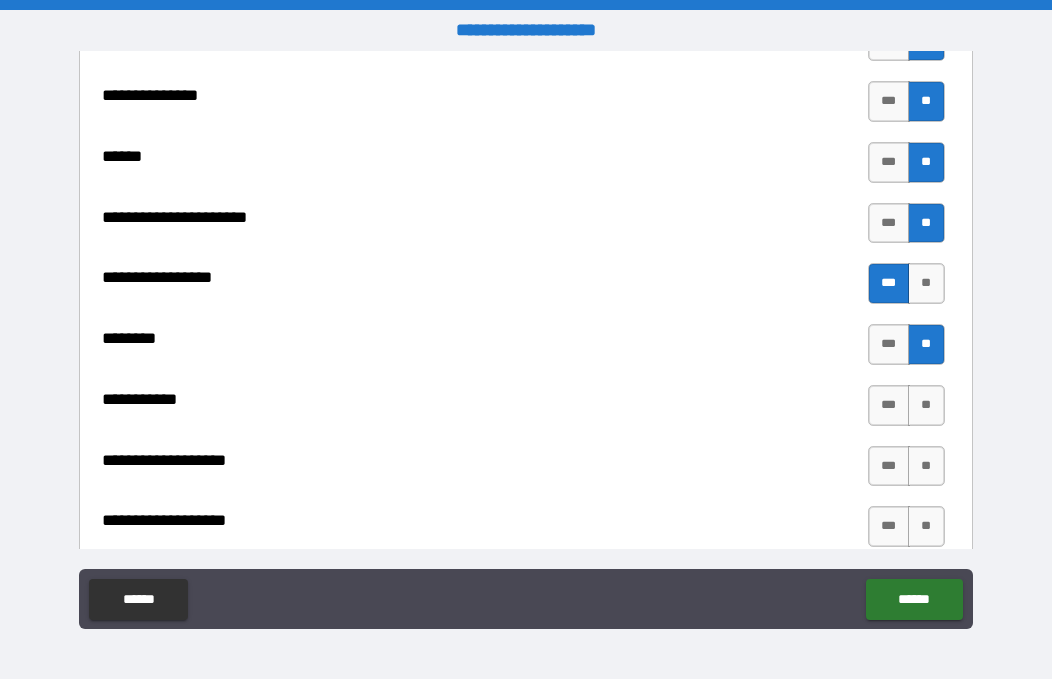 type on "*" 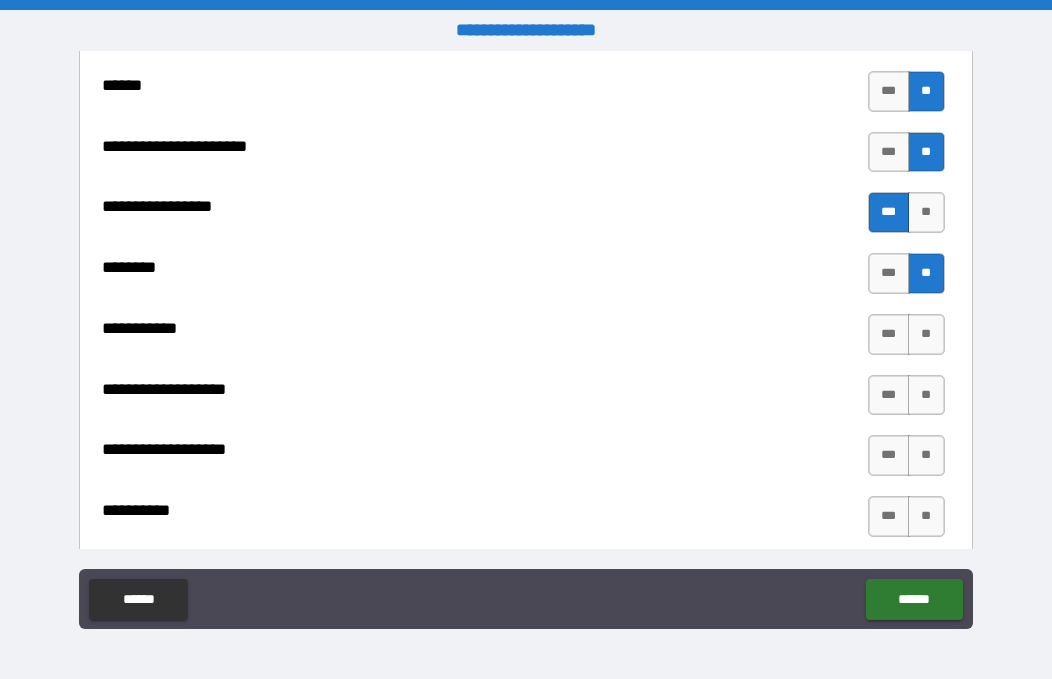 scroll, scrollTop: 1999, scrollLeft: 0, axis: vertical 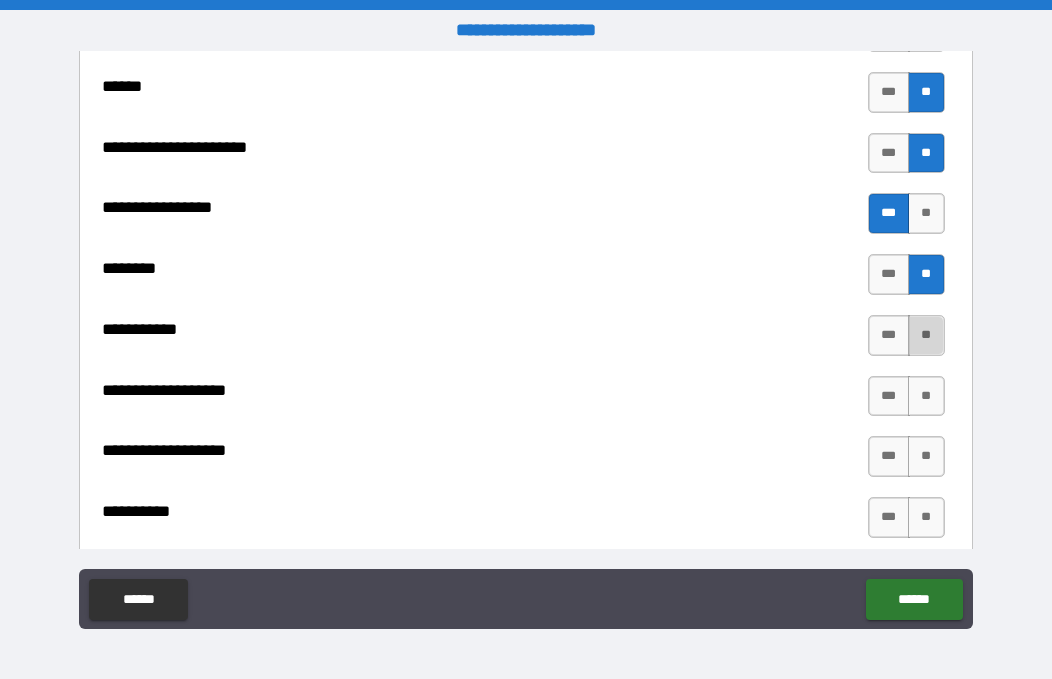 click on "**" at bounding box center [926, 335] 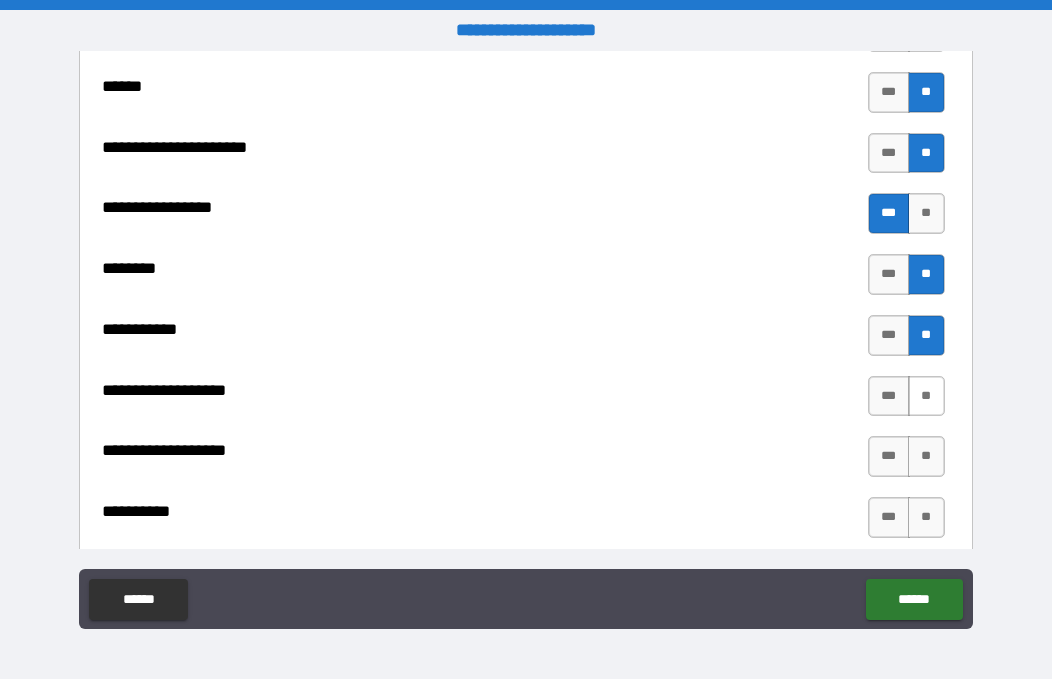 type on "*" 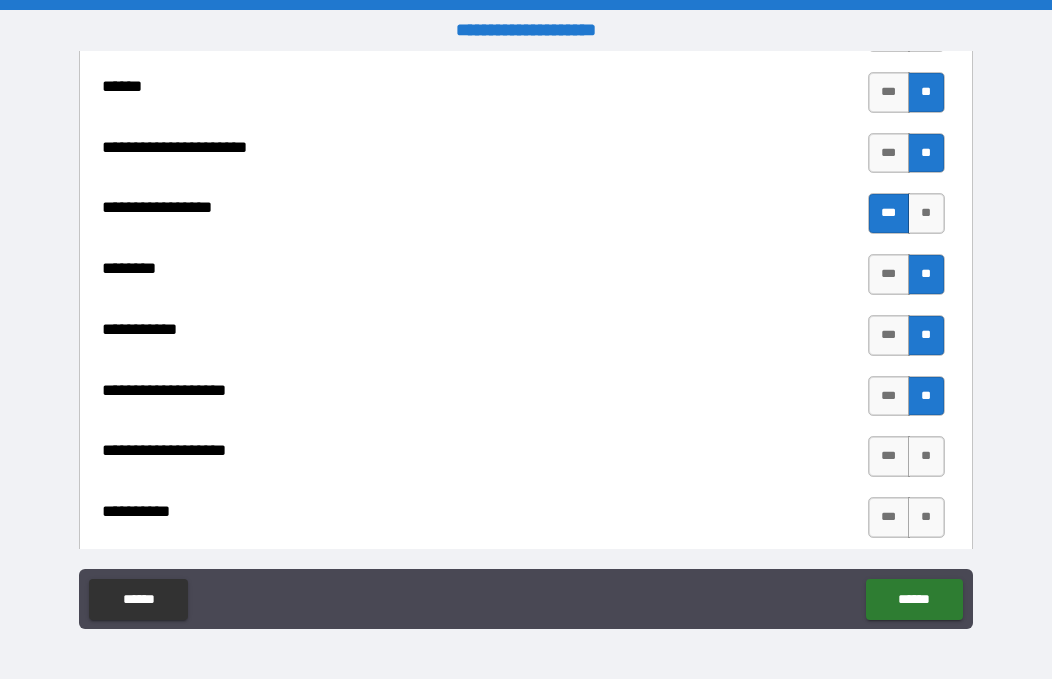 type on "*" 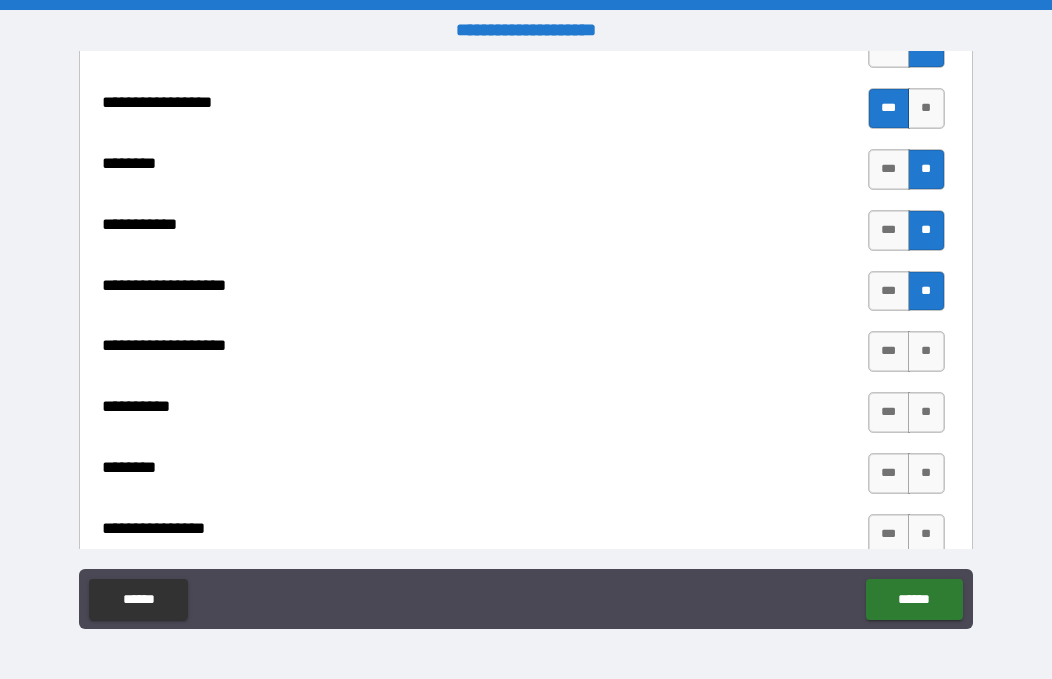 scroll, scrollTop: 2103, scrollLeft: 0, axis: vertical 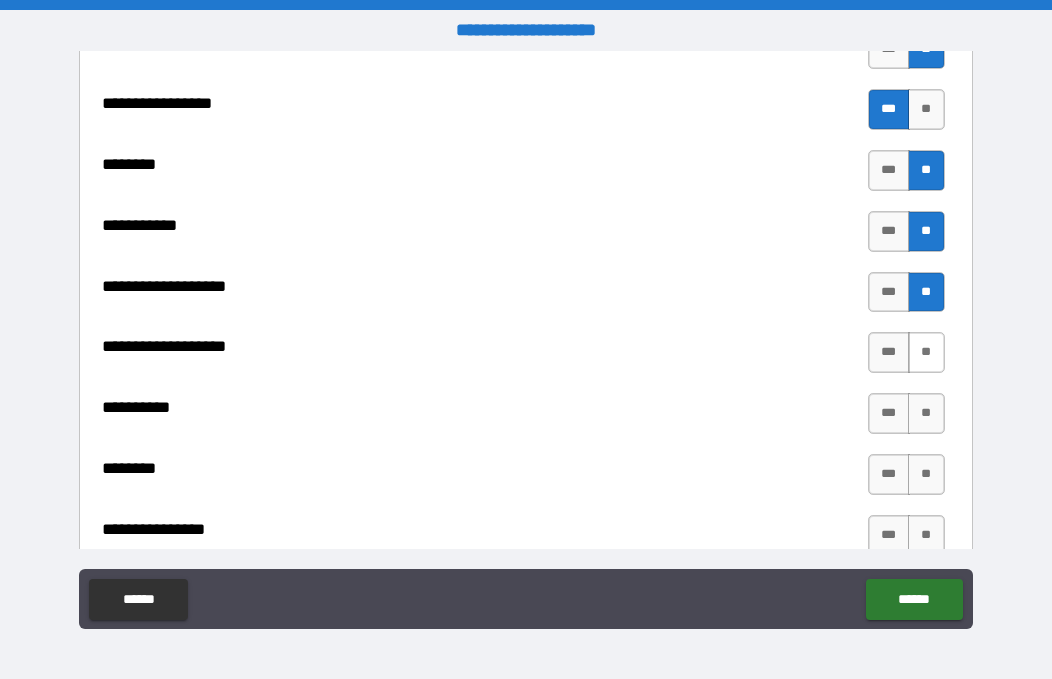 click on "**" at bounding box center [926, 352] 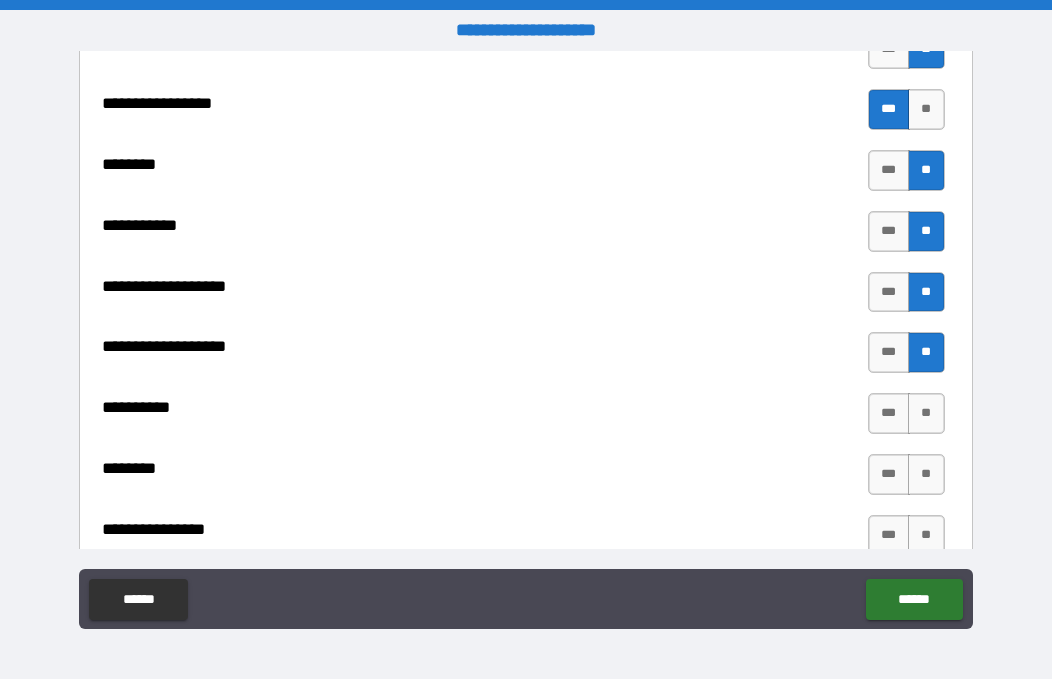type on "*" 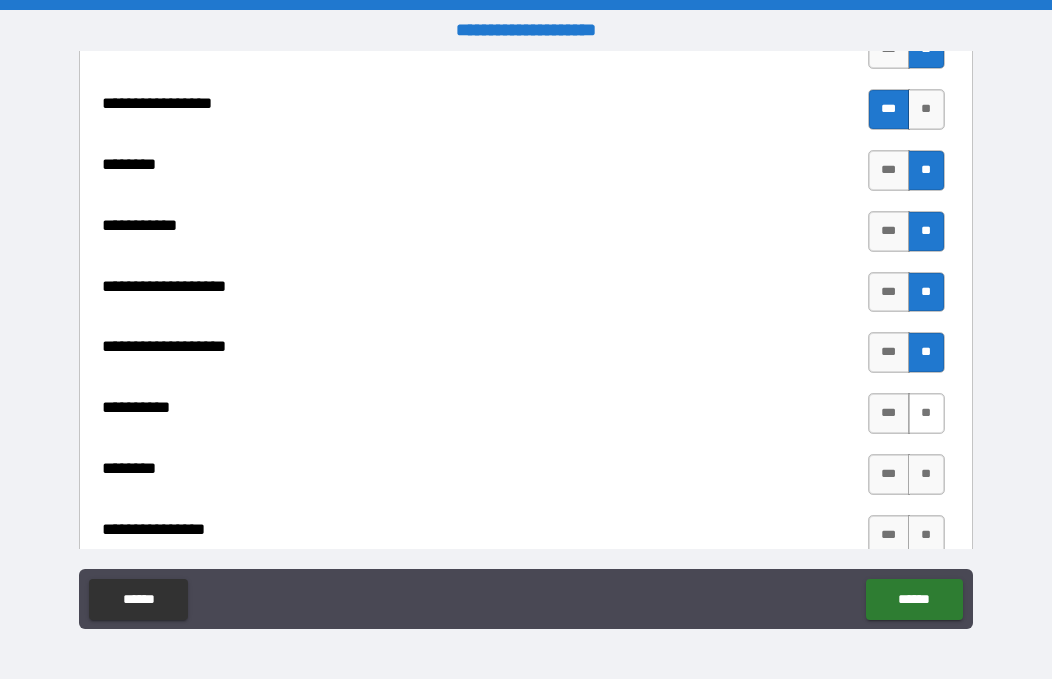 type on "*" 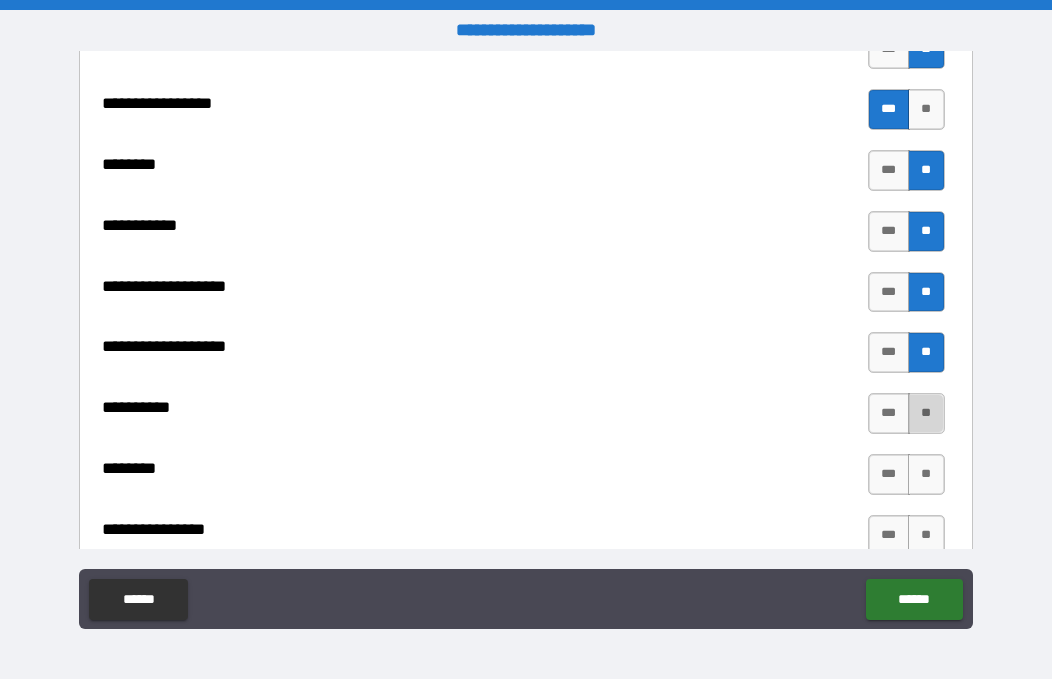 click on "**" at bounding box center (926, 413) 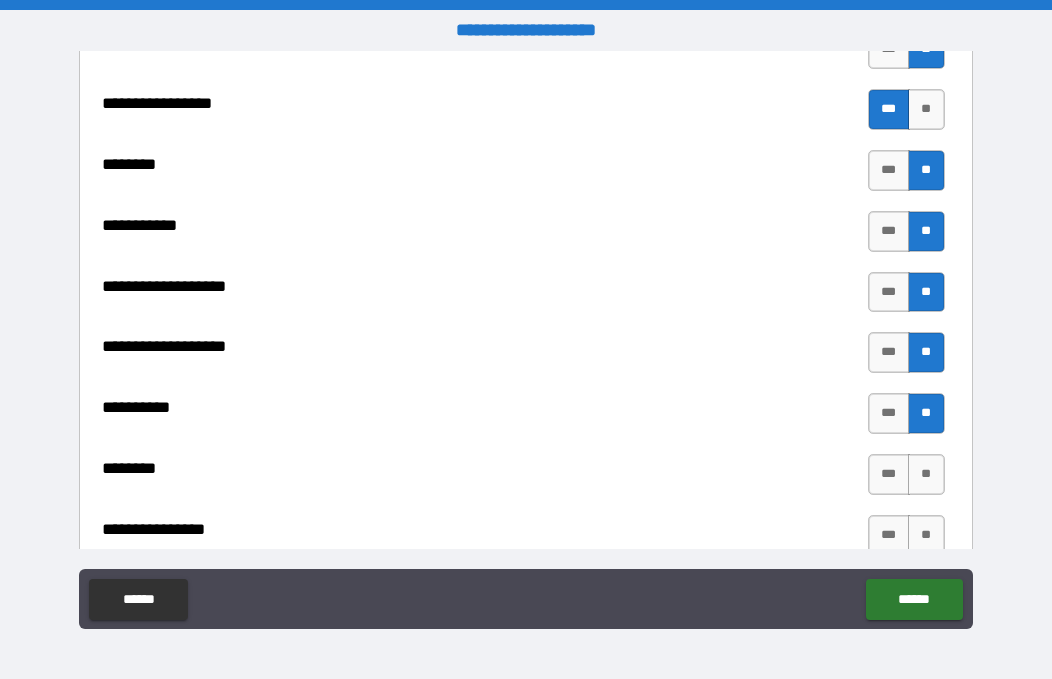 type on "*" 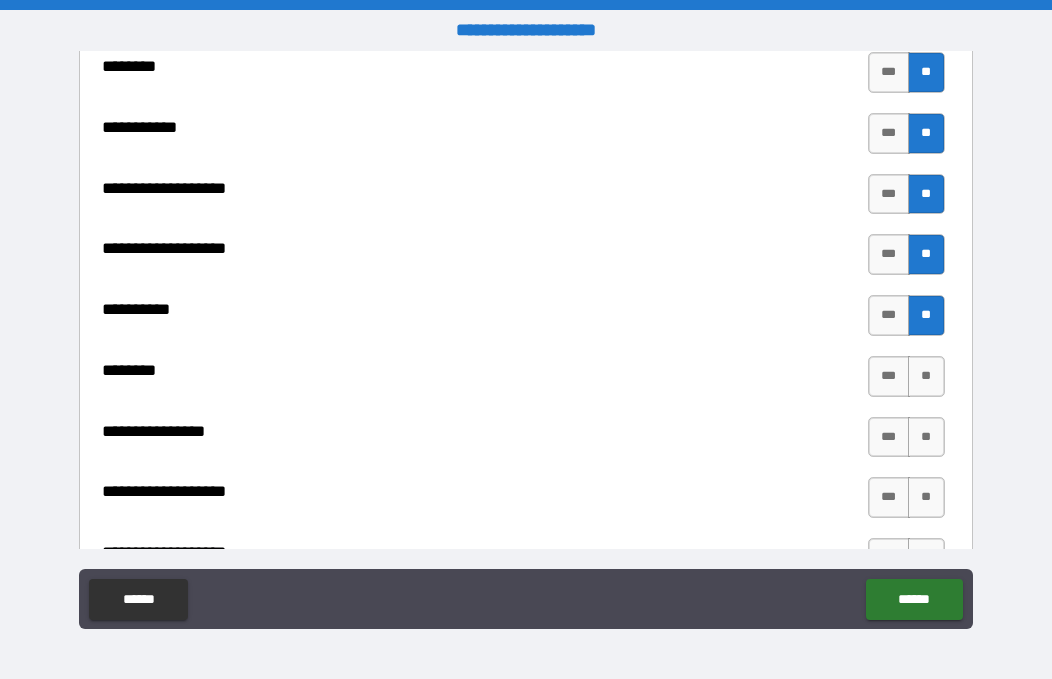 scroll, scrollTop: 2219, scrollLeft: 0, axis: vertical 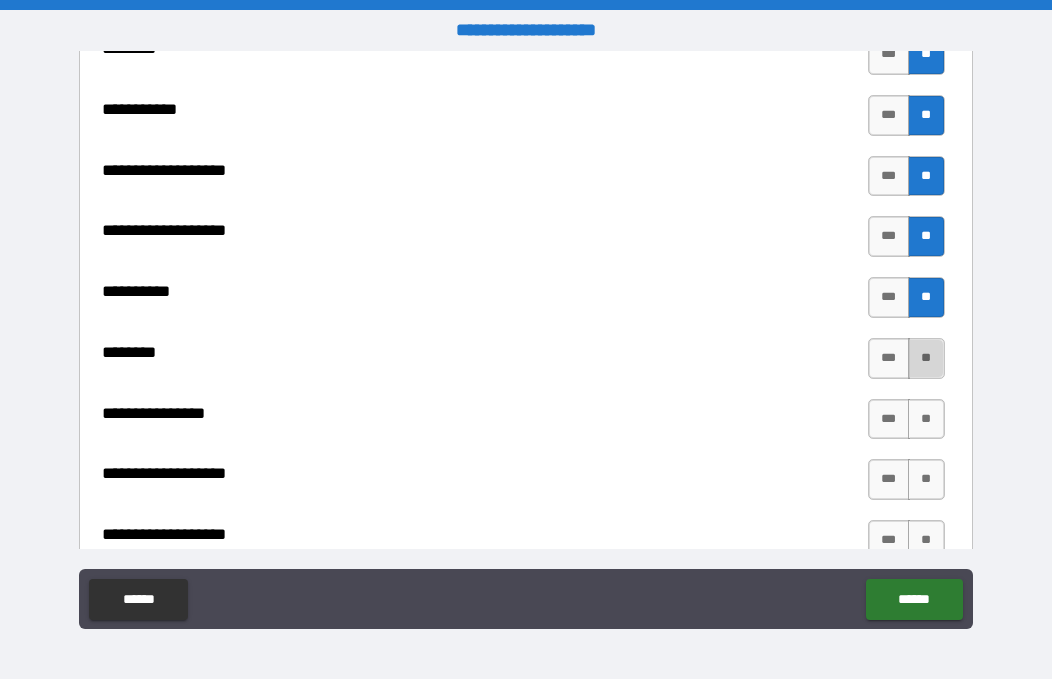 click on "**" at bounding box center [926, 358] 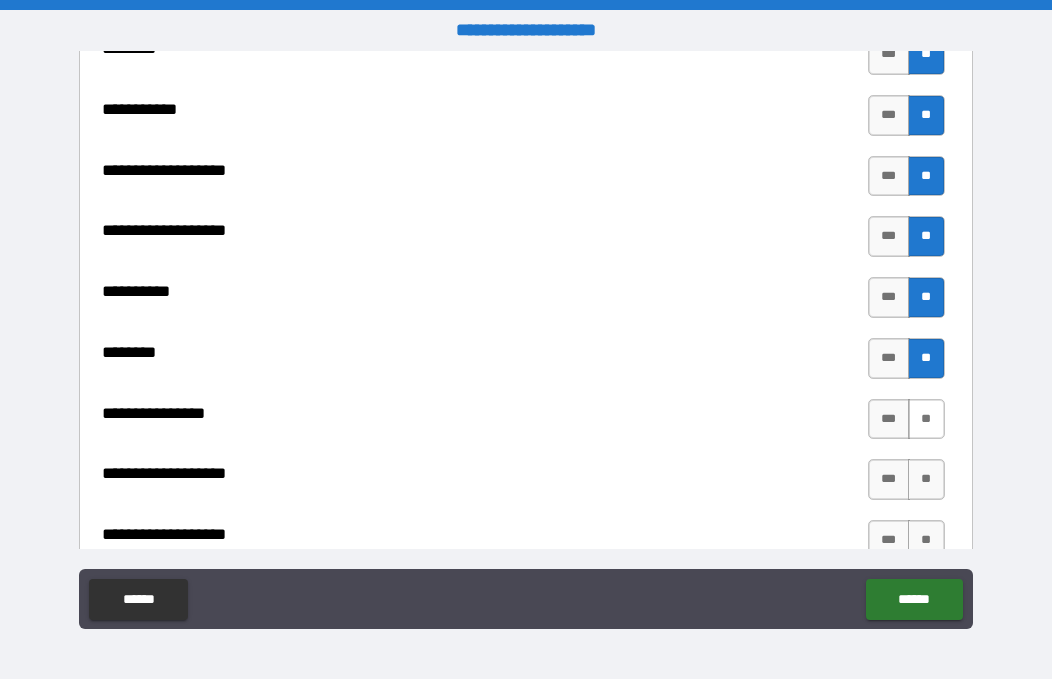 type on "*" 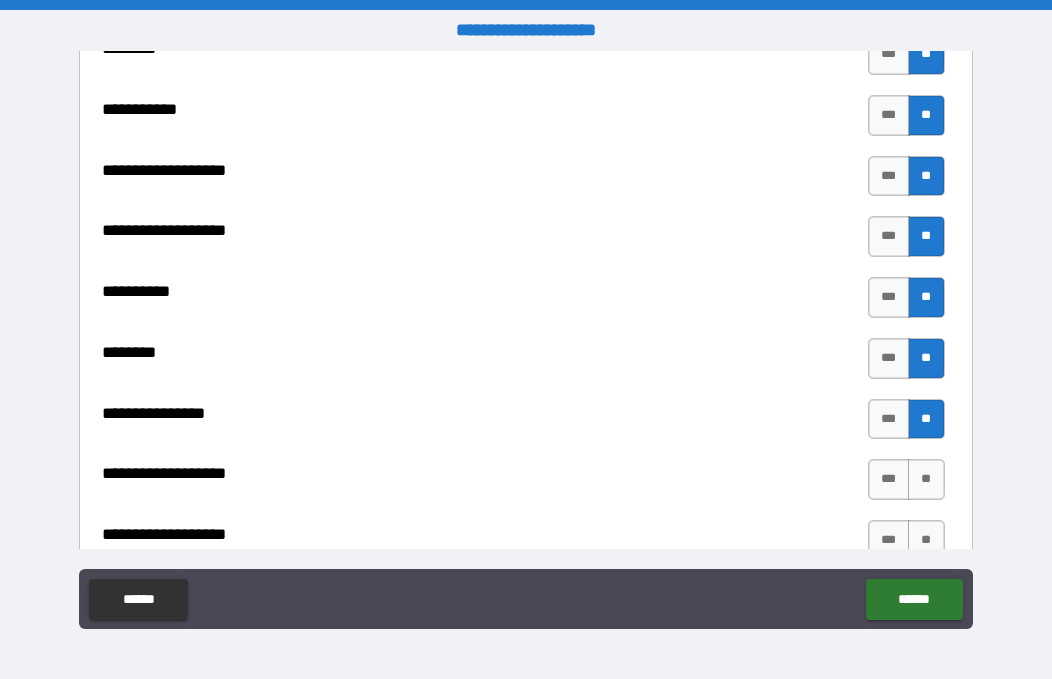 type on "*" 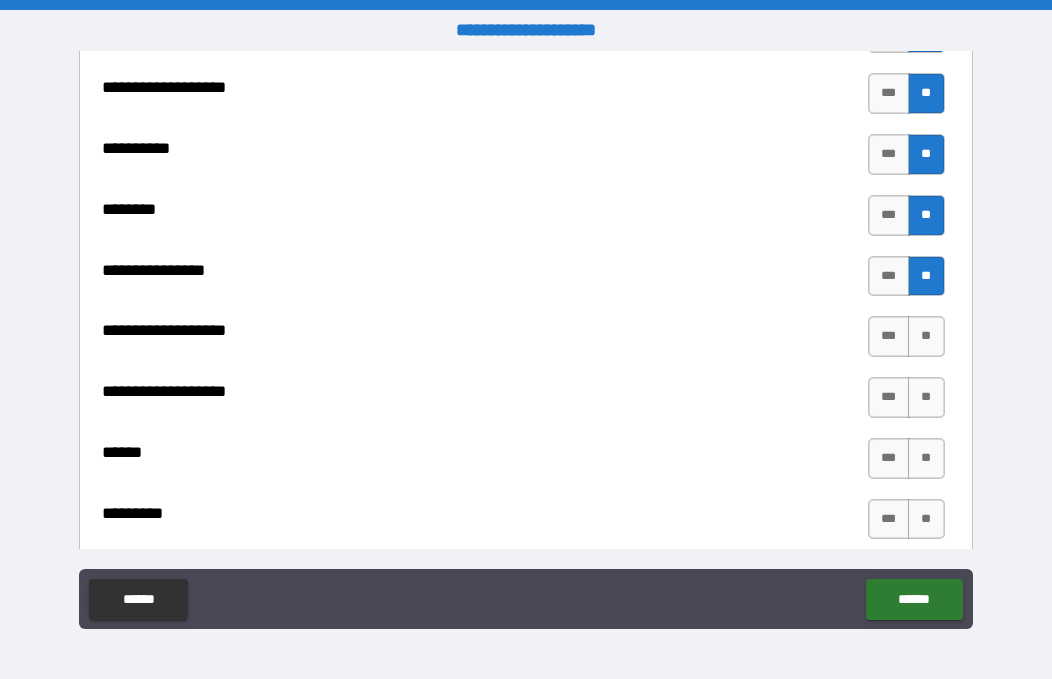 scroll, scrollTop: 2361, scrollLeft: 0, axis: vertical 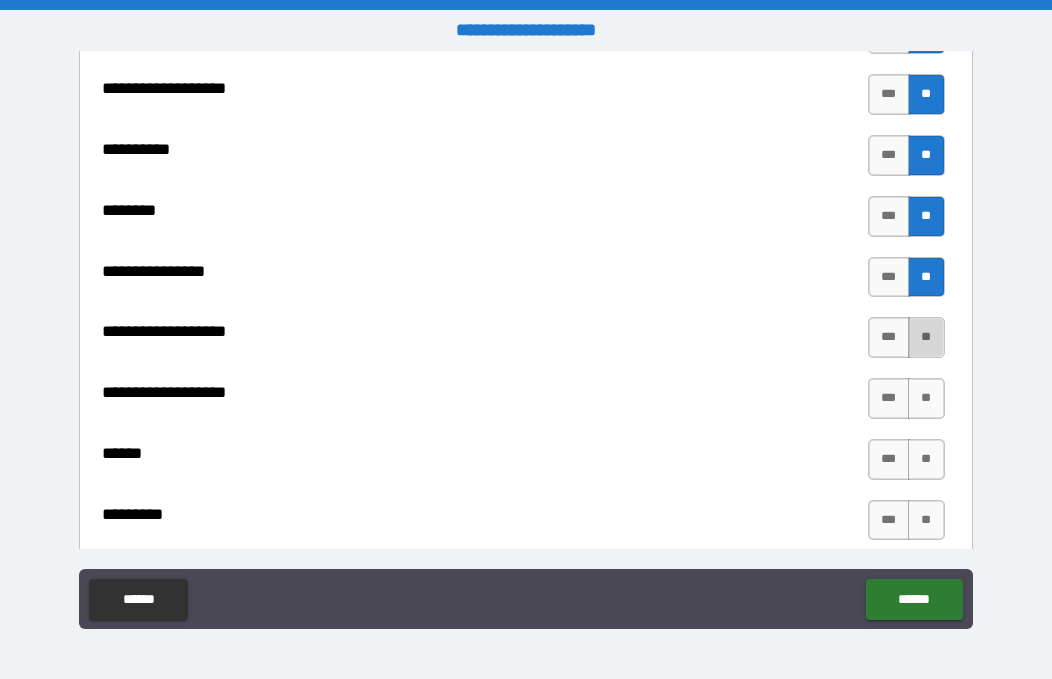 click on "**" at bounding box center (926, 337) 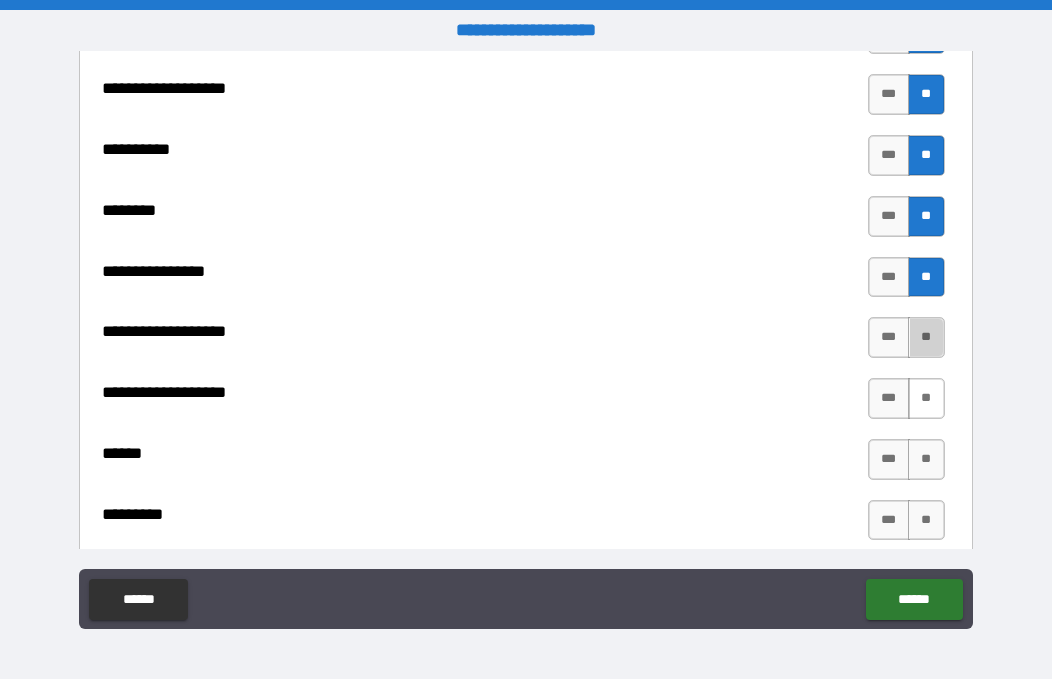 type on "*" 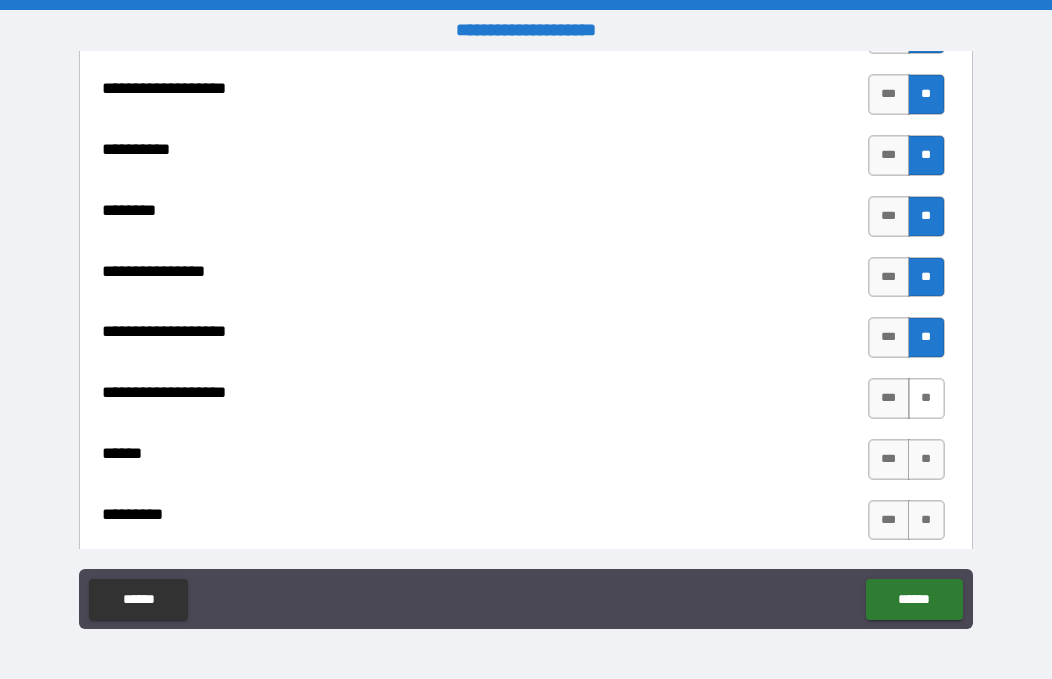 type on "*" 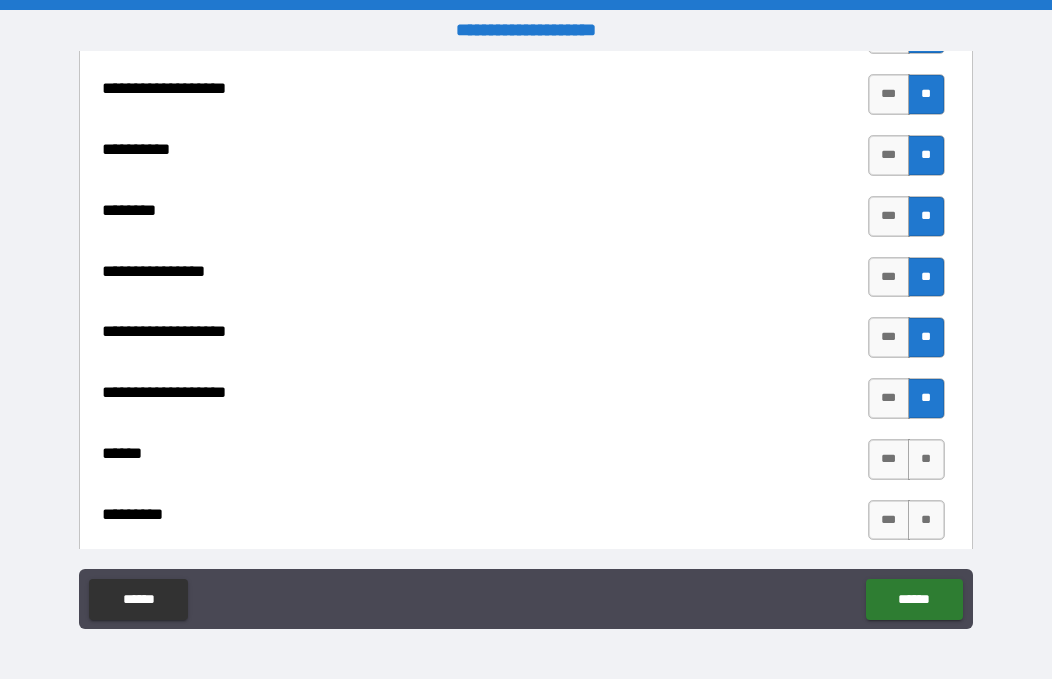 type on "*" 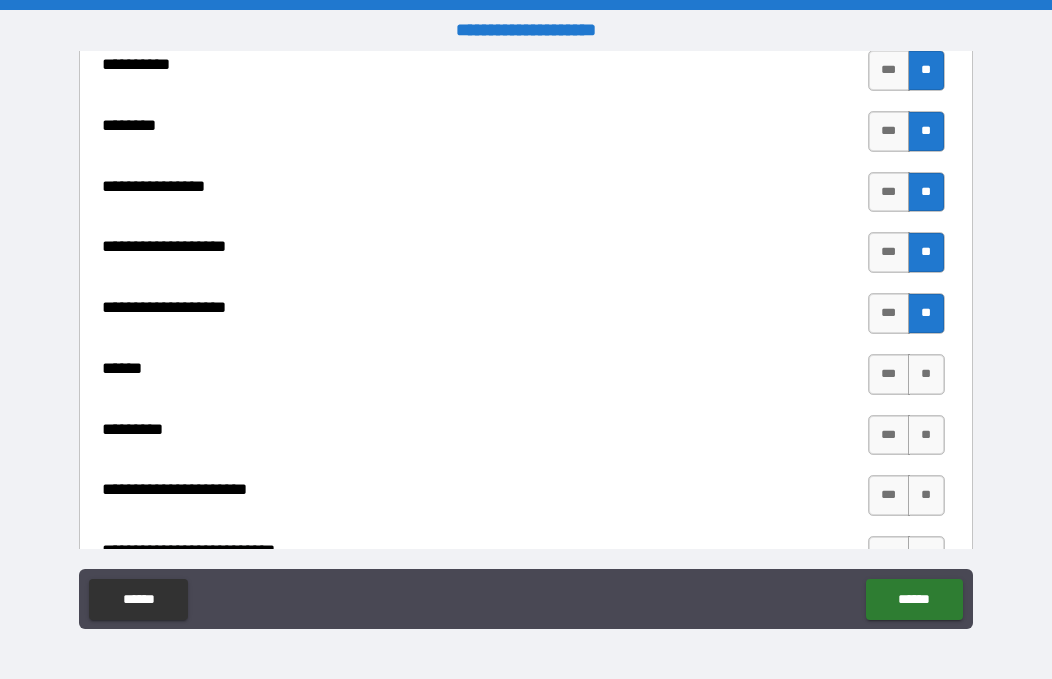 scroll, scrollTop: 2458, scrollLeft: 0, axis: vertical 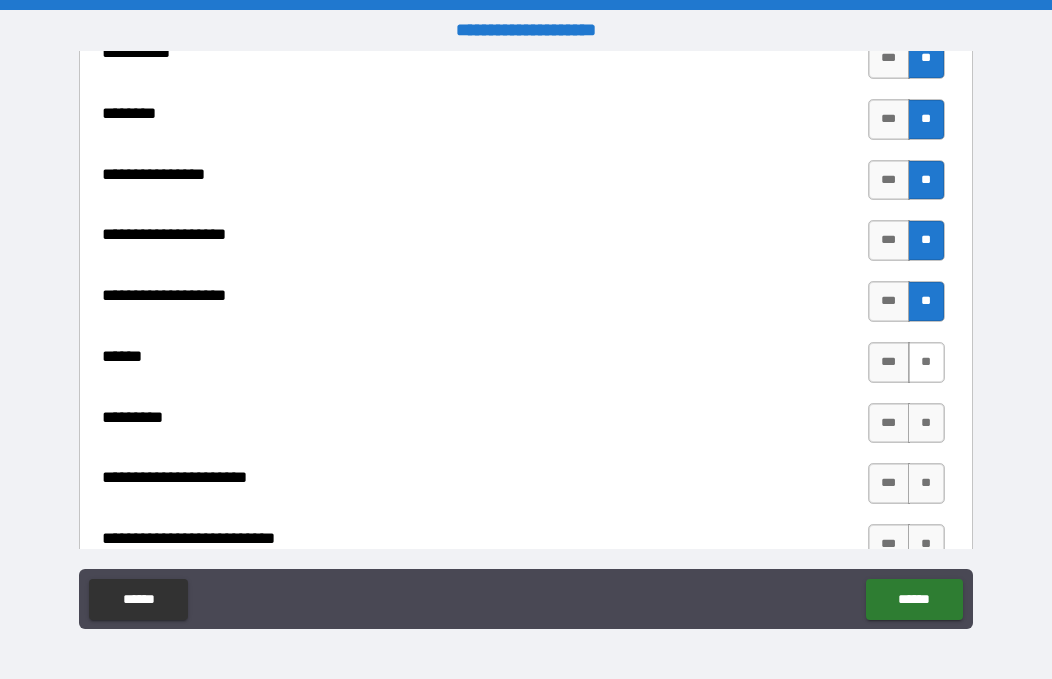 click on "**" at bounding box center (926, 362) 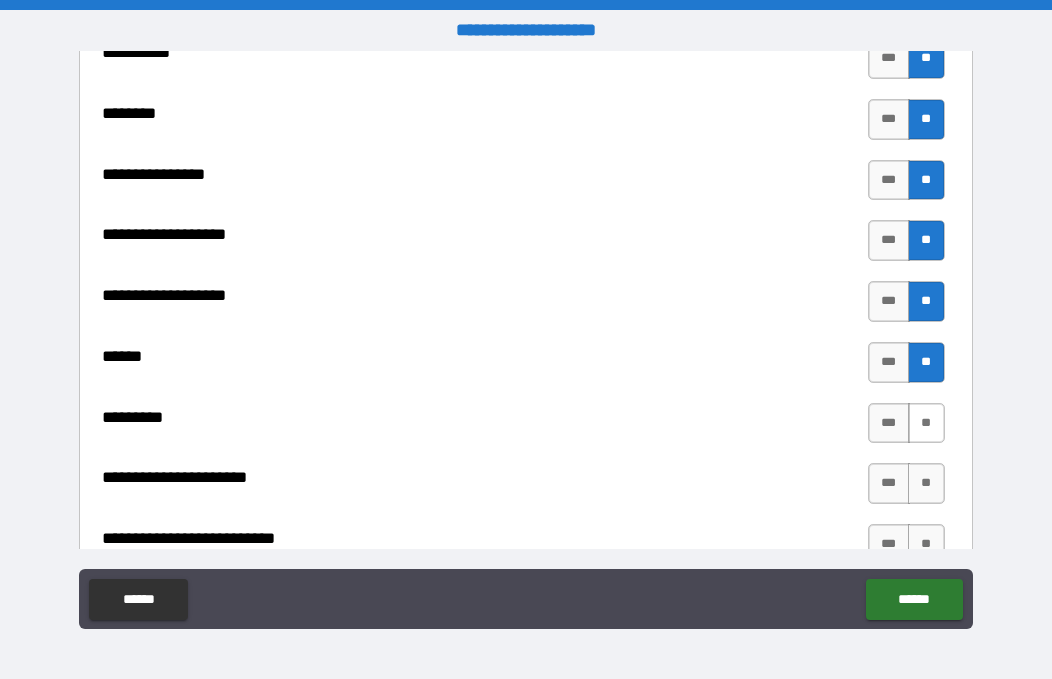 type on "*" 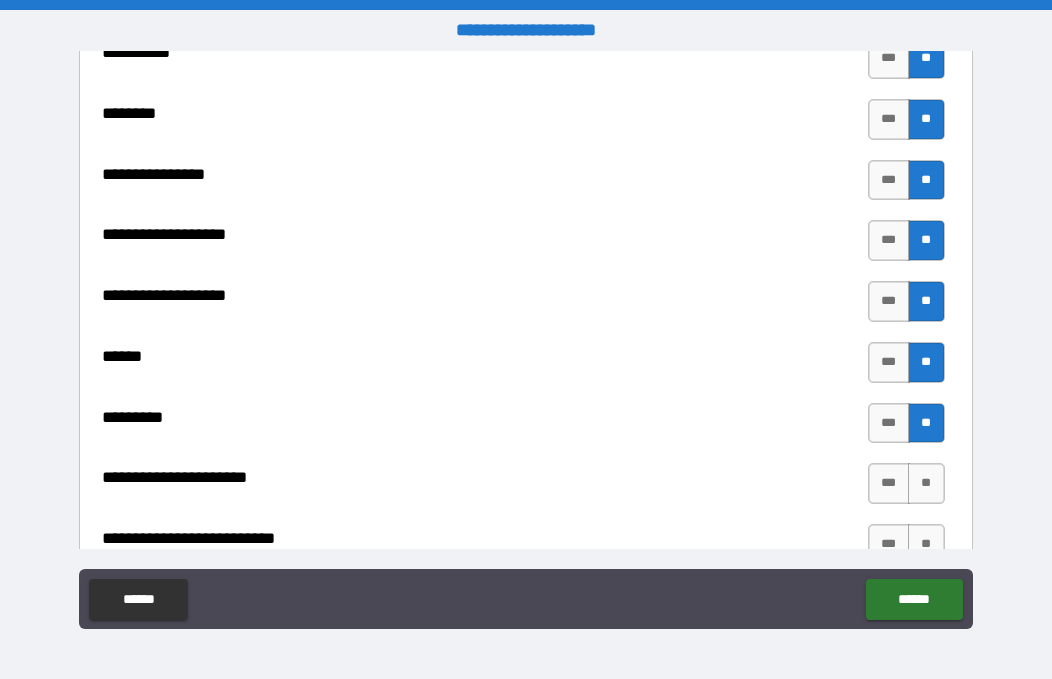 type on "*" 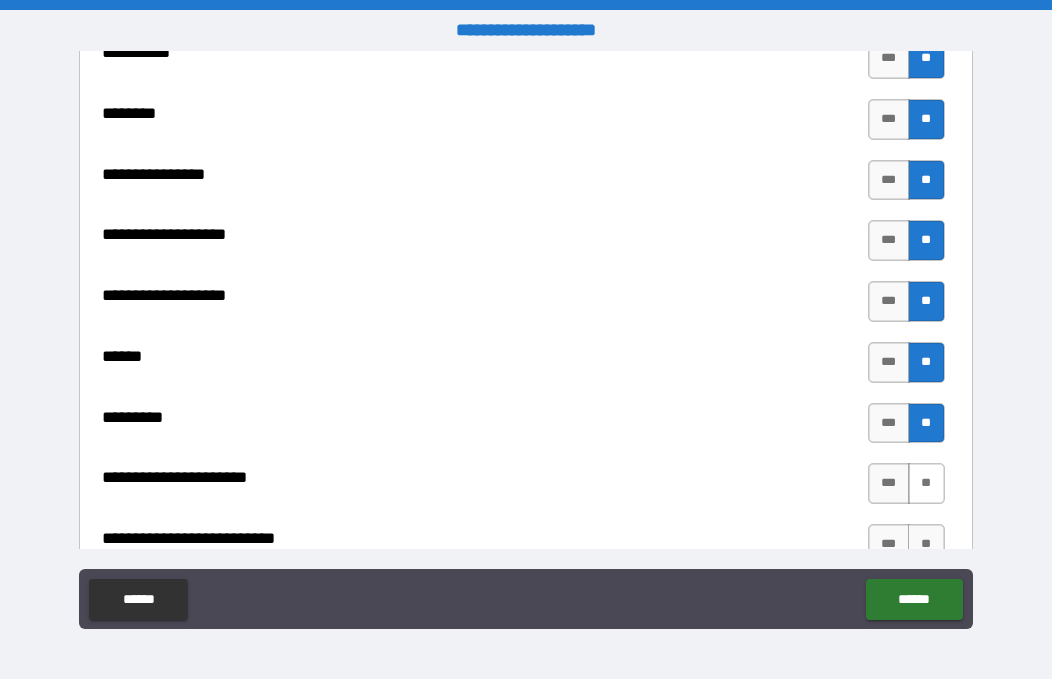 click on "**" at bounding box center (926, 483) 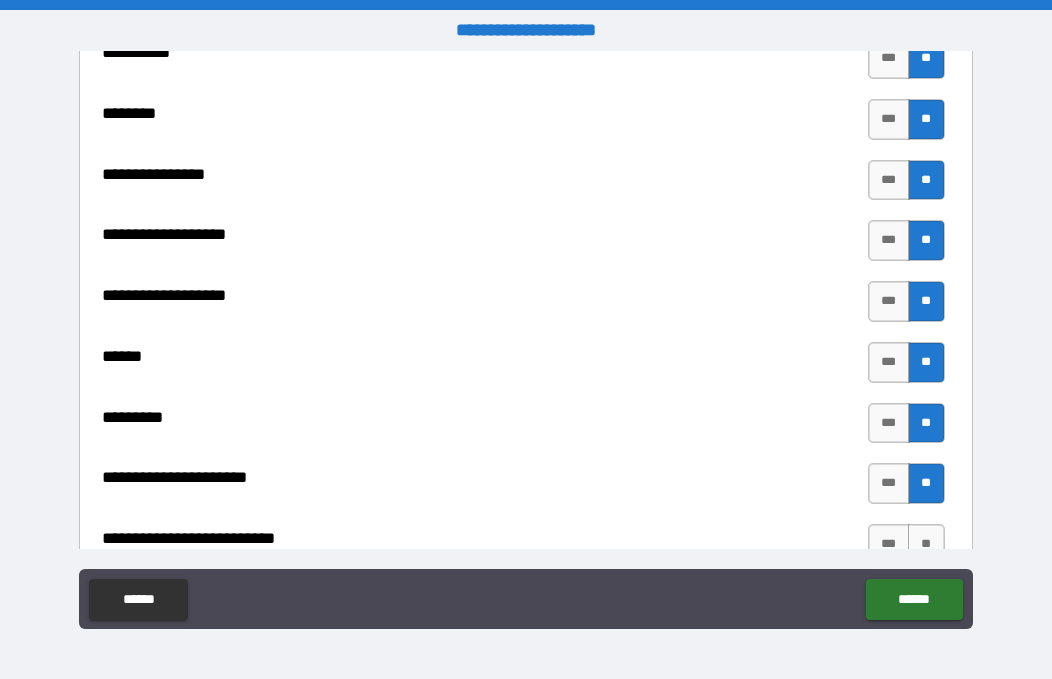 type on "*" 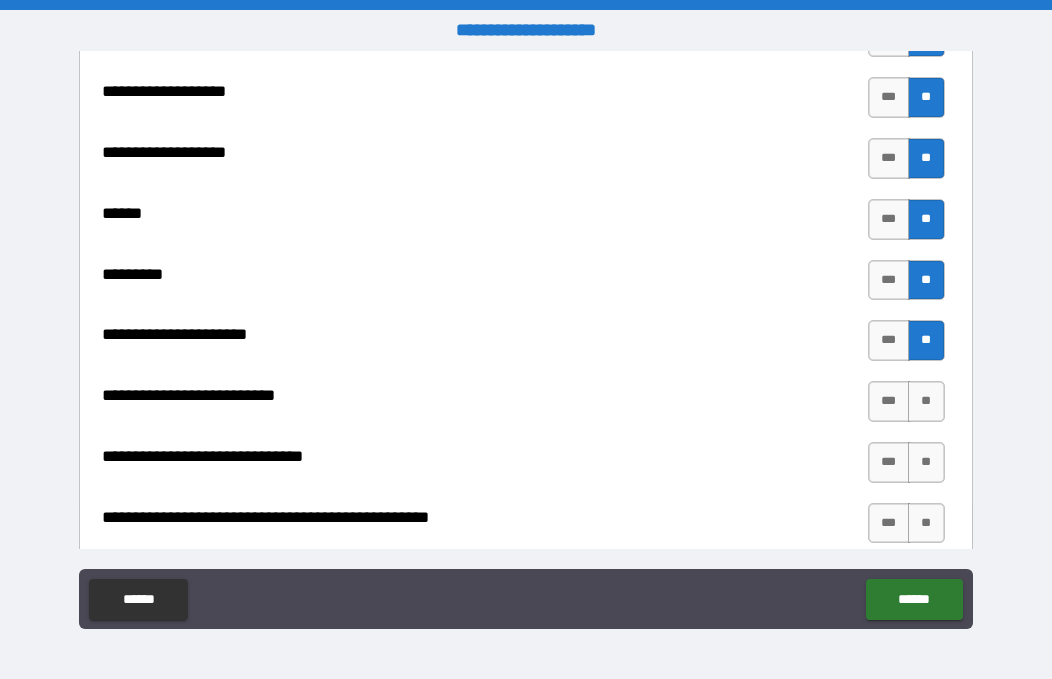 scroll, scrollTop: 2600, scrollLeft: 0, axis: vertical 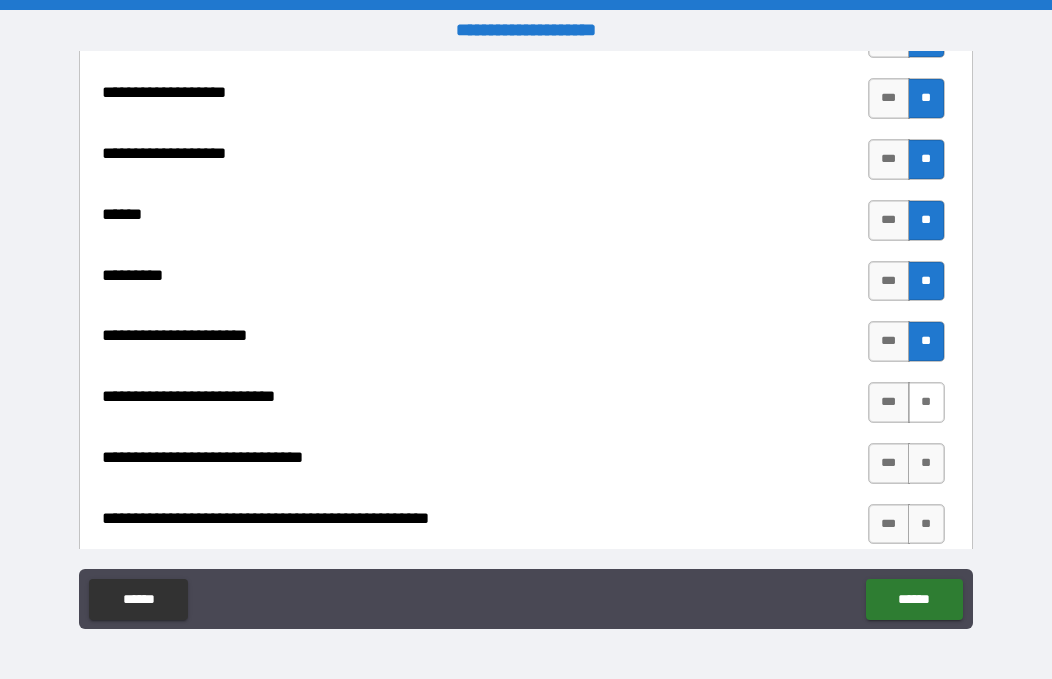 click on "**" at bounding box center (926, 402) 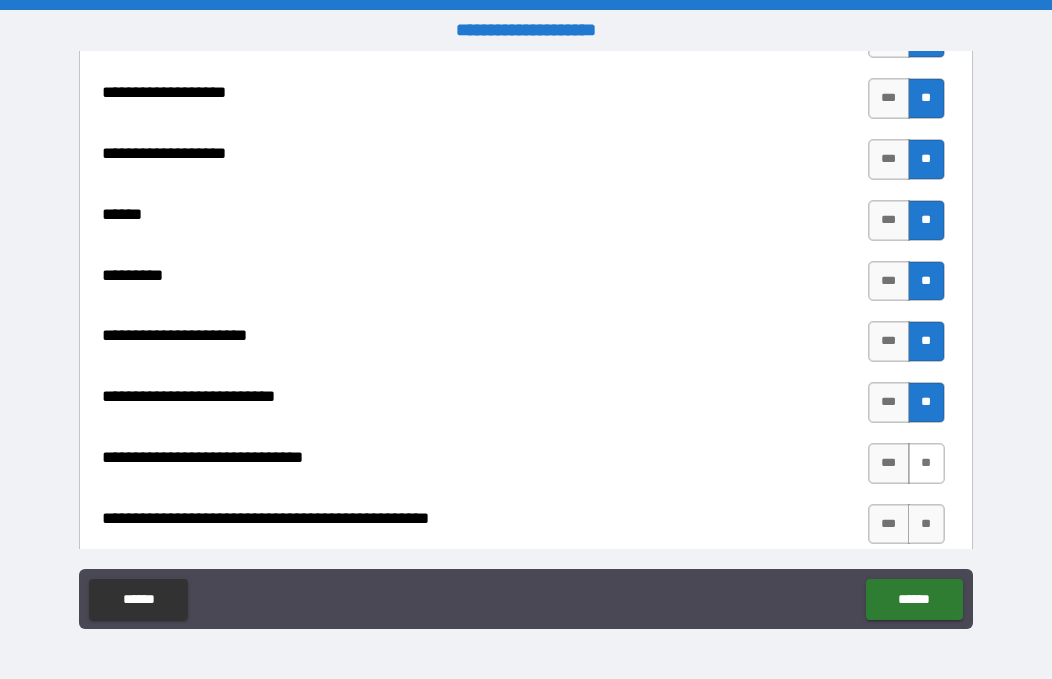type on "*" 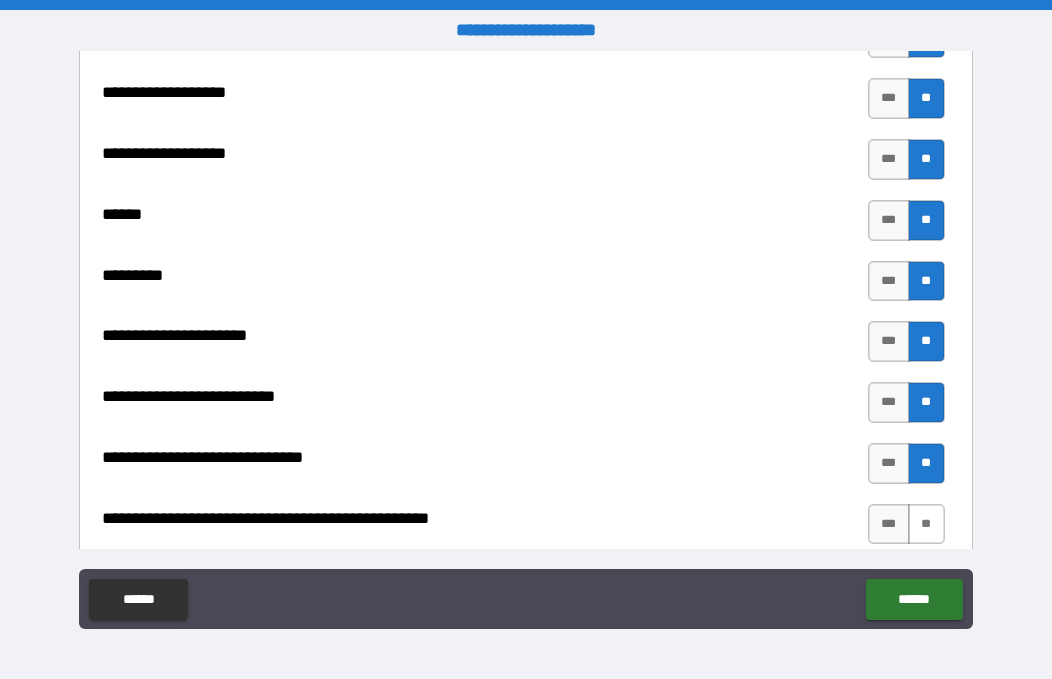 type on "*" 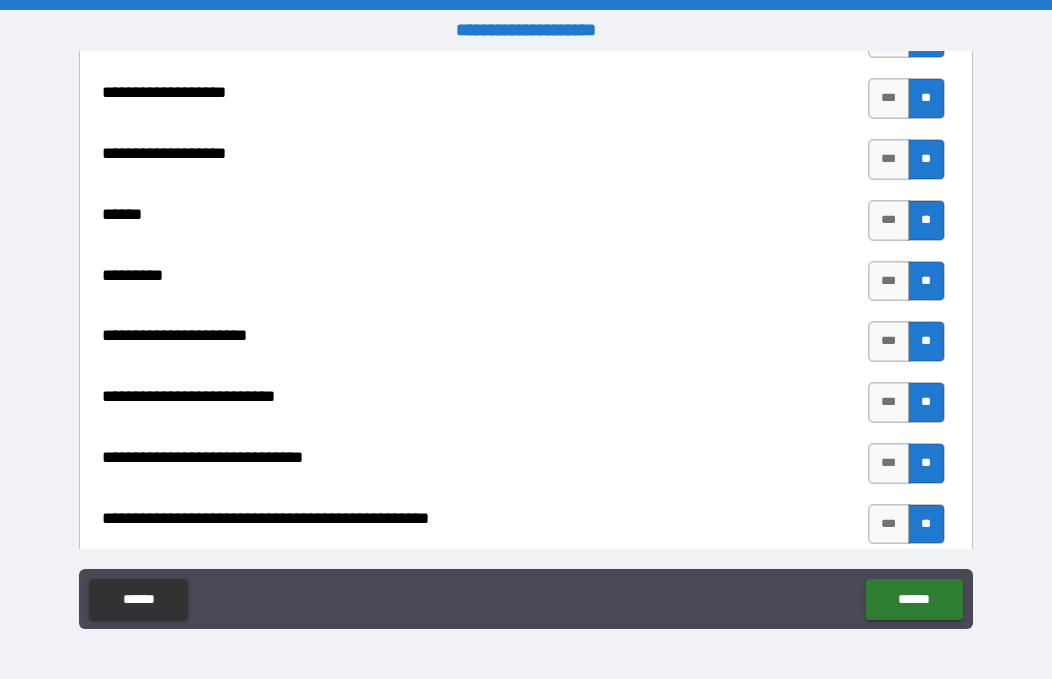 type on "*" 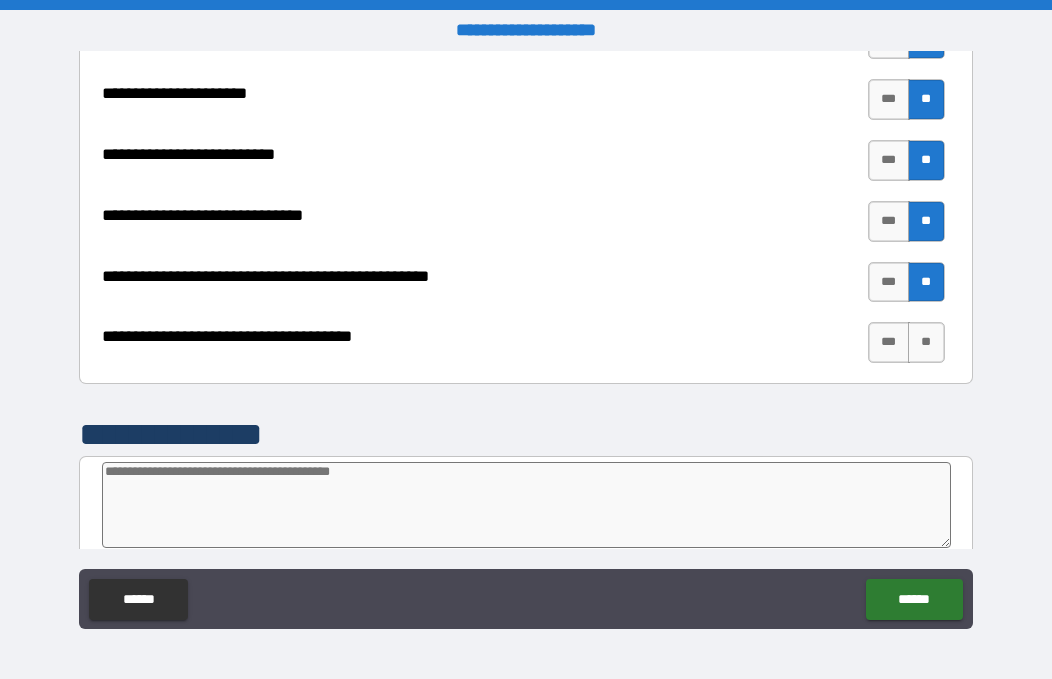 scroll, scrollTop: 2839, scrollLeft: 0, axis: vertical 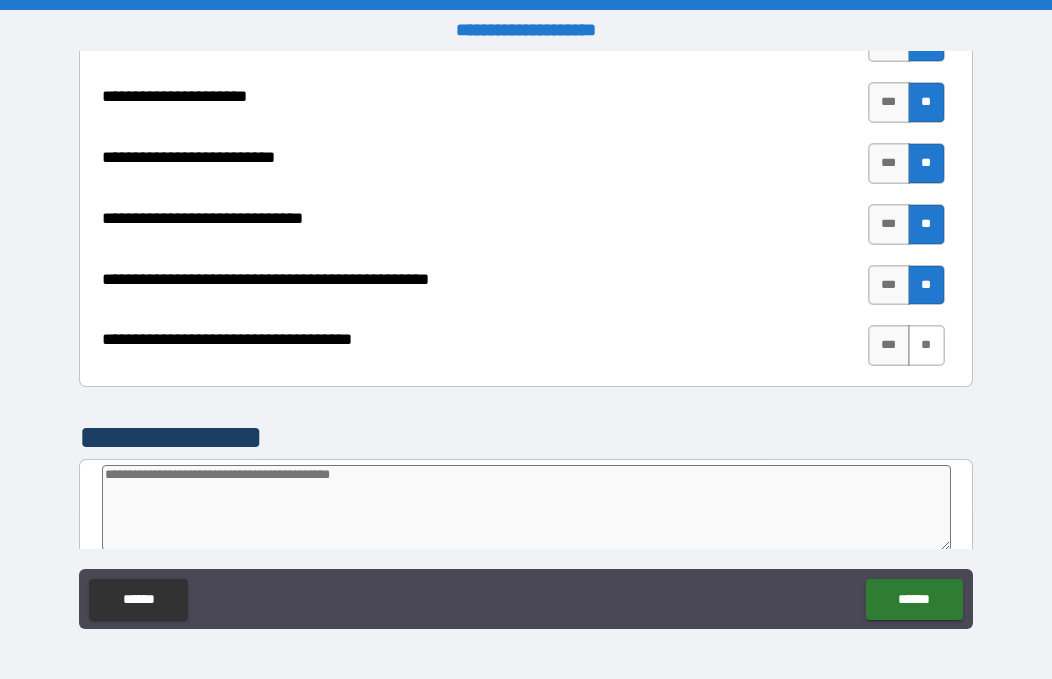 click on "**" at bounding box center (926, 345) 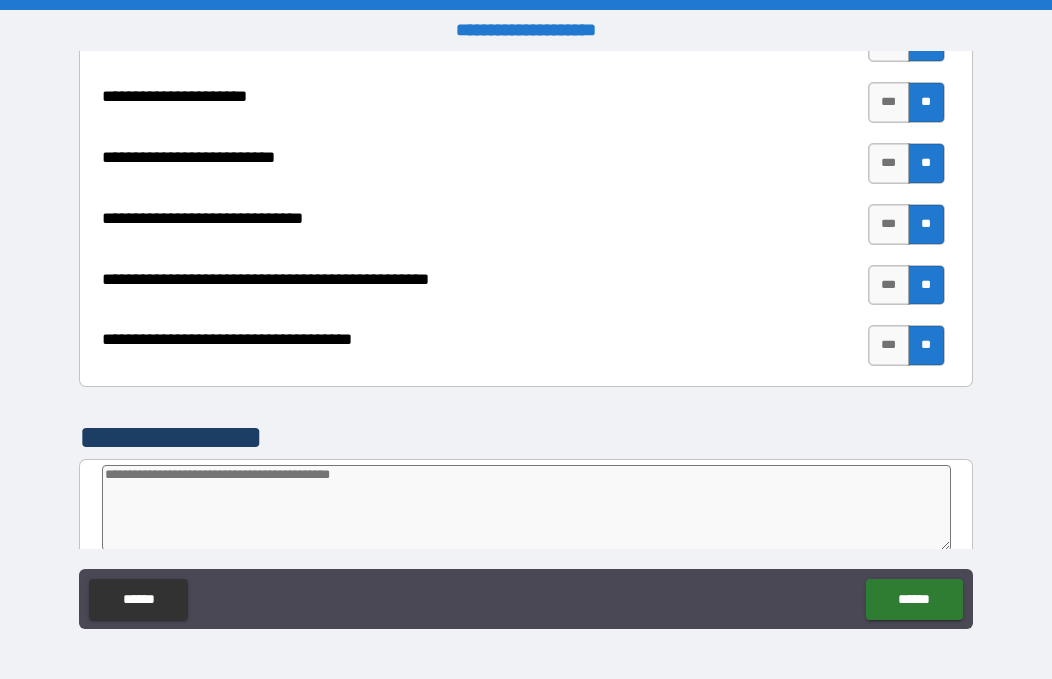 type on "*" 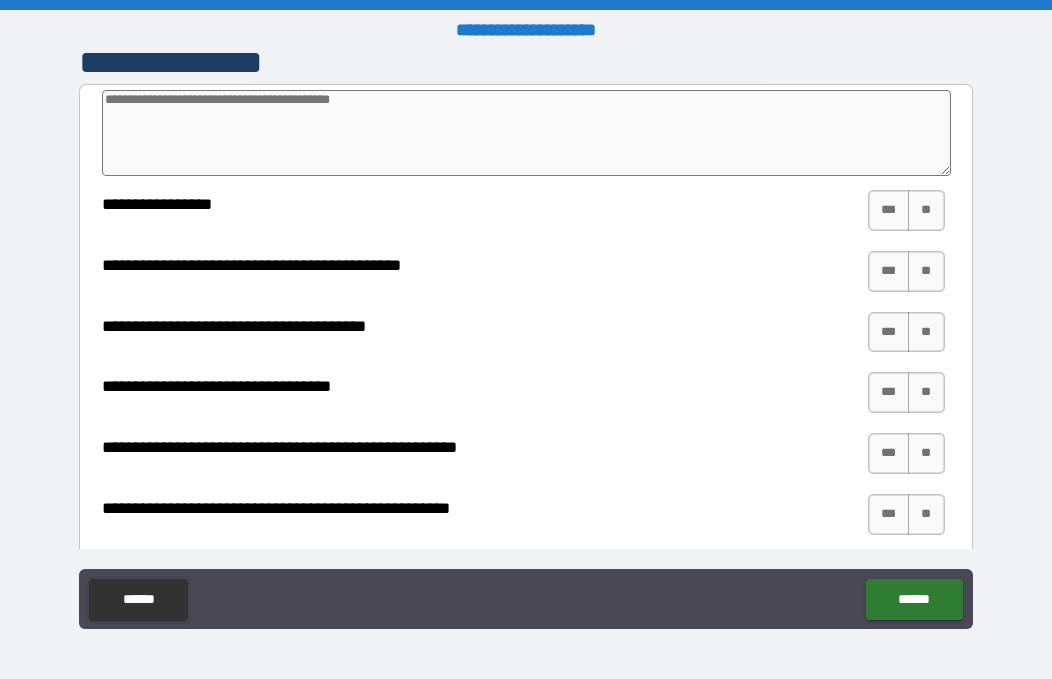 scroll, scrollTop: 3208, scrollLeft: 0, axis: vertical 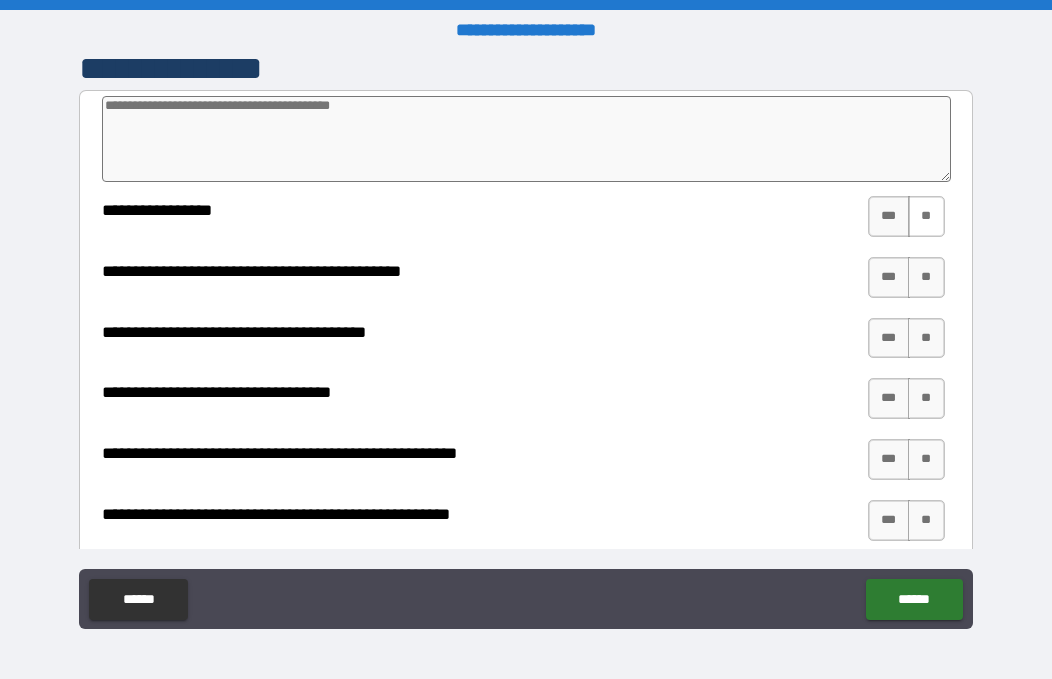 click on "**" at bounding box center [926, 216] 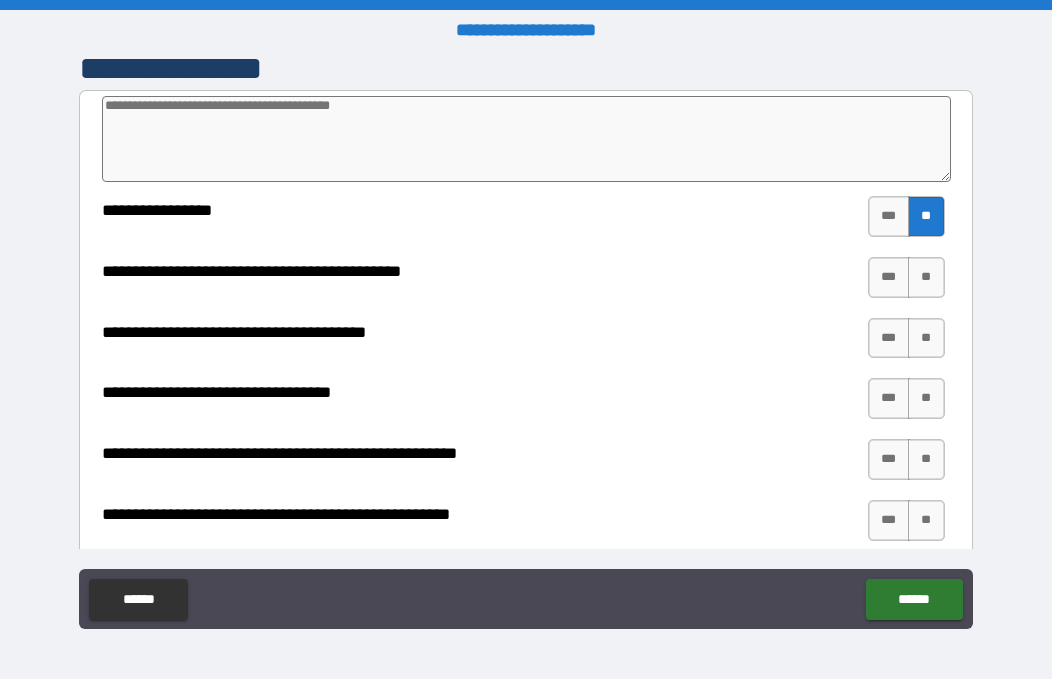 type on "*" 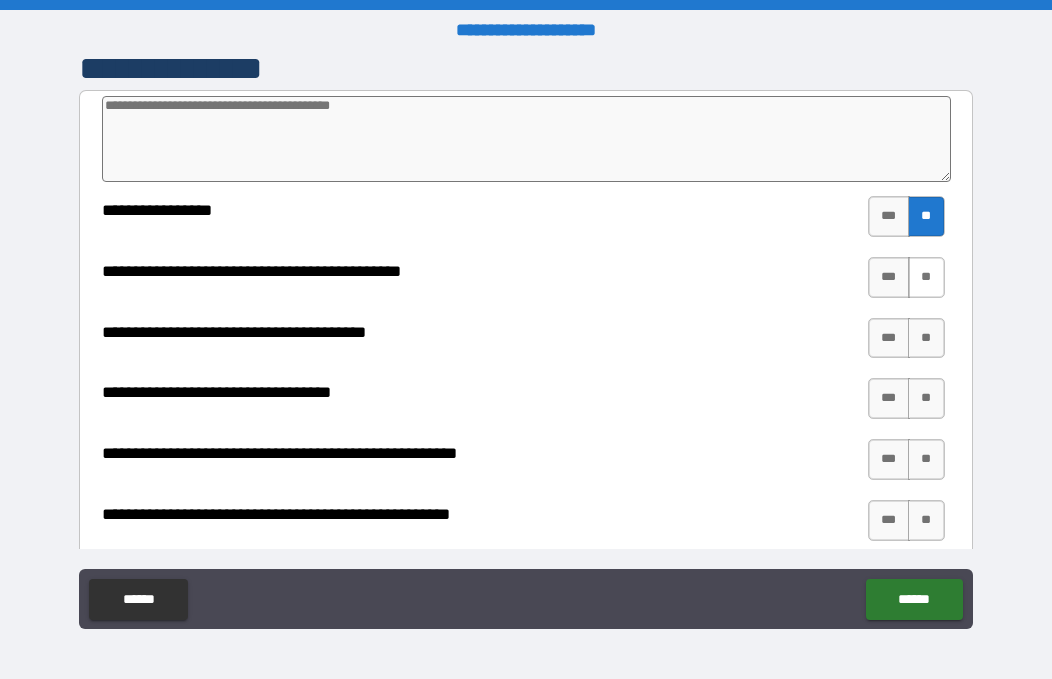 click on "**" at bounding box center [926, 277] 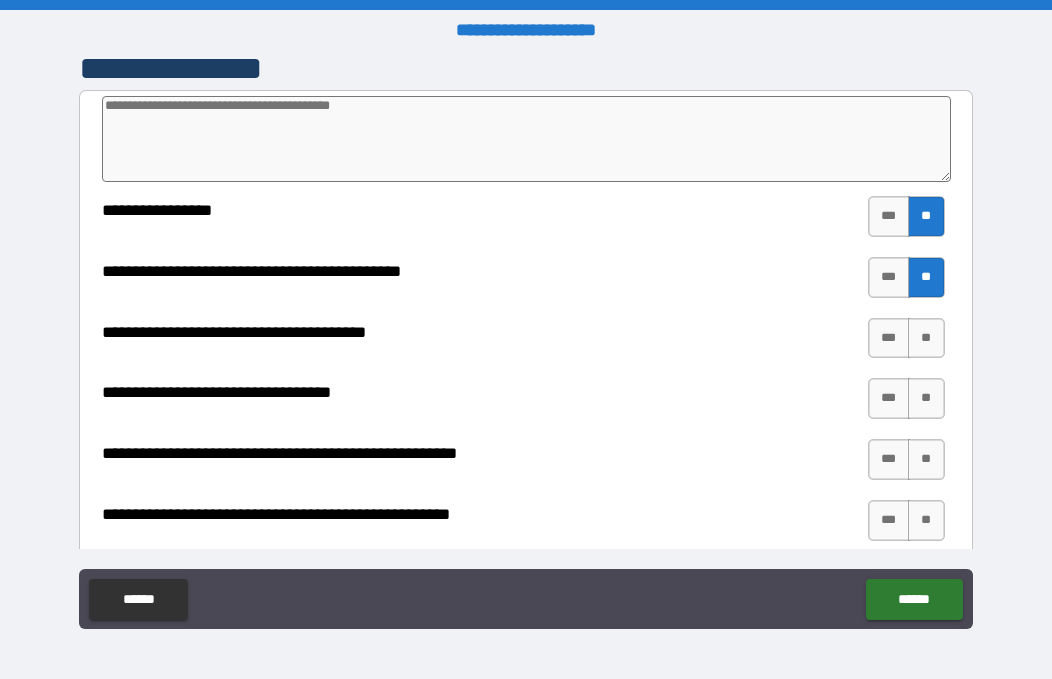 type on "*" 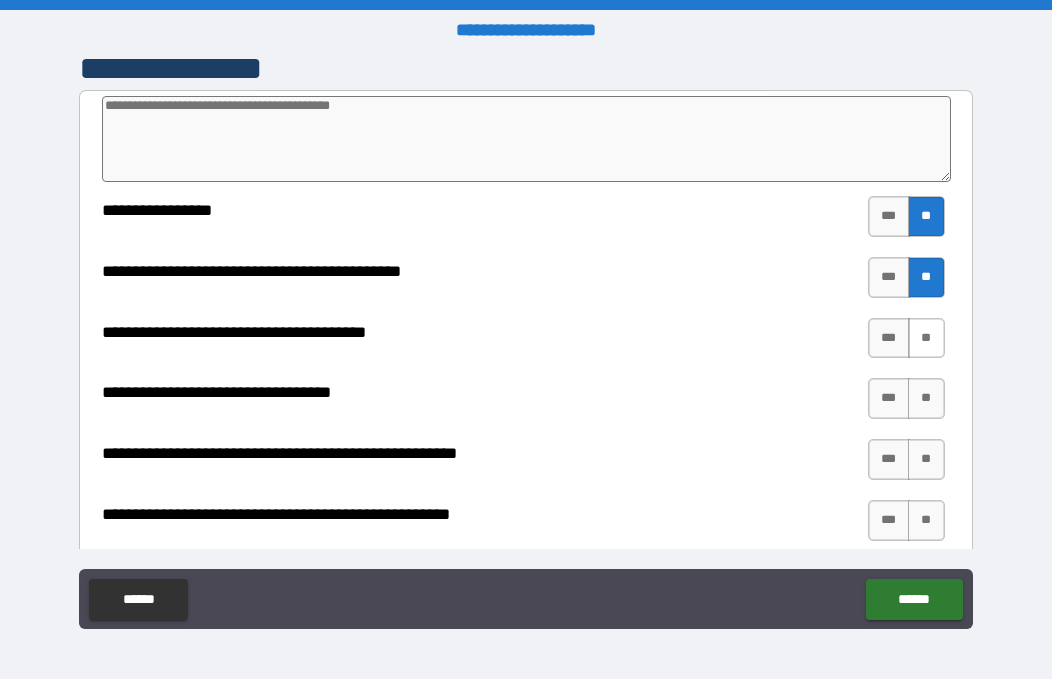 click on "**" at bounding box center (926, 338) 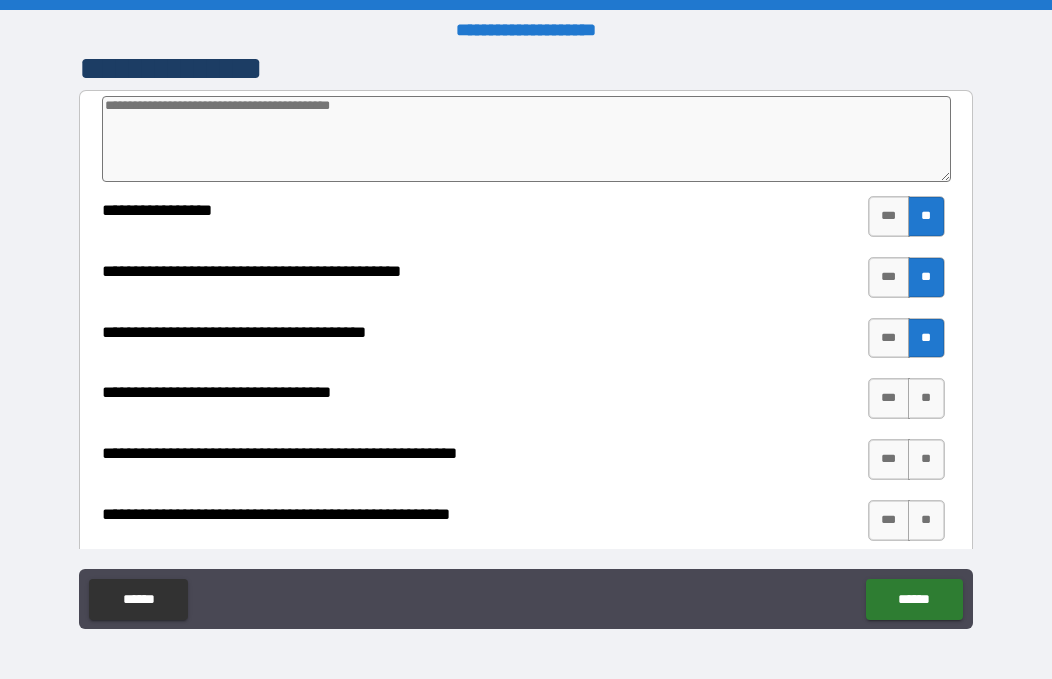 type on "*" 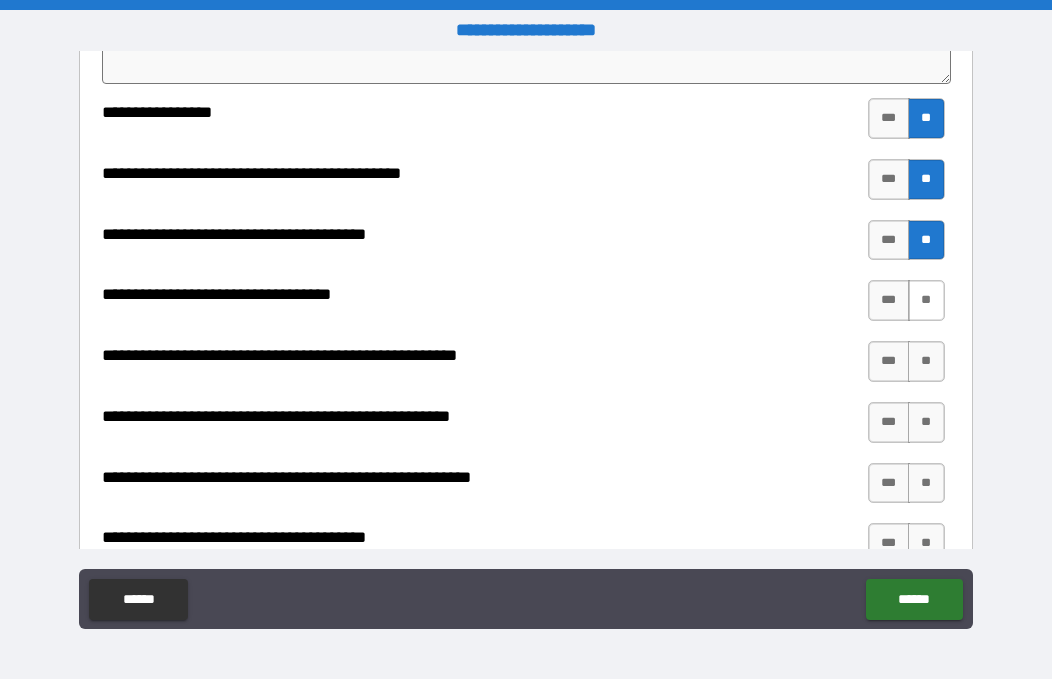 click on "**" at bounding box center [926, 300] 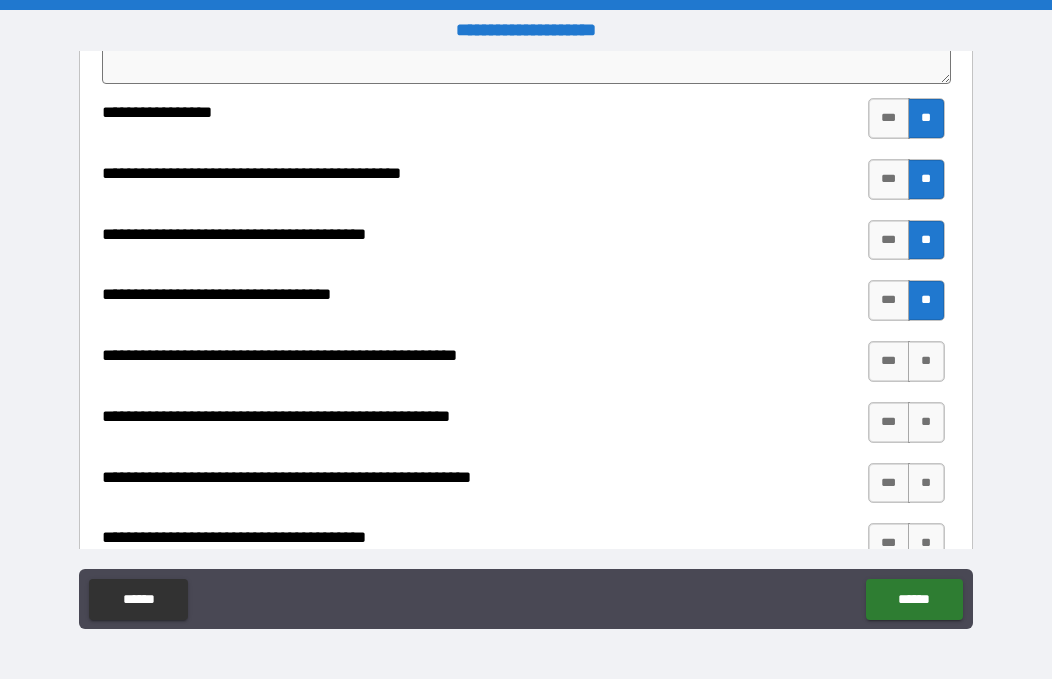 type on "*" 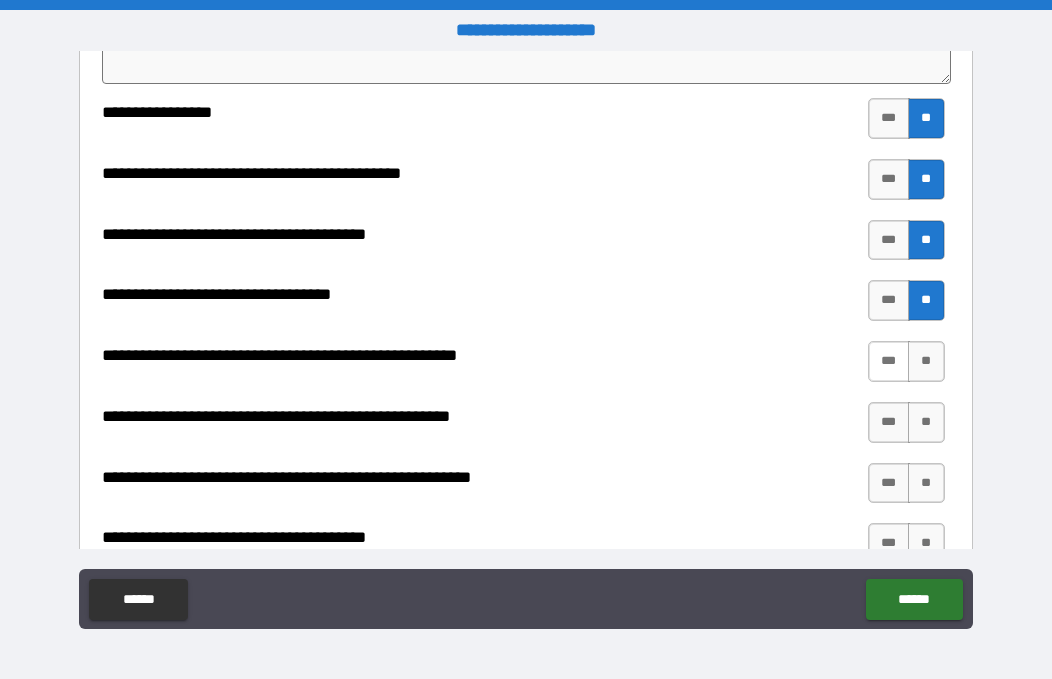 click on "***" at bounding box center (889, 361) 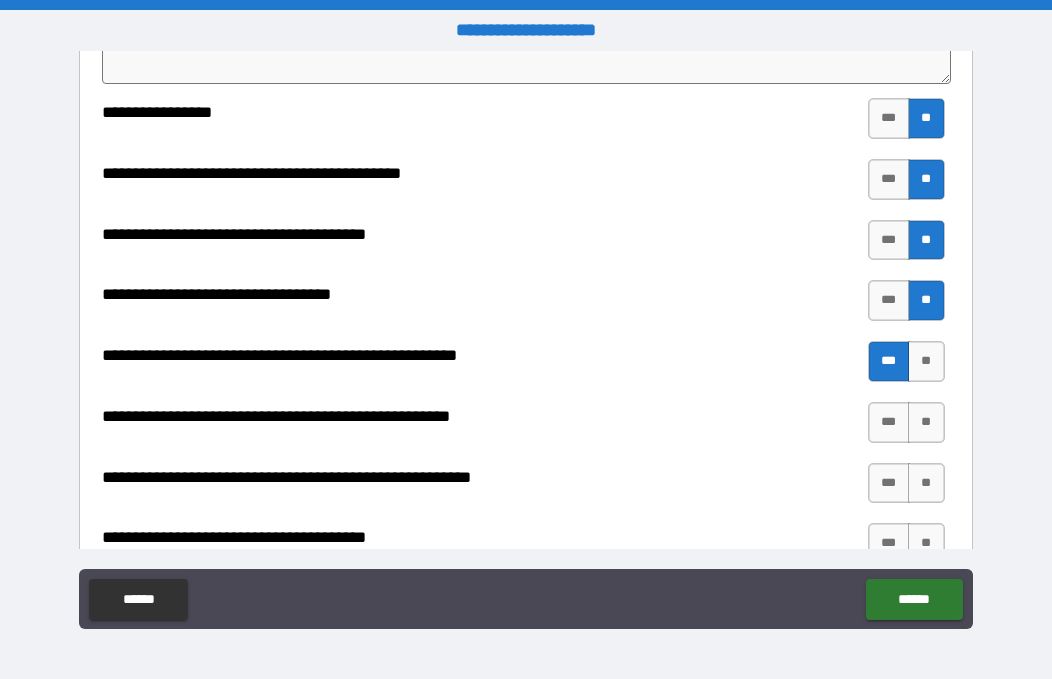 type on "*" 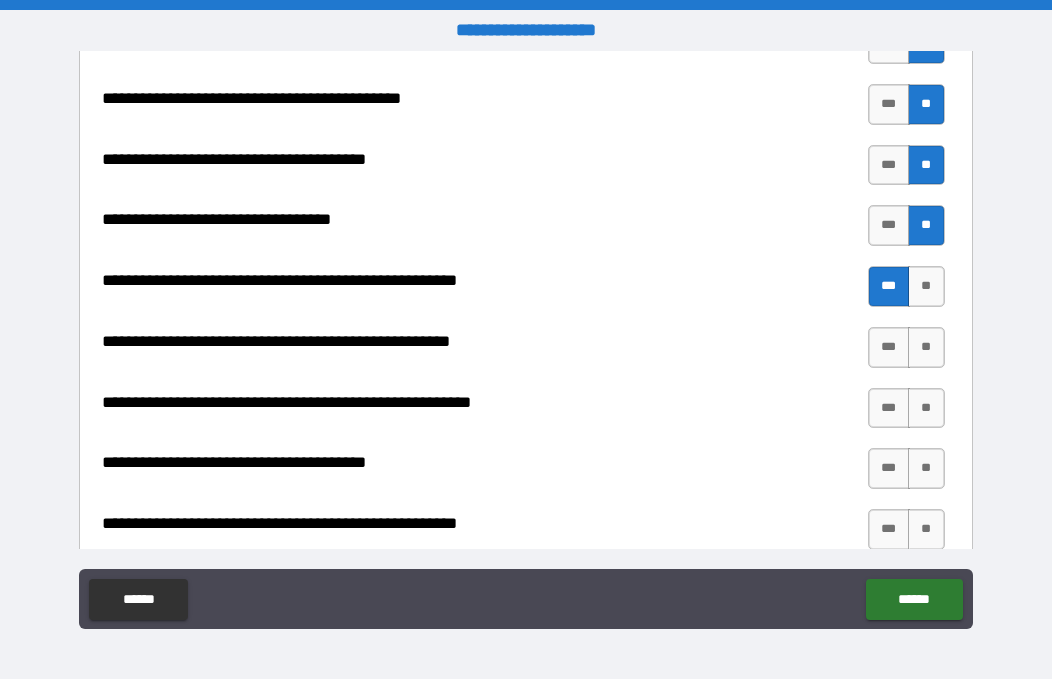 scroll, scrollTop: 3379, scrollLeft: 0, axis: vertical 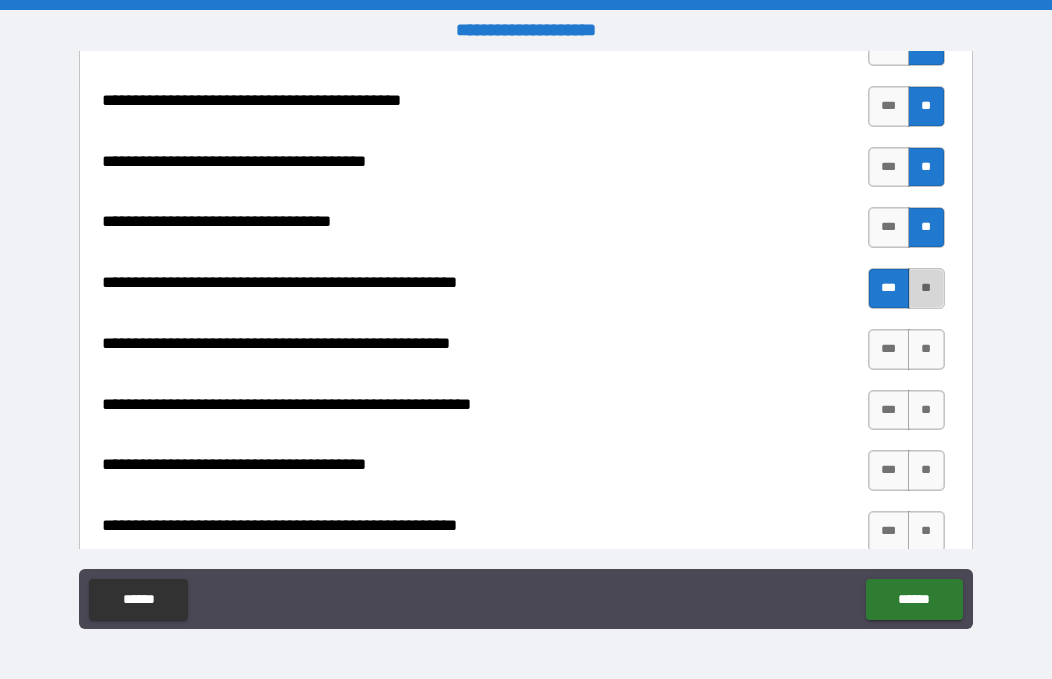 click on "**" at bounding box center (926, 288) 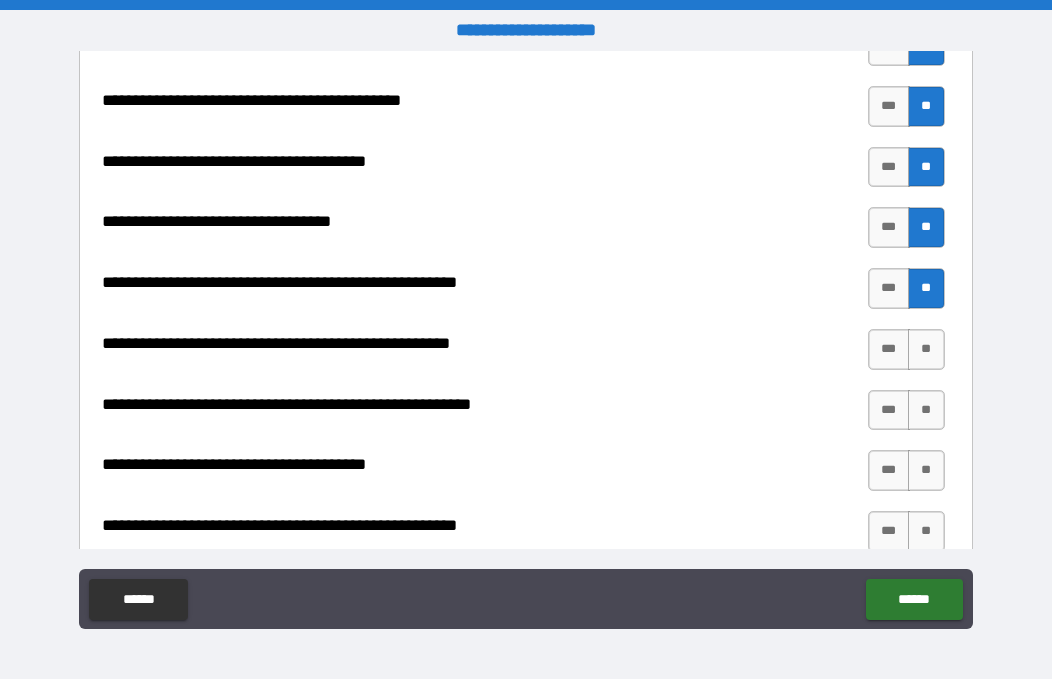 scroll, scrollTop: 3444, scrollLeft: 0, axis: vertical 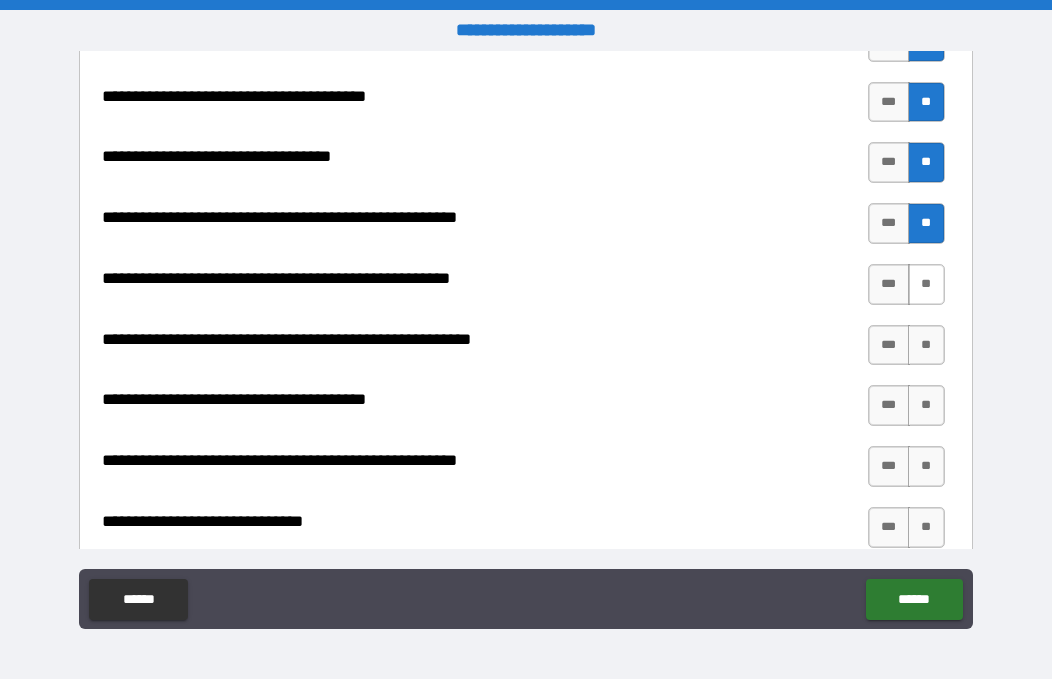 click on "**" at bounding box center (926, 284) 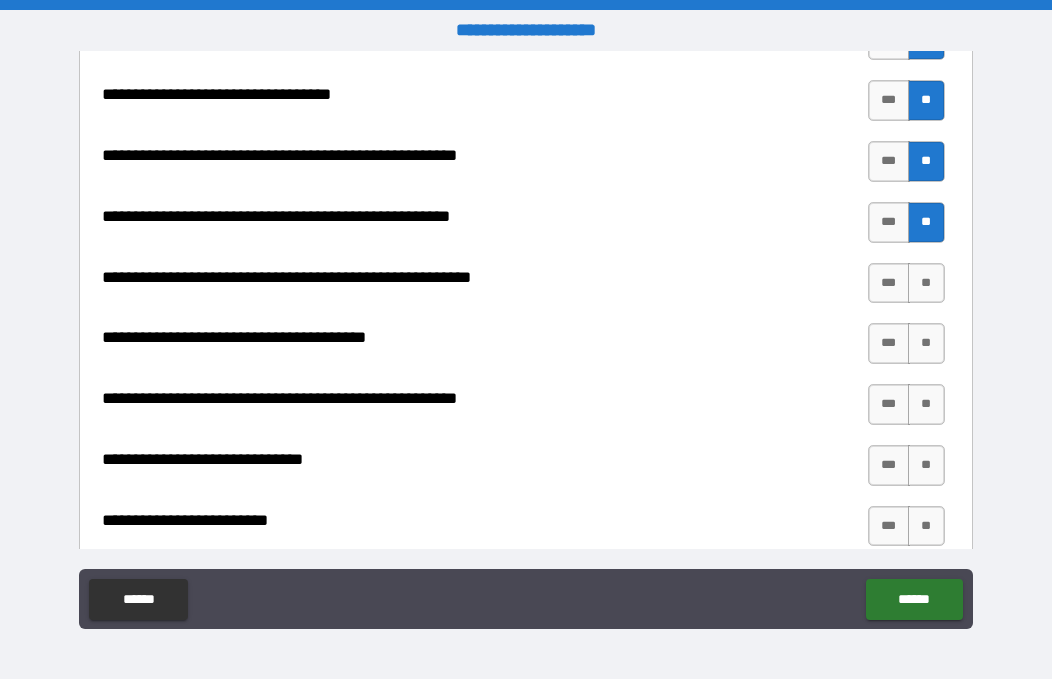 scroll, scrollTop: 3522, scrollLeft: 0, axis: vertical 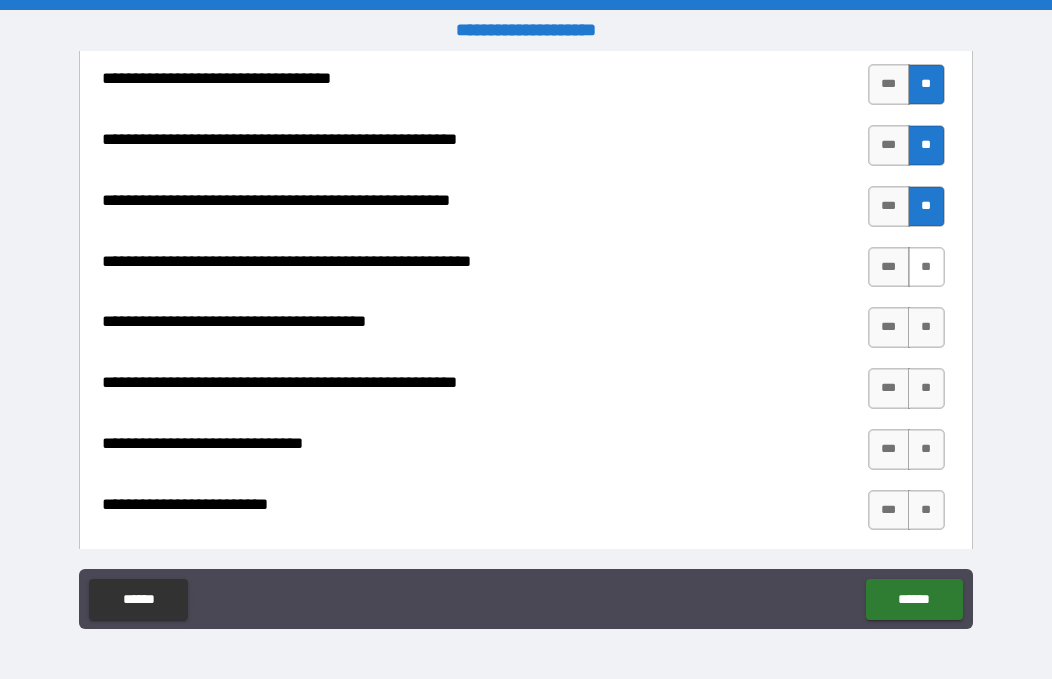 click on "**" at bounding box center (926, 267) 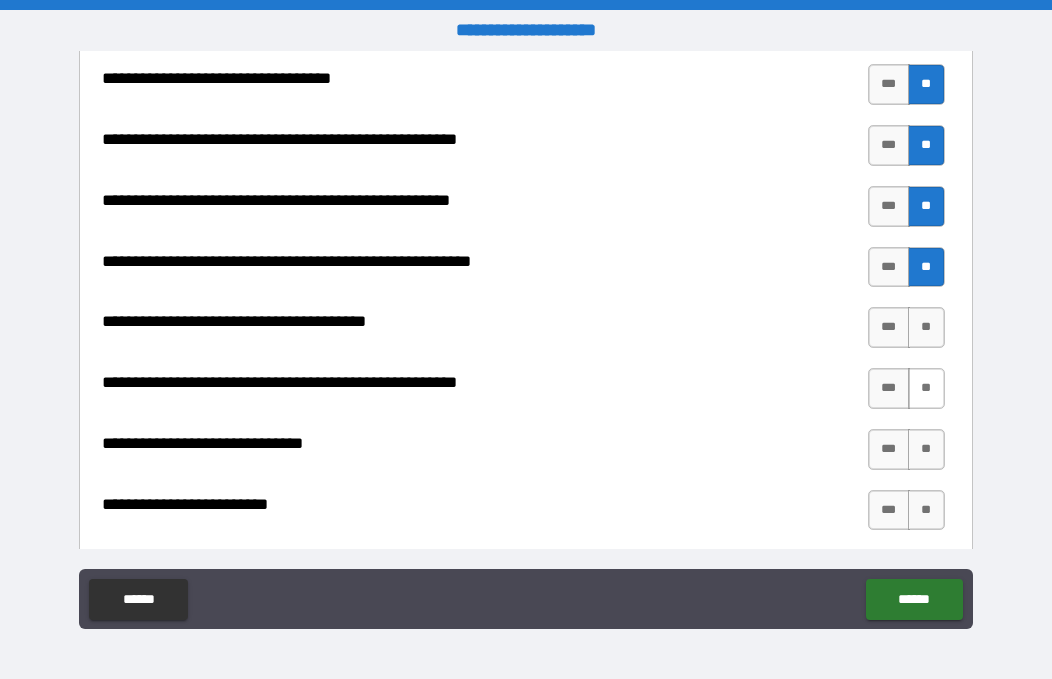 scroll, scrollTop: 3577, scrollLeft: 0, axis: vertical 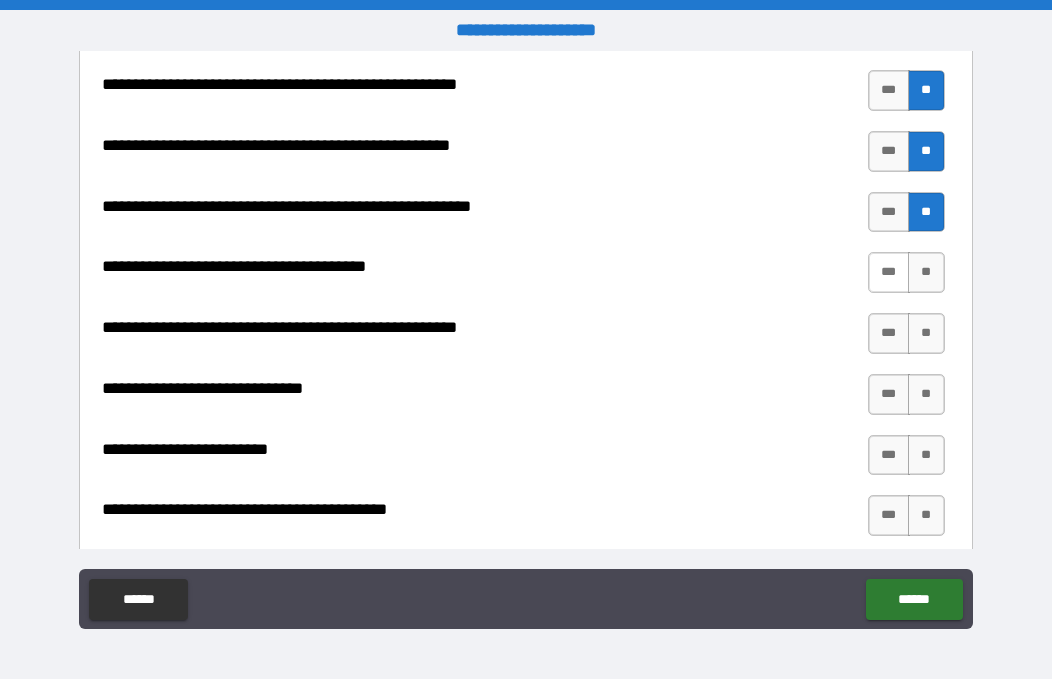 click on "***" at bounding box center [889, 272] 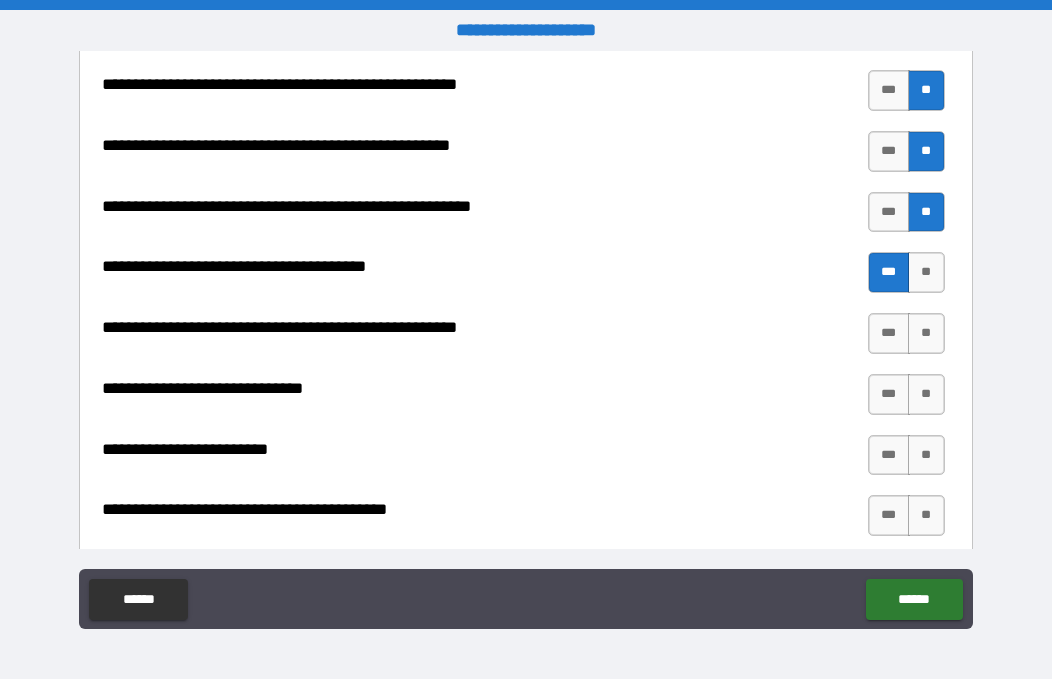 scroll, scrollTop: 3578, scrollLeft: 0, axis: vertical 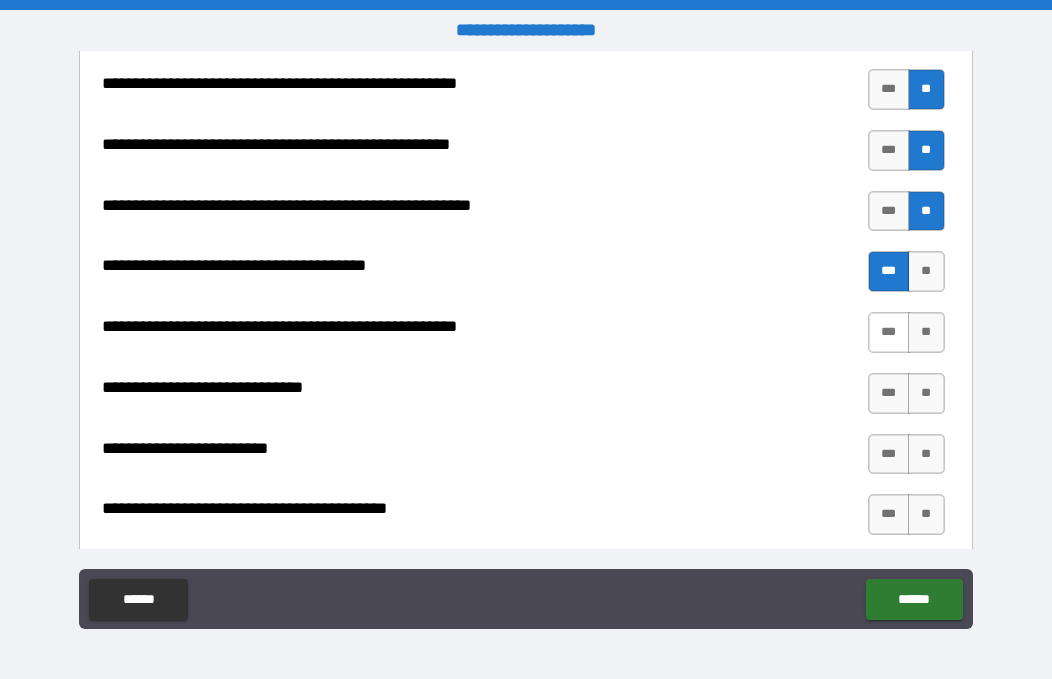 click on "***" at bounding box center (889, 332) 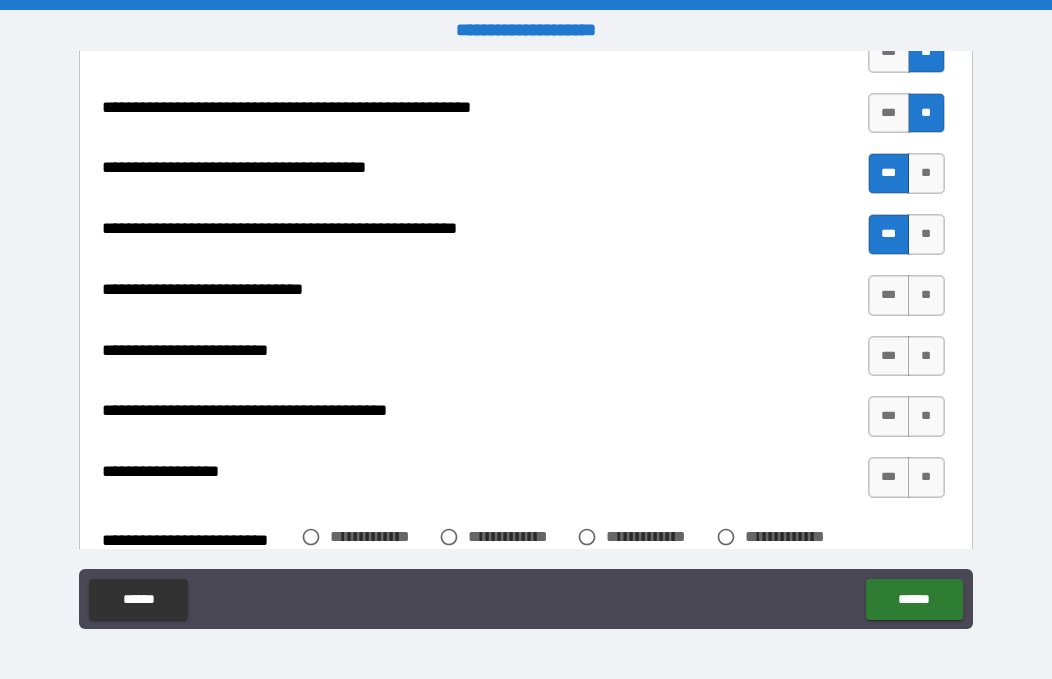 scroll, scrollTop: 3690, scrollLeft: 0, axis: vertical 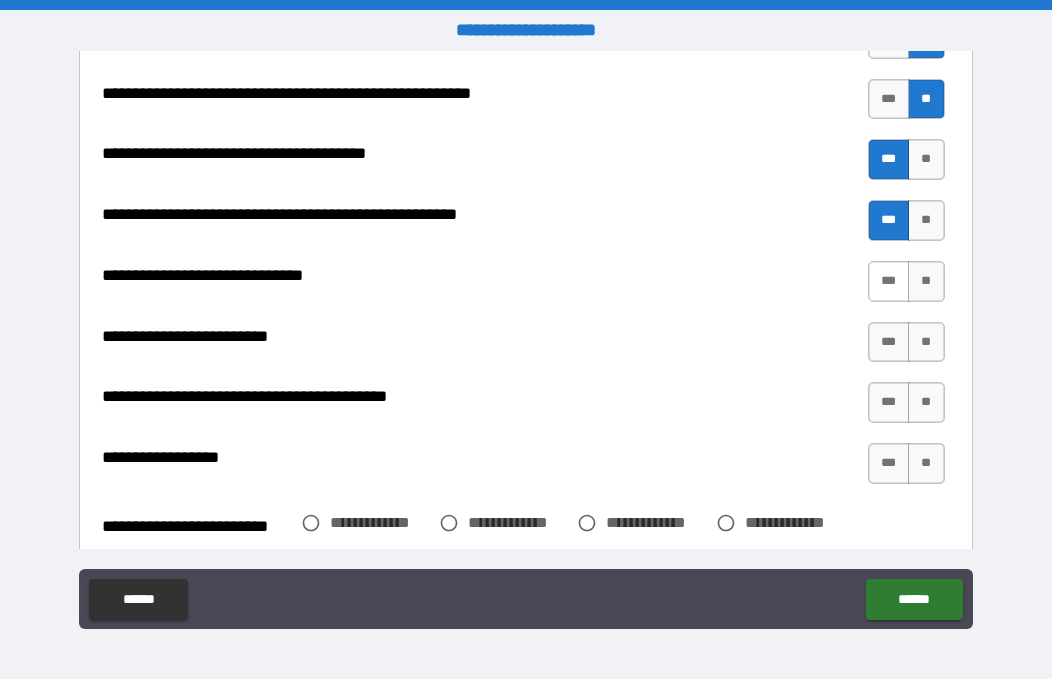 click on "***" at bounding box center [889, 281] 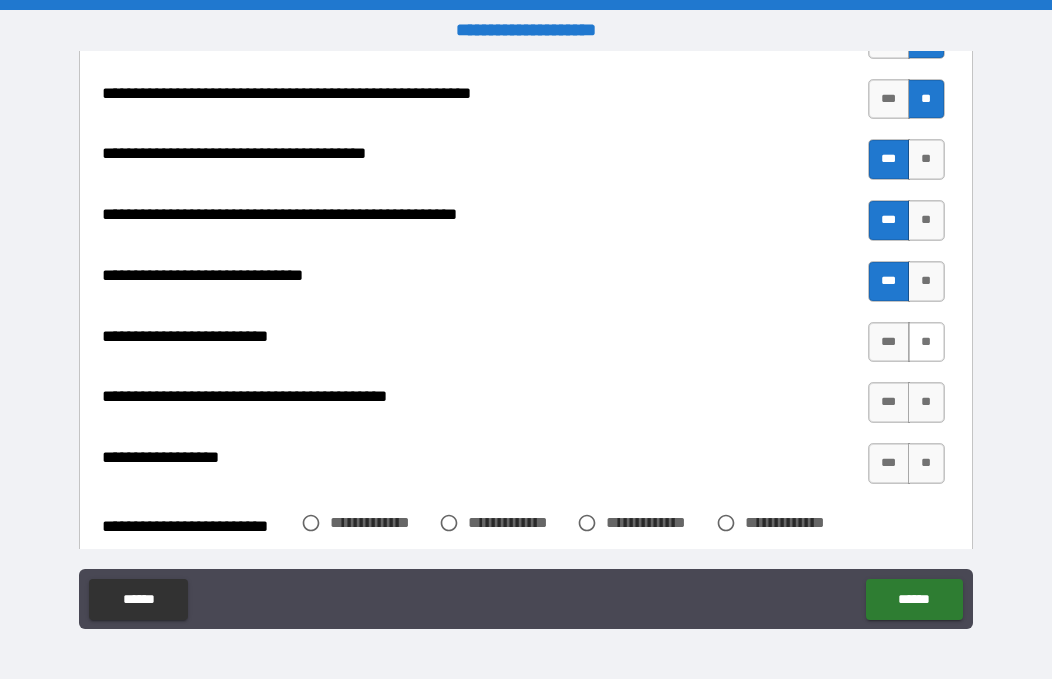 click on "**" at bounding box center [926, 342] 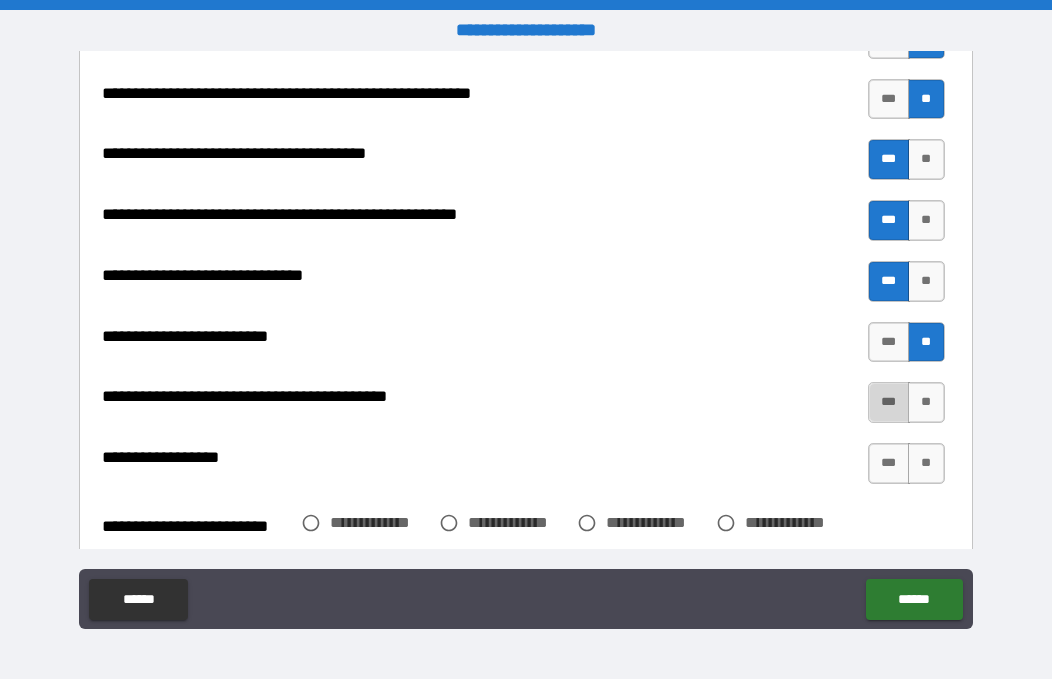 click on "***" at bounding box center [889, 402] 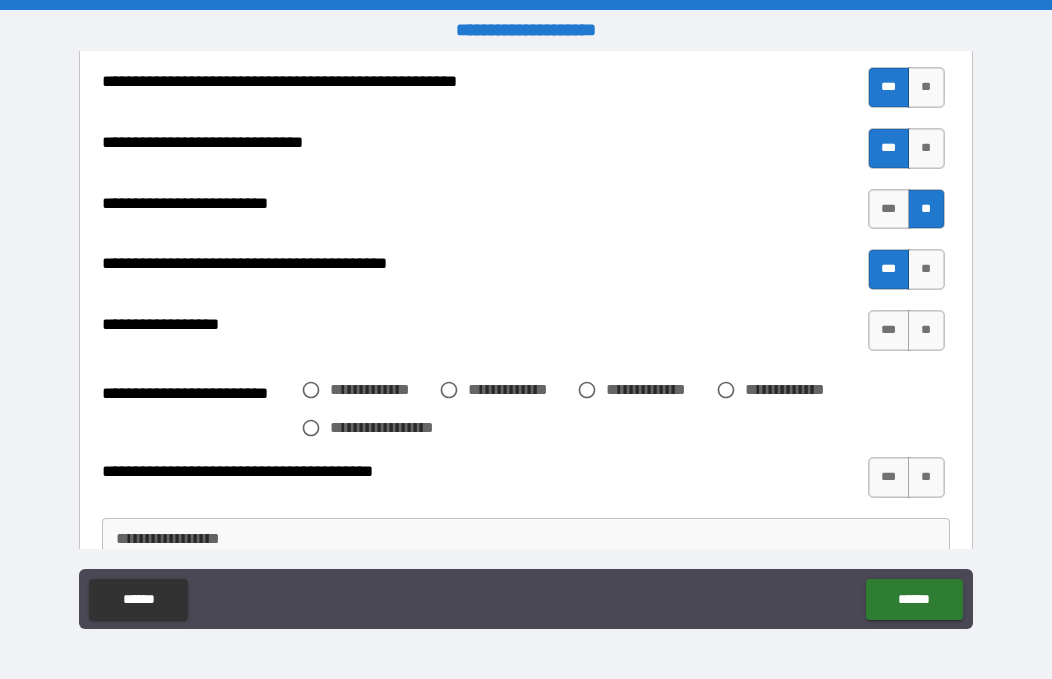 scroll, scrollTop: 3821, scrollLeft: 0, axis: vertical 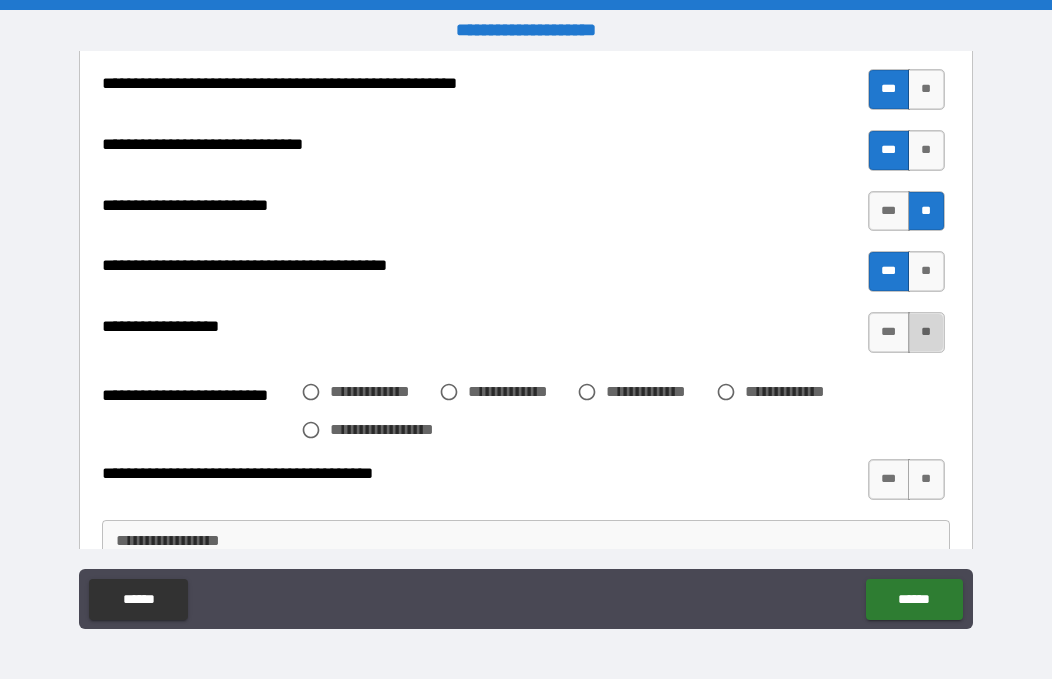 click on "**" at bounding box center (926, 332) 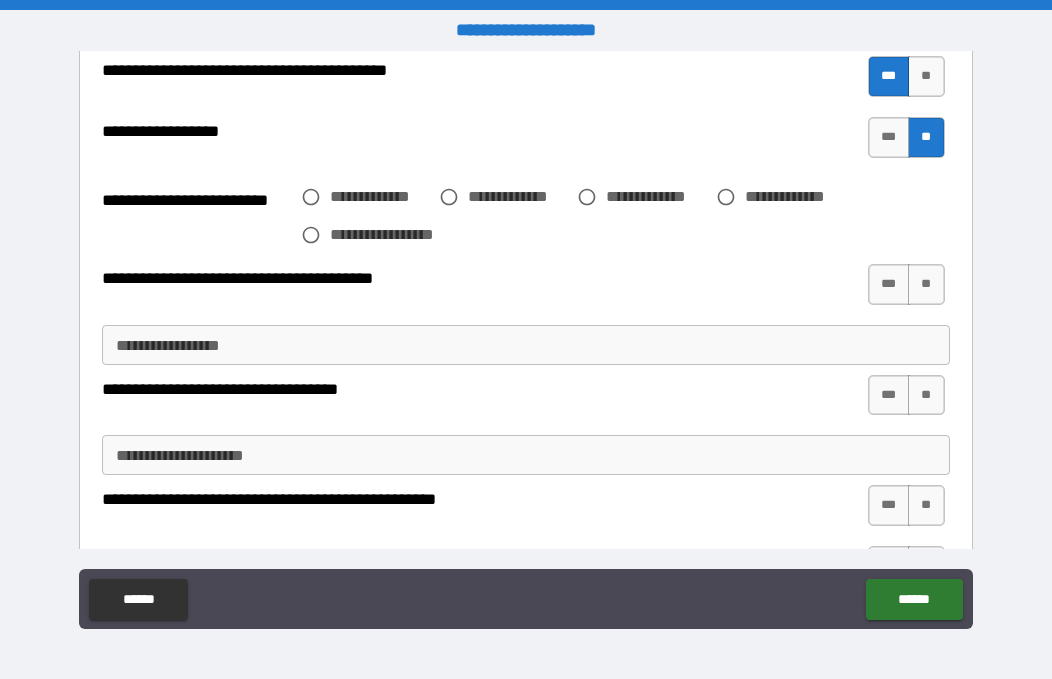 scroll, scrollTop: 4014, scrollLeft: 0, axis: vertical 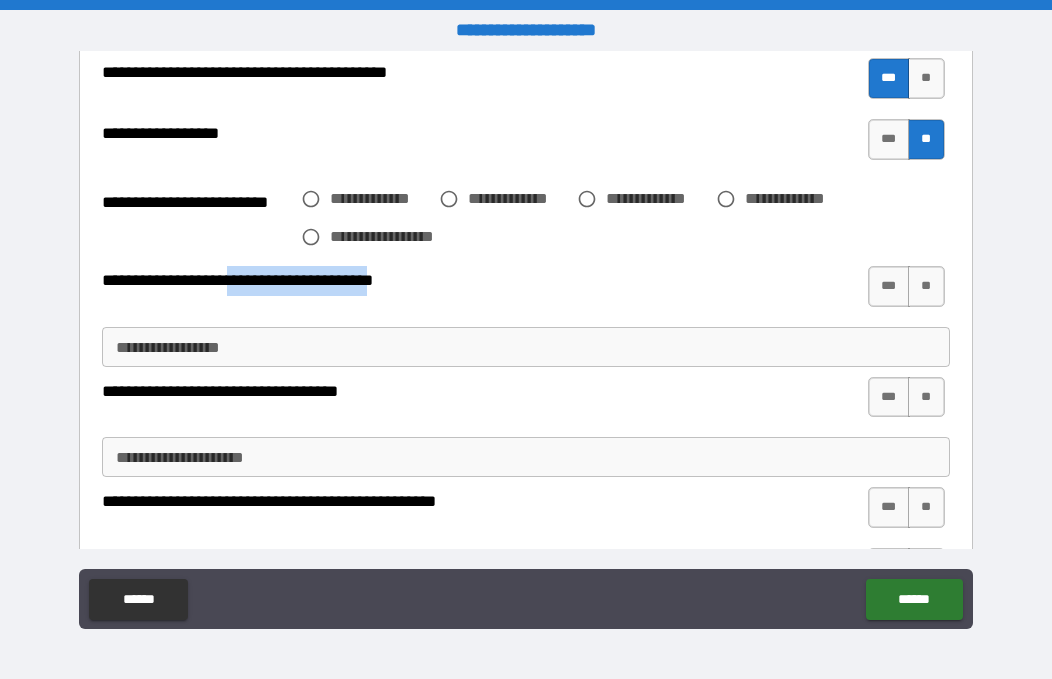 drag, startPoint x: 247, startPoint y: 283, endPoint x: 402, endPoint y: 281, distance: 155.01291 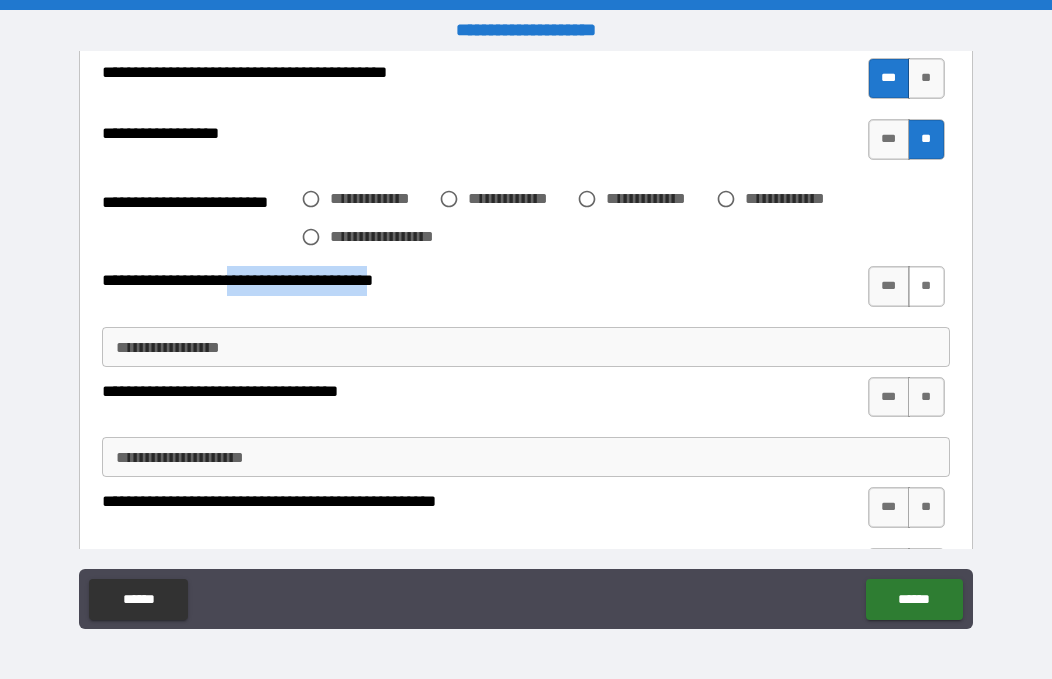 click on "**" at bounding box center [926, 286] 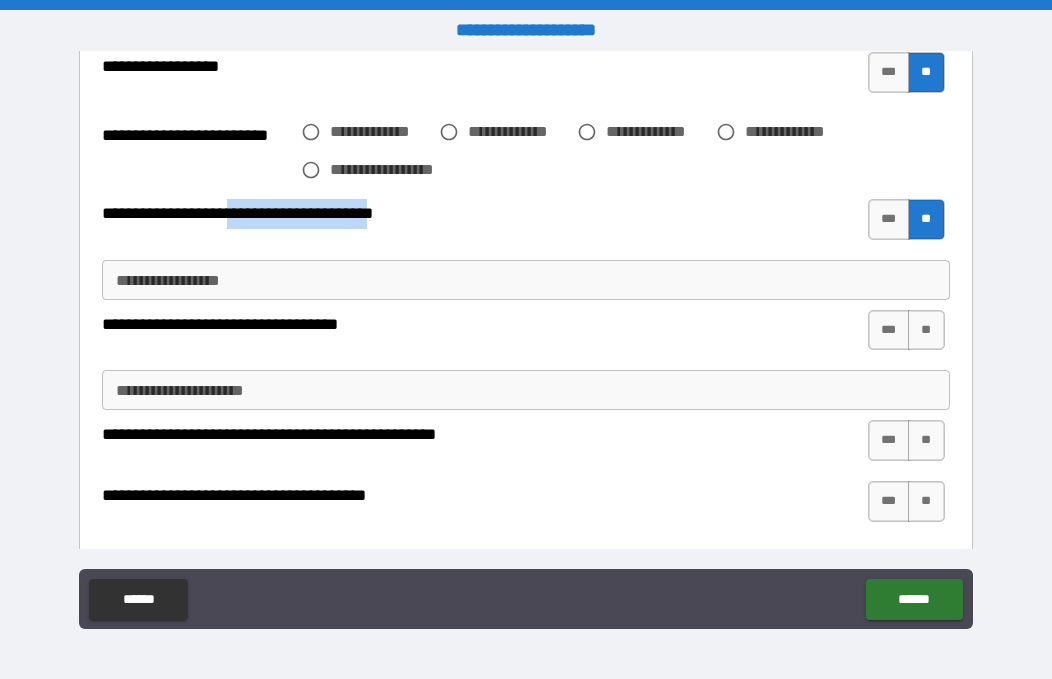 scroll, scrollTop: 4095, scrollLeft: 0, axis: vertical 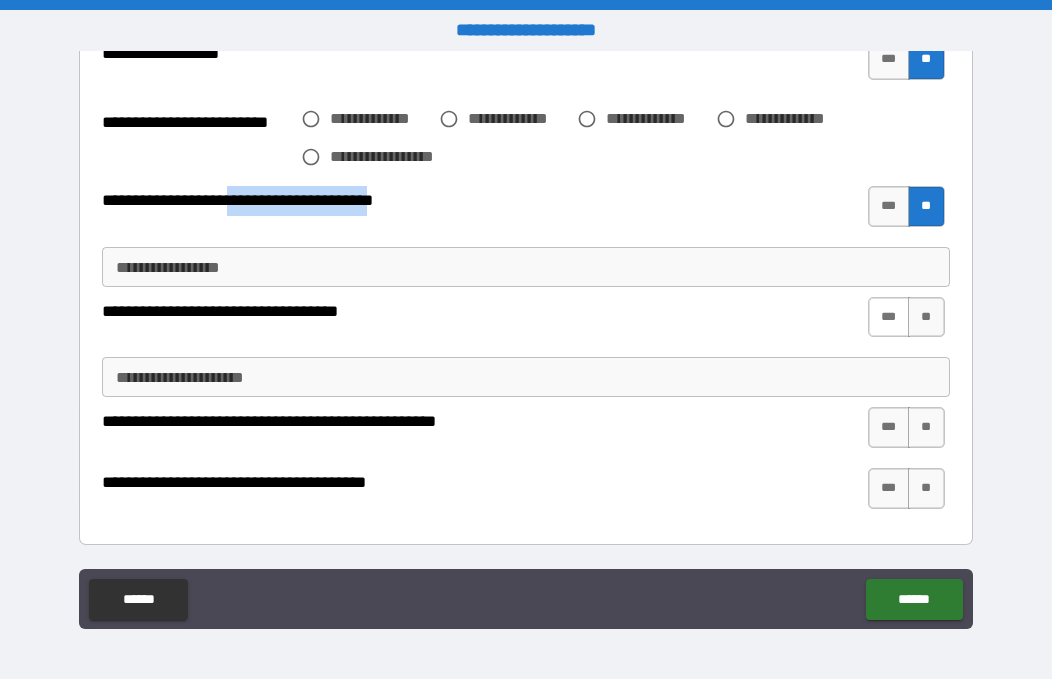 click on "***" at bounding box center [889, 317] 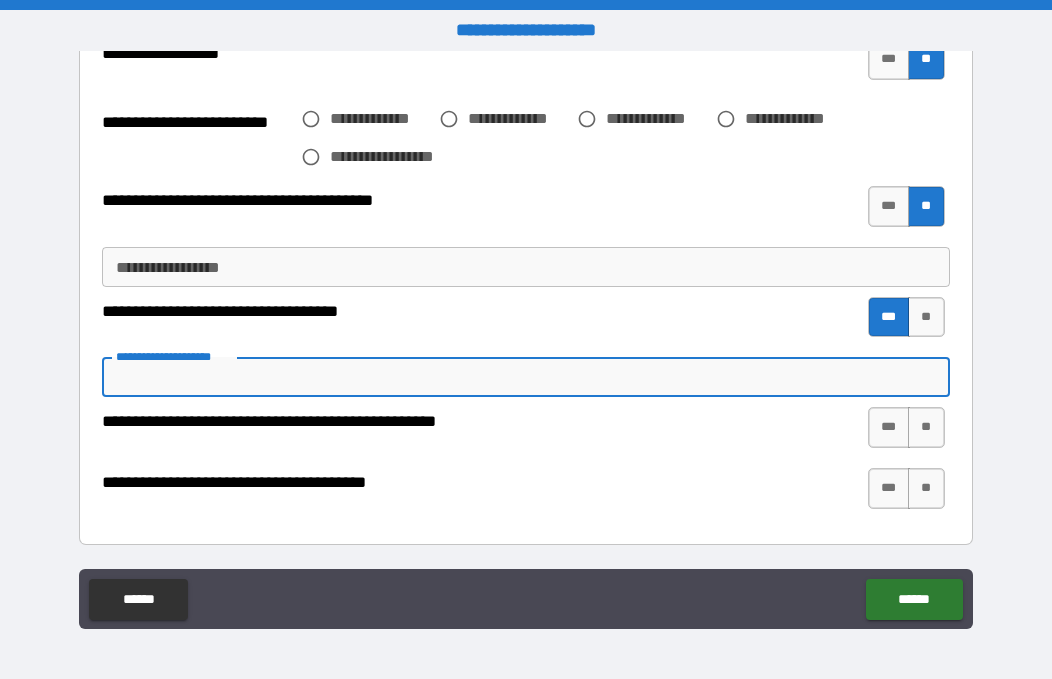 click on "**********" at bounding box center (526, 377) 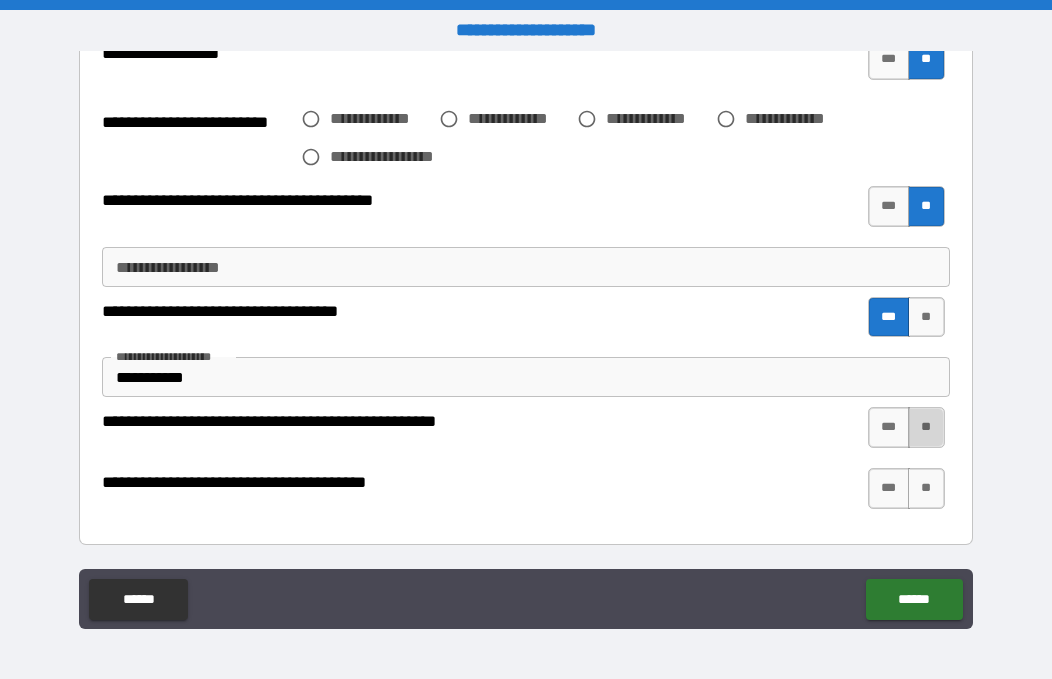click on "**" at bounding box center [926, 427] 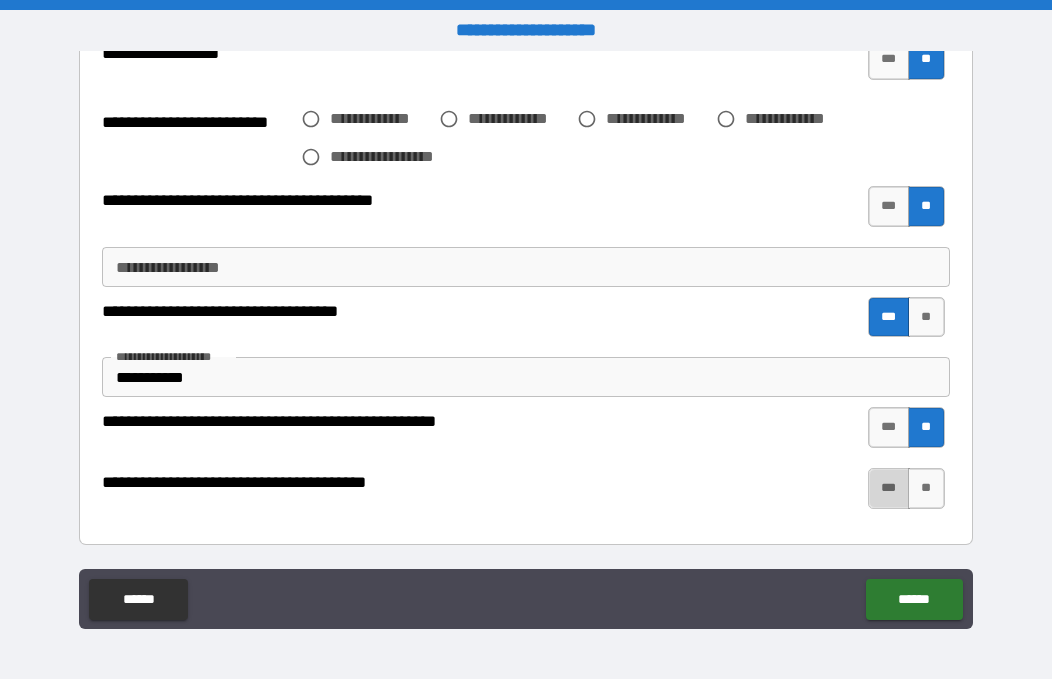 click on "***" at bounding box center [889, 488] 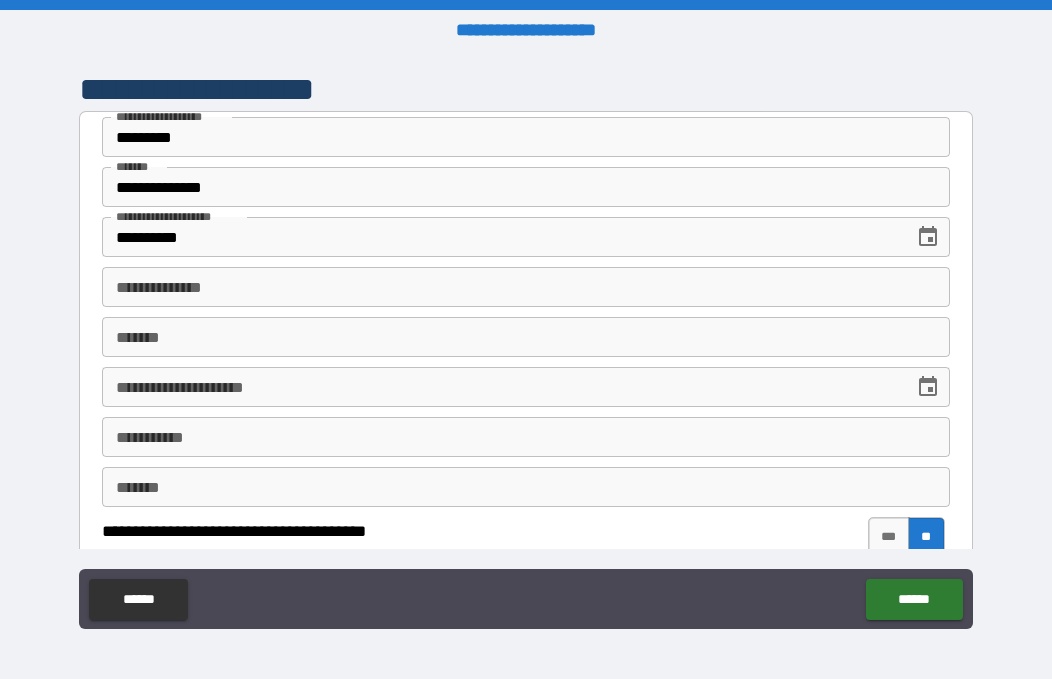 scroll, scrollTop: 830, scrollLeft: 0, axis: vertical 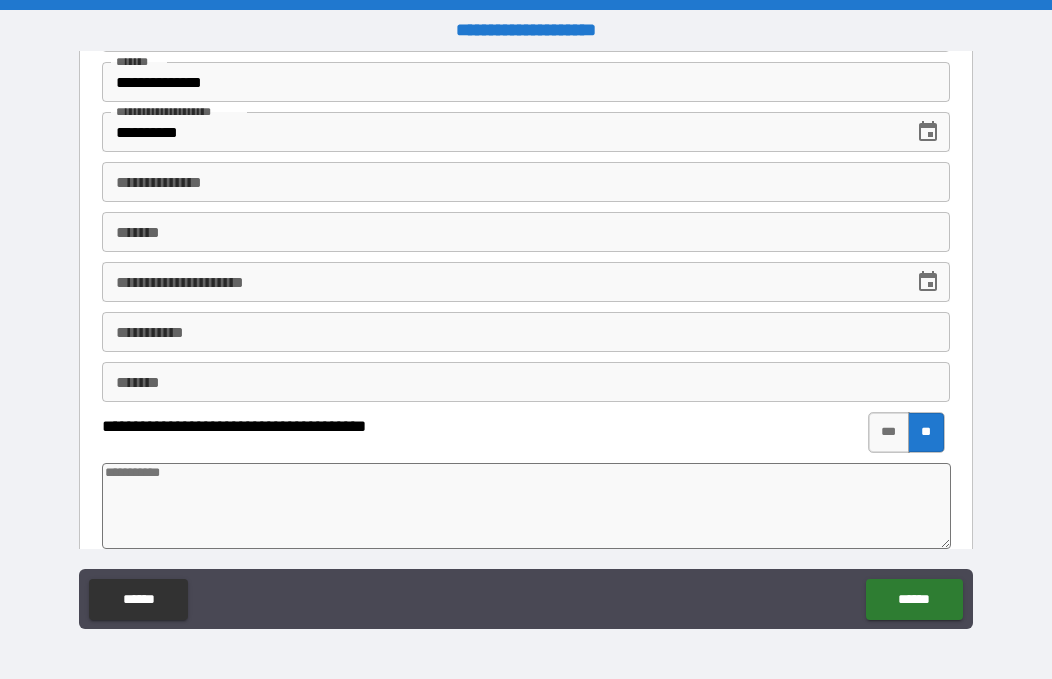 click on "**********" at bounding box center [526, 182] 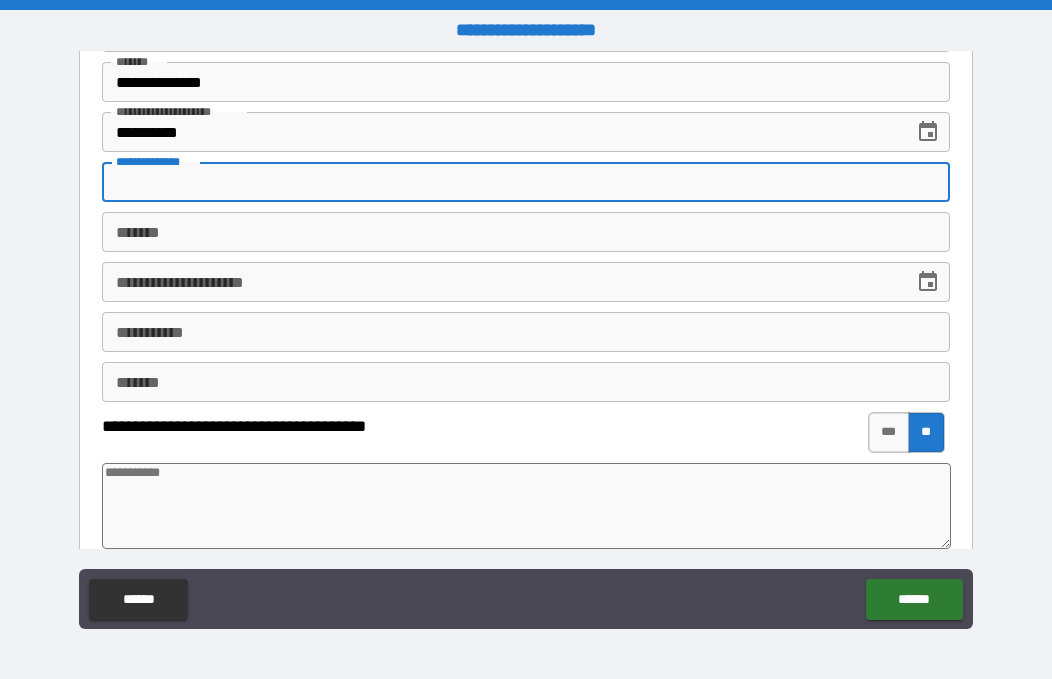paste on "**********" 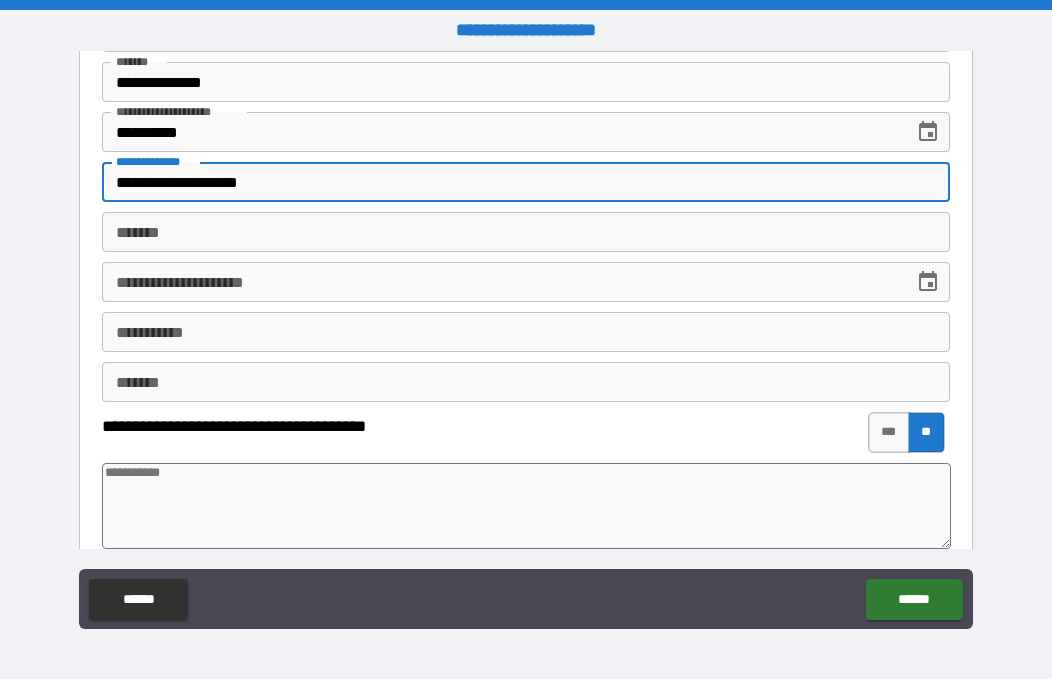 click on "*******" at bounding box center [526, 232] 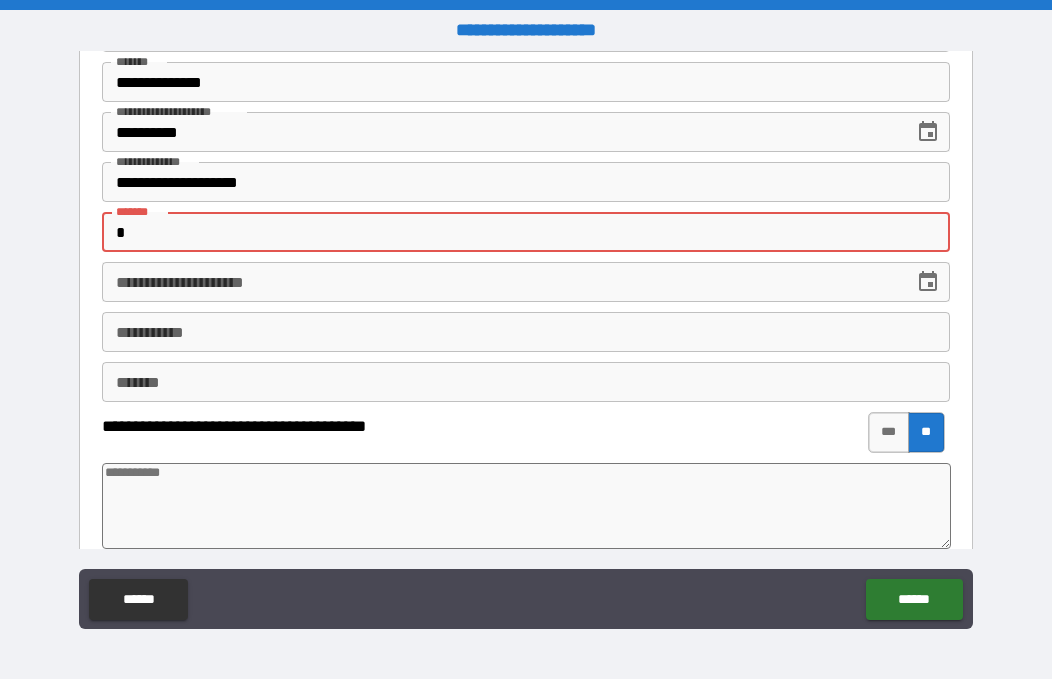 paste on "**********" 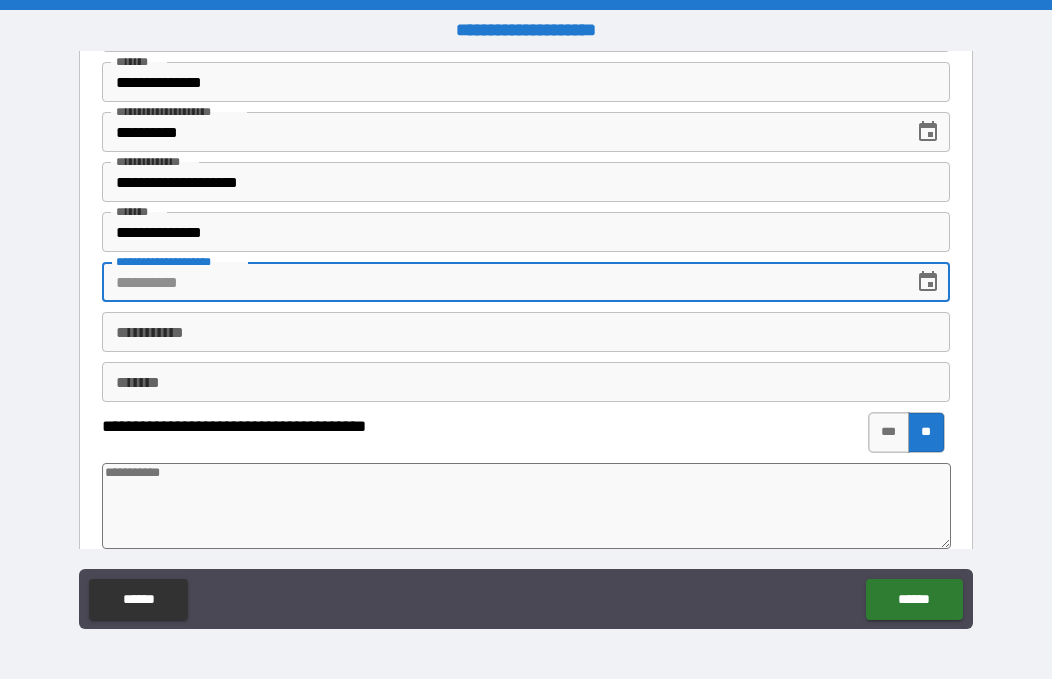 click on "**********" at bounding box center [501, 282] 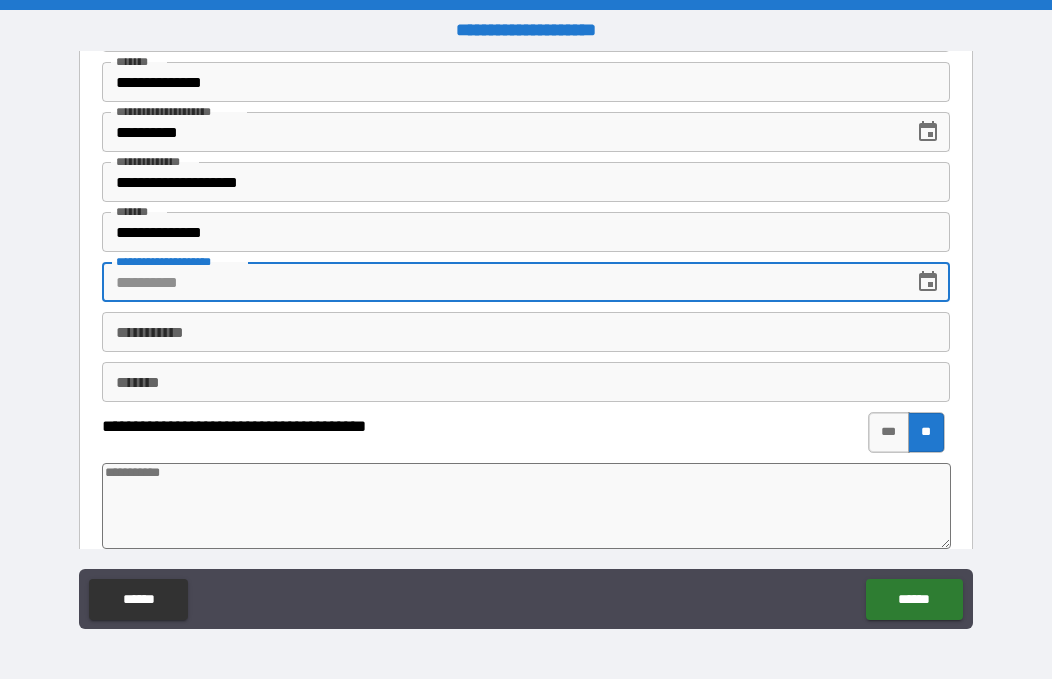 click 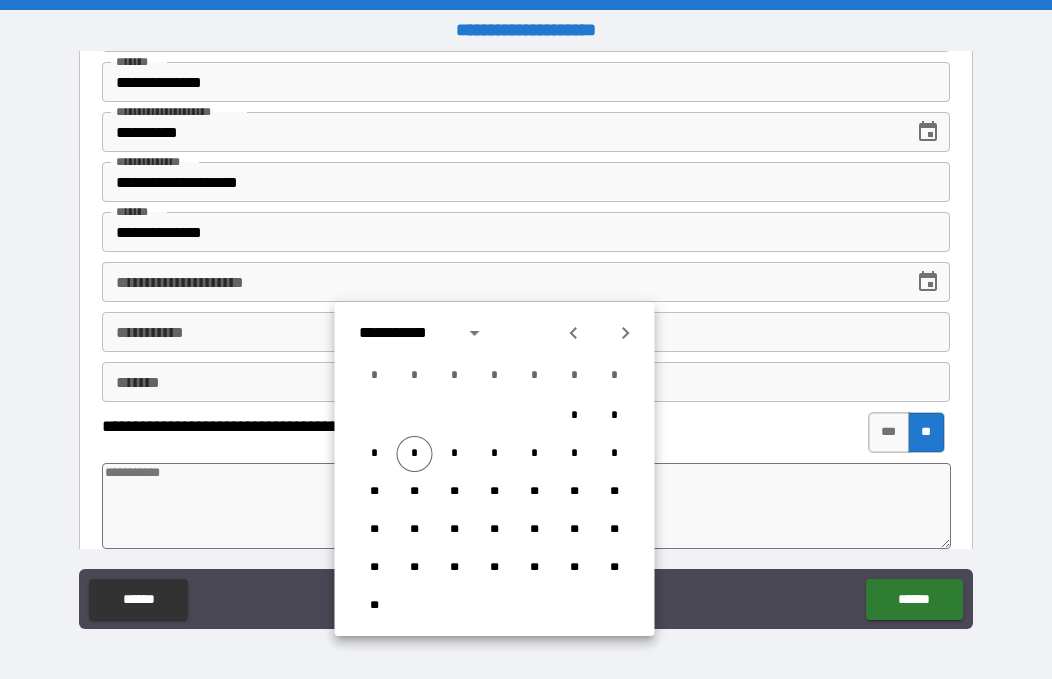 click 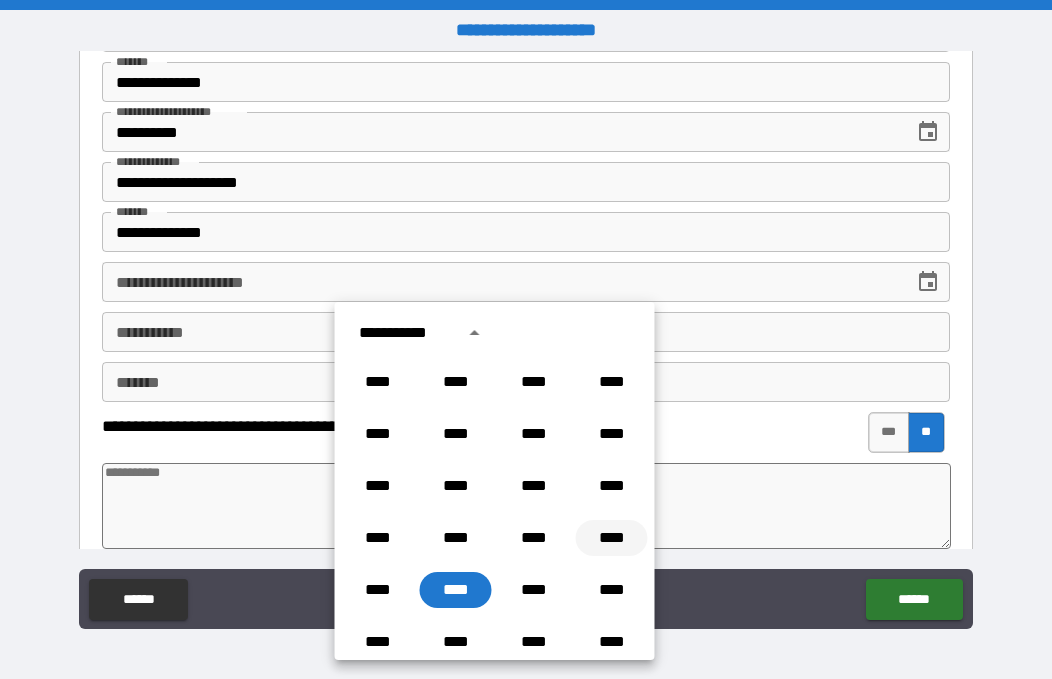 scroll, scrollTop: 1424, scrollLeft: 0, axis: vertical 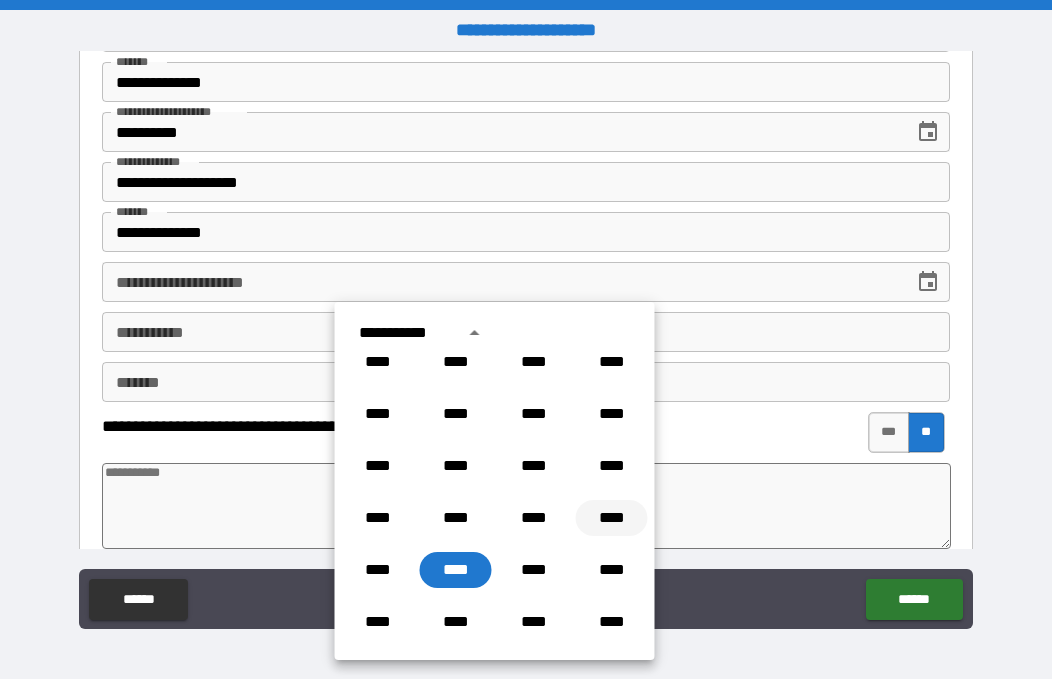 click on "****" at bounding box center [612, 518] 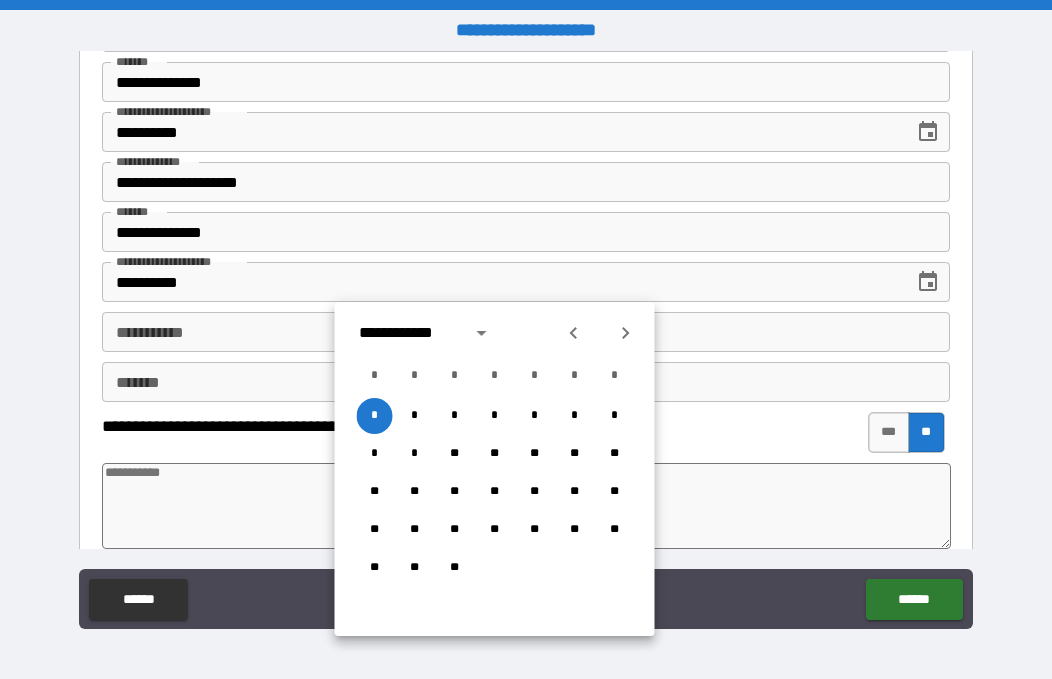 click at bounding box center (626, 333) 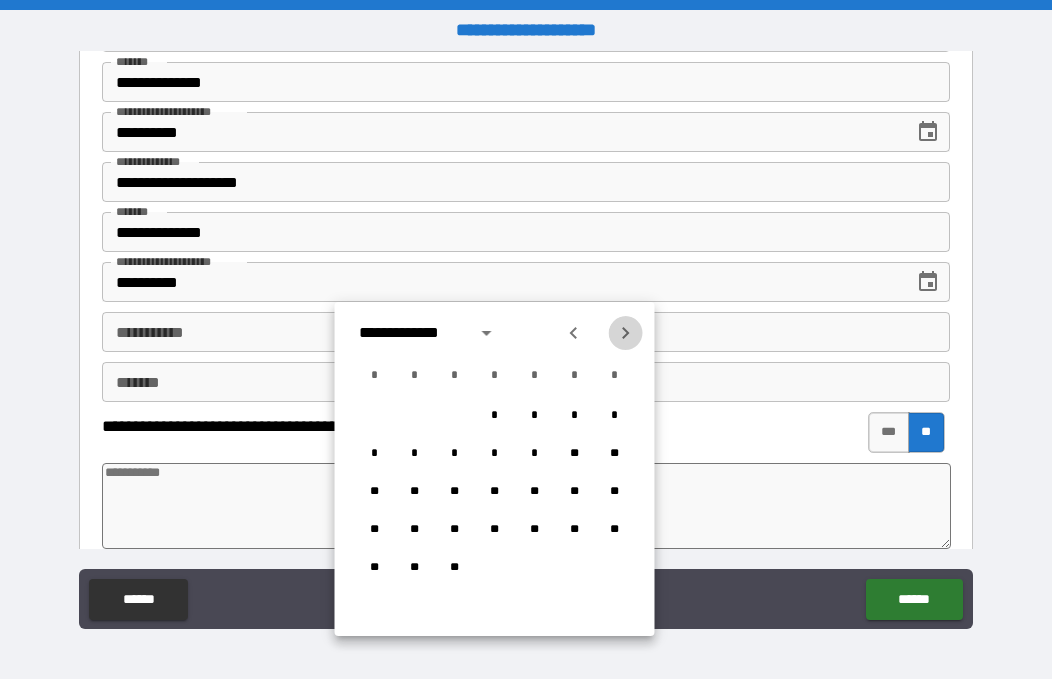 click at bounding box center [626, 333] 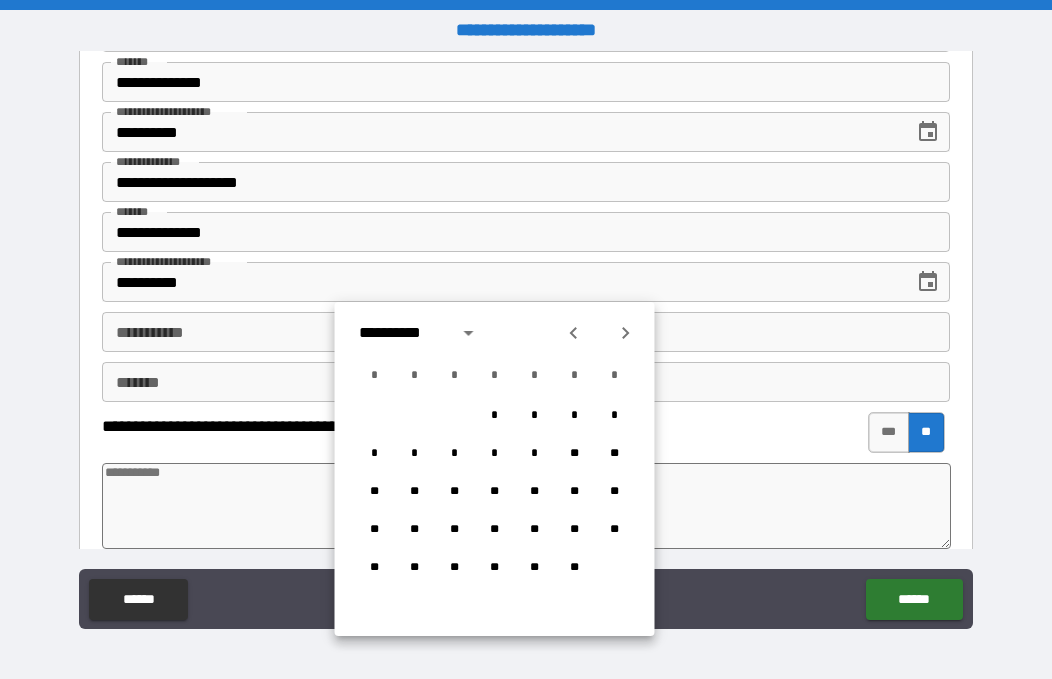click at bounding box center (626, 333) 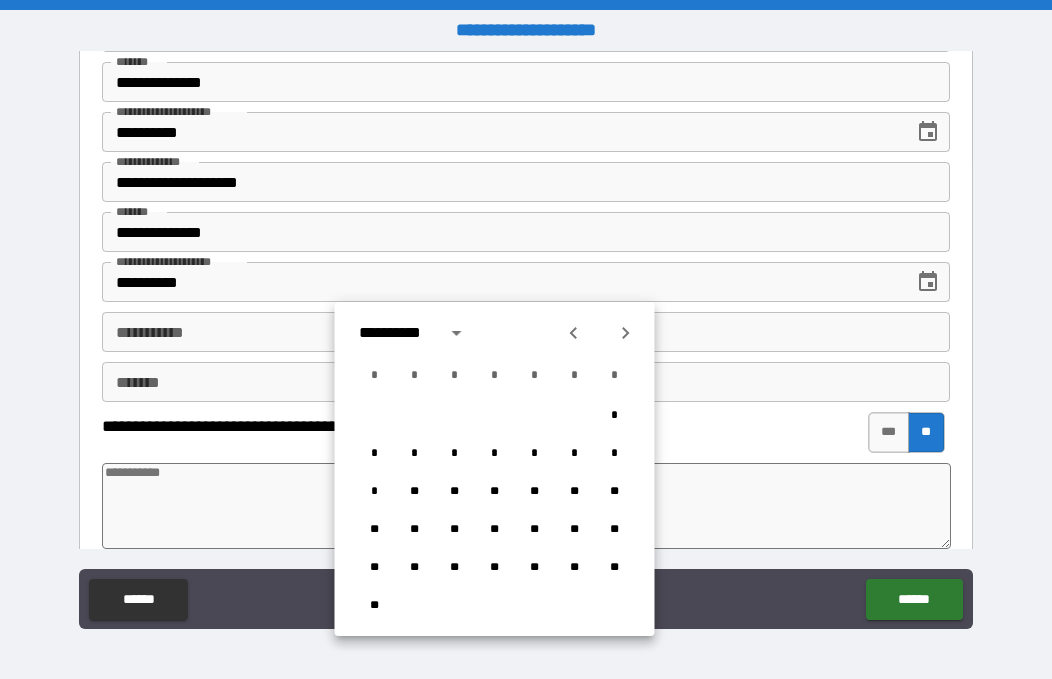 click at bounding box center [626, 333] 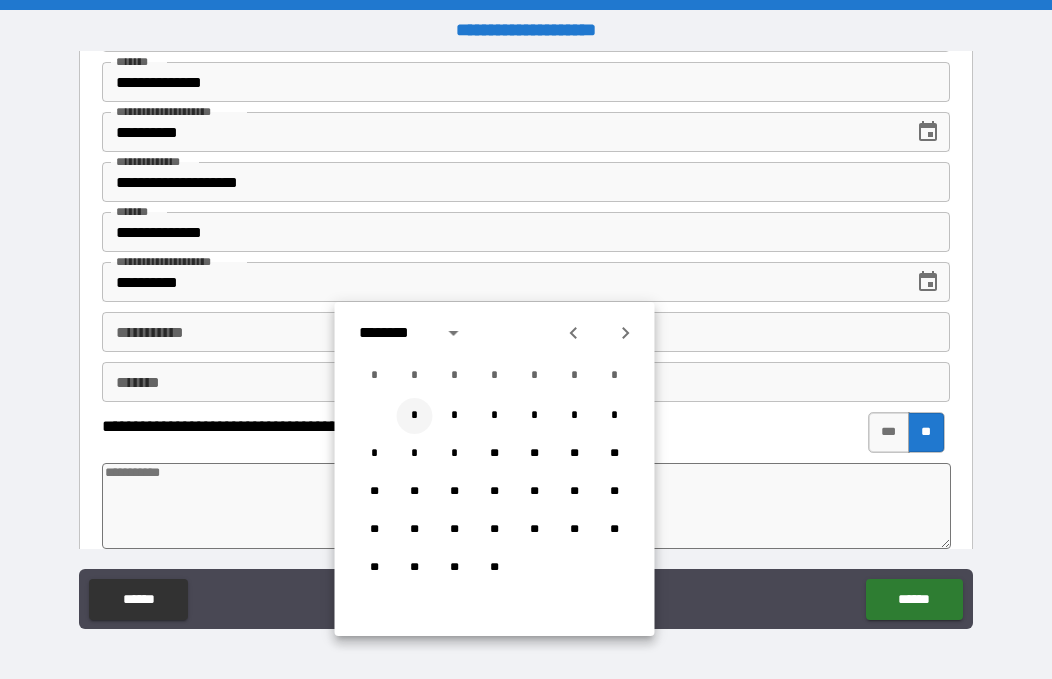 click on "*" at bounding box center [415, 416] 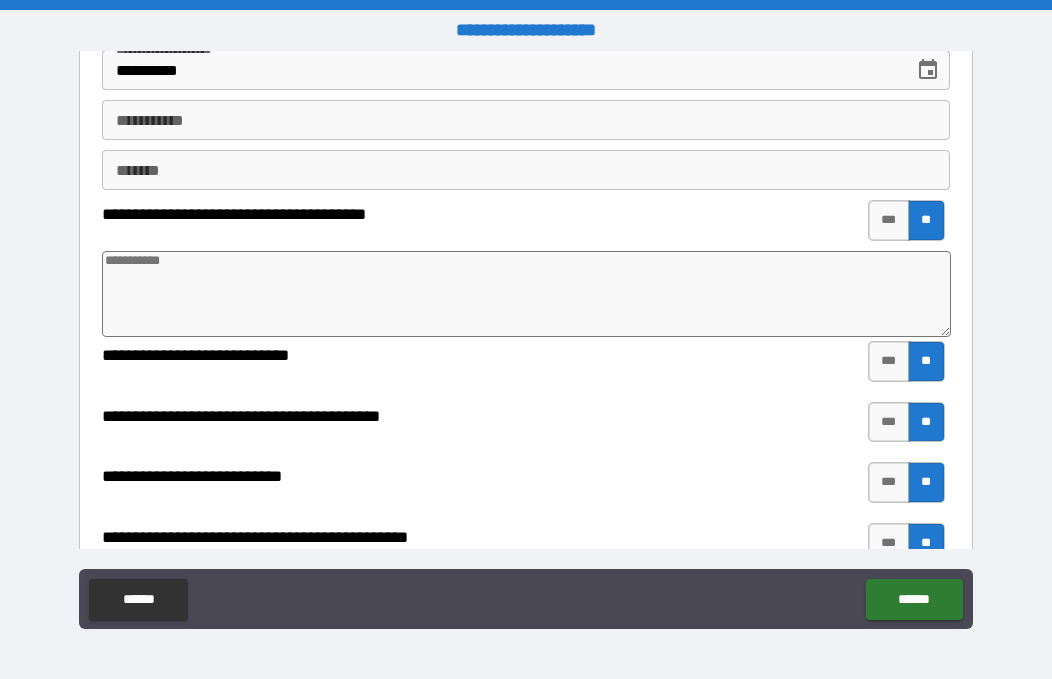 scroll, scrollTop: 1041, scrollLeft: 0, axis: vertical 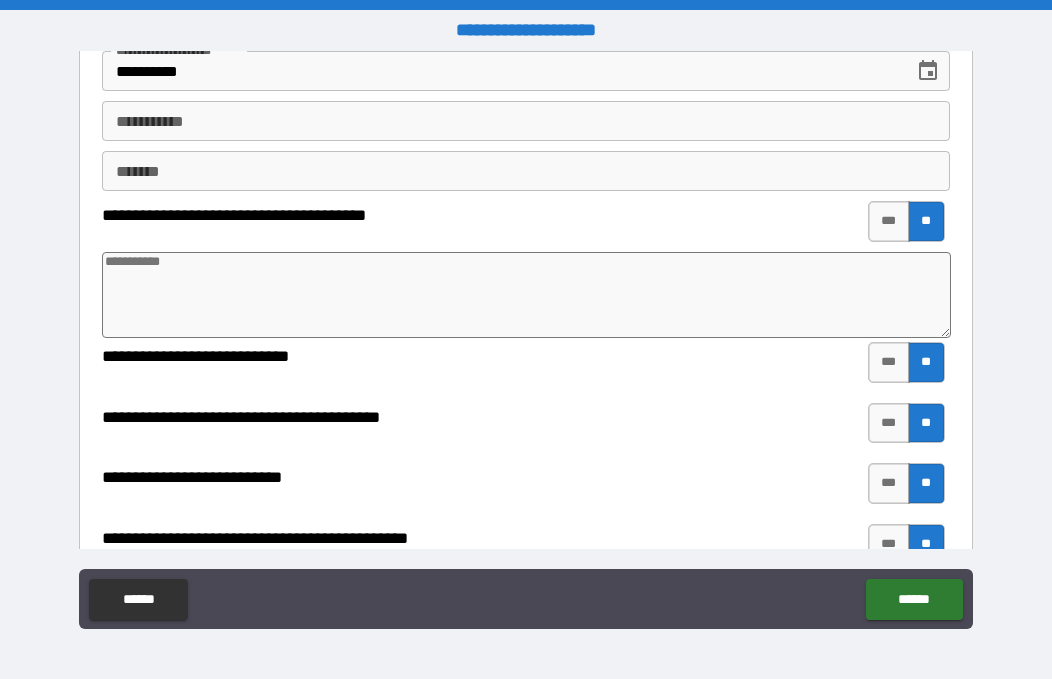 click at bounding box center (526, 295) 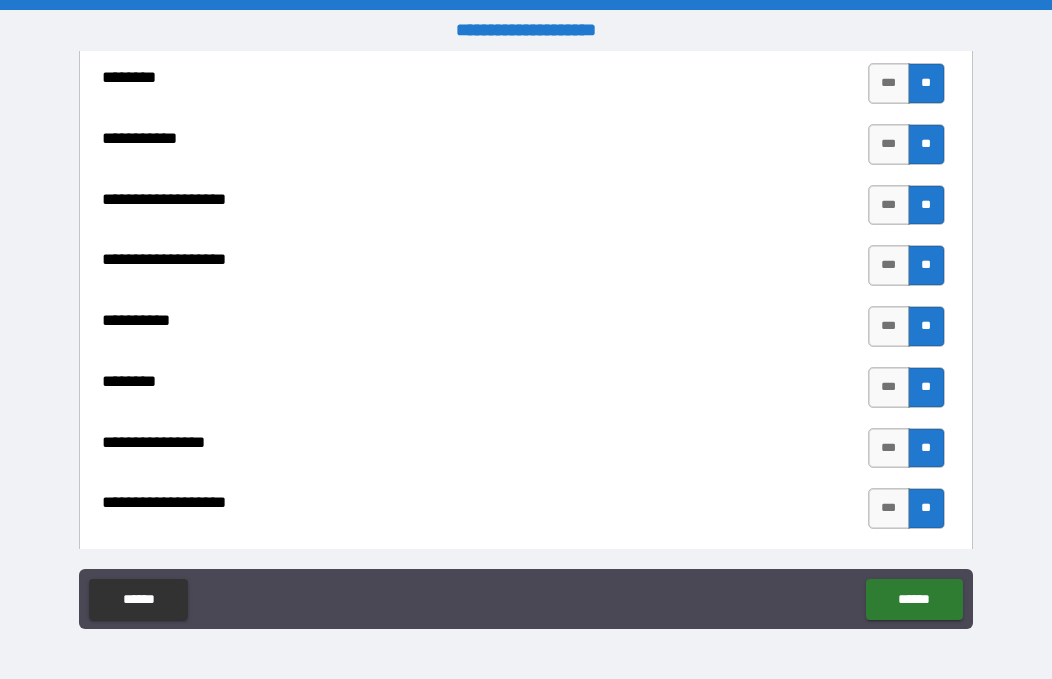 scroll, scrollTop: 2854, scrollLeft: 0, axis: vertical 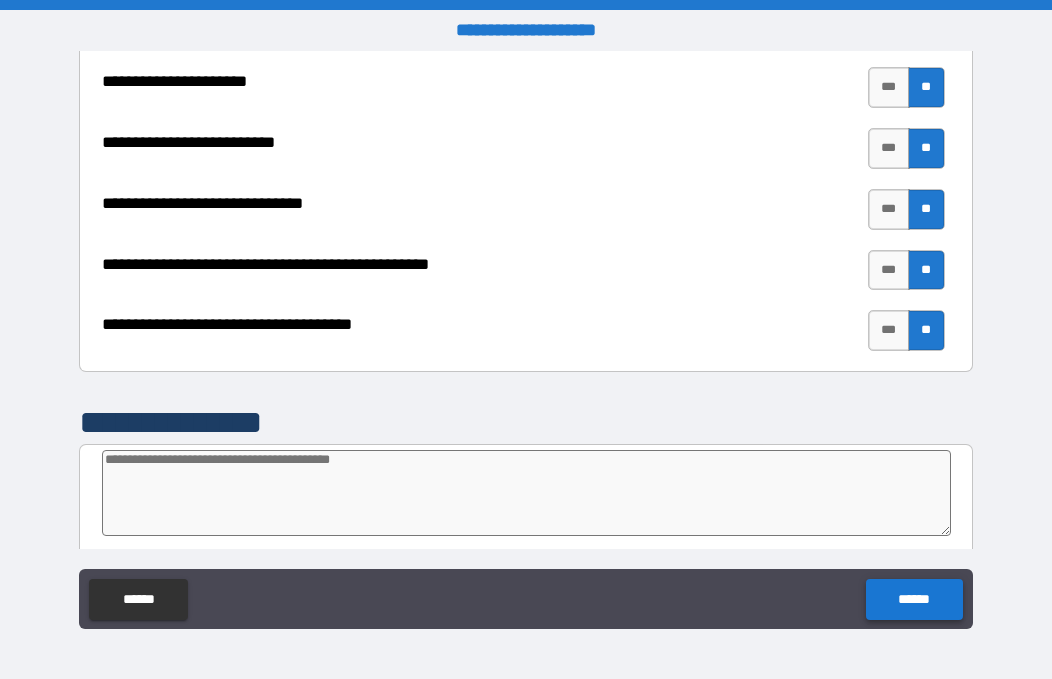 click on "******" at bounding box center [914, 599] 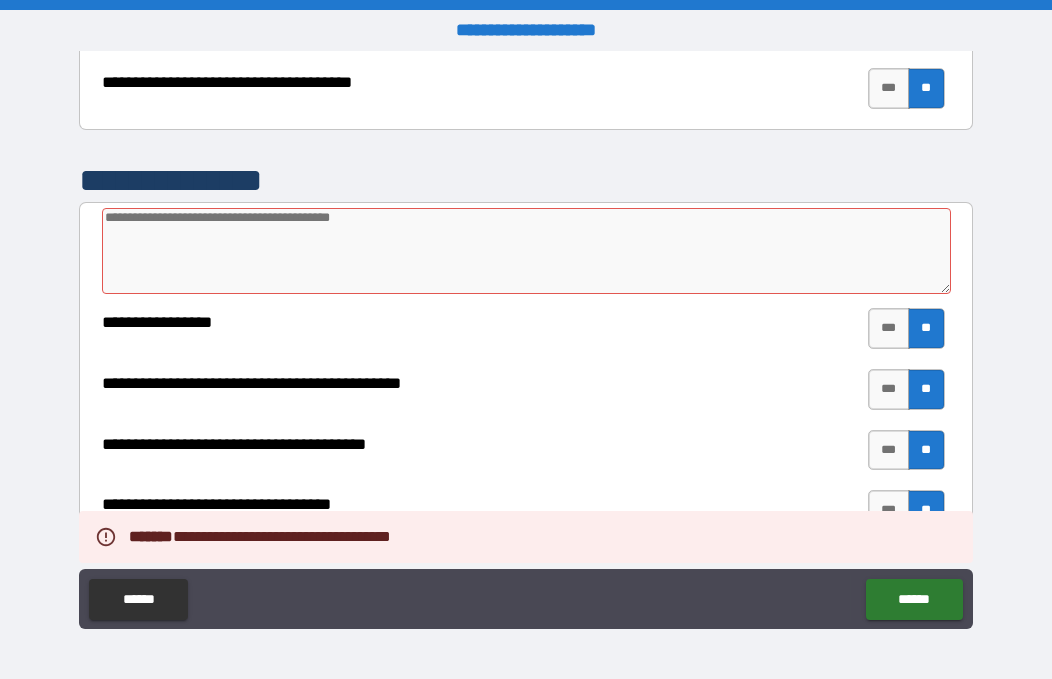 scroll, scrollTop: 3095, scrollLeft: 0, axis: vertical 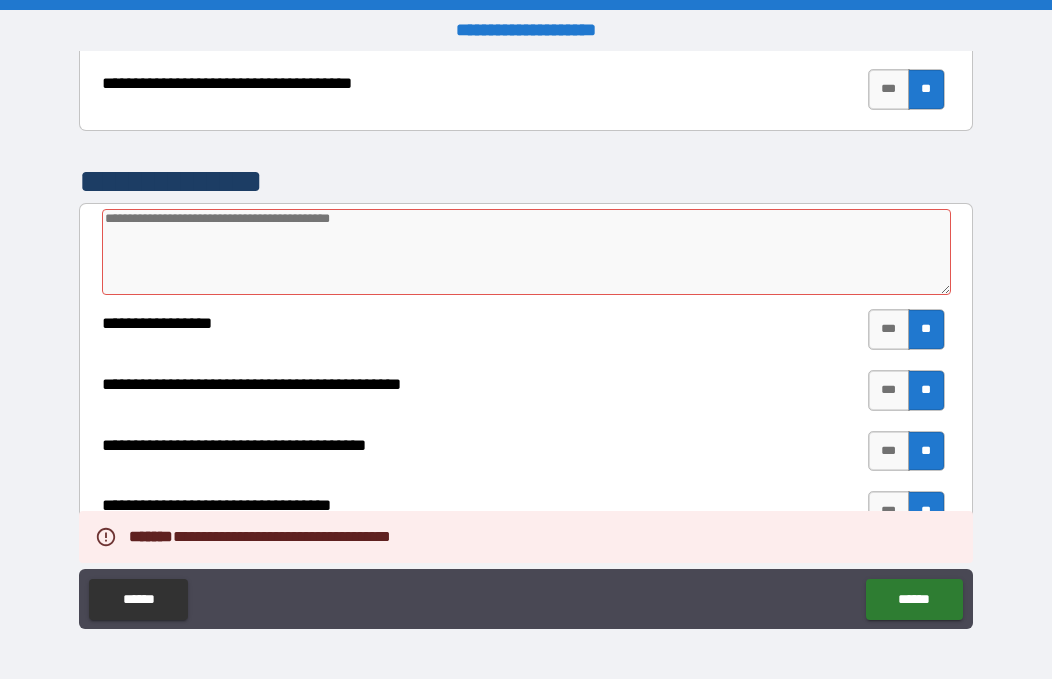 click at bounding box center (526, 252) 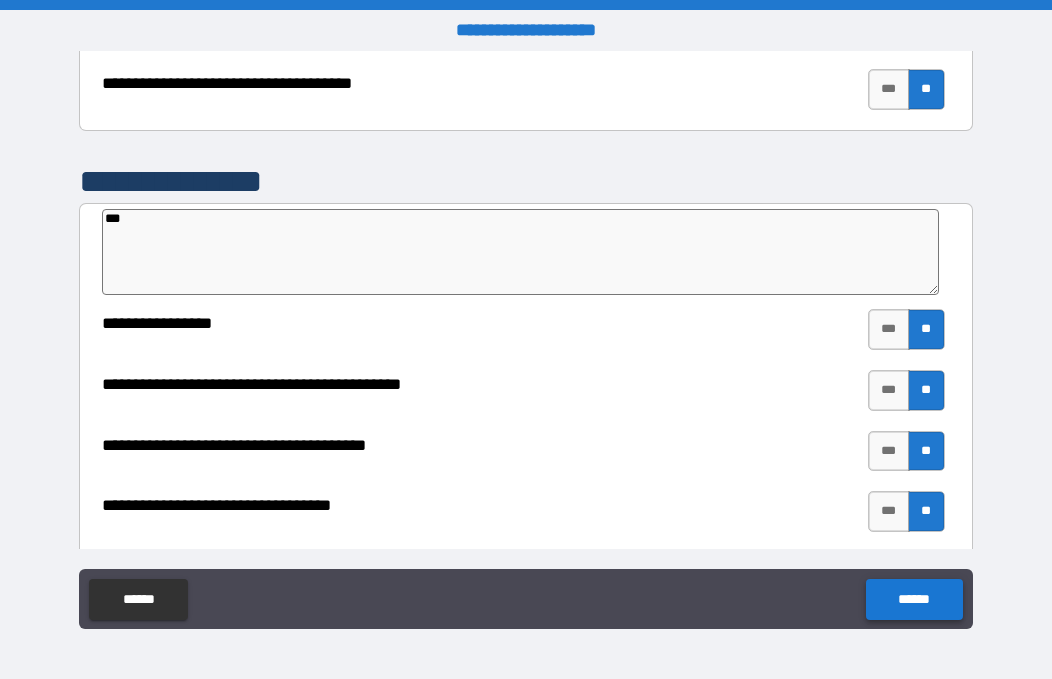 click on "******" at bounding box center [914, 599] 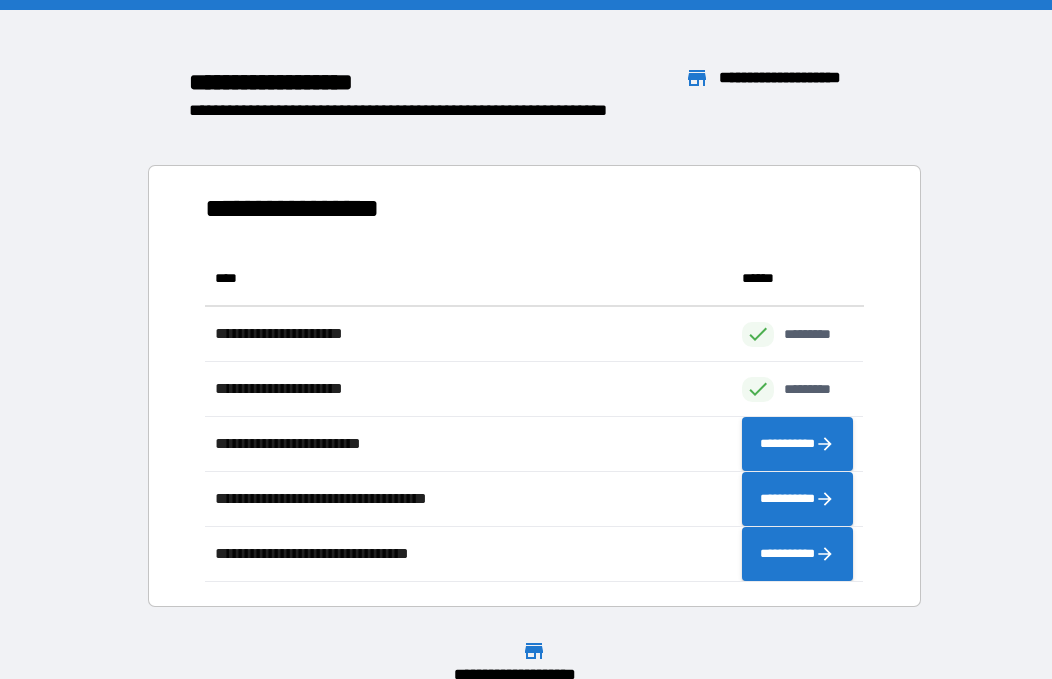 scroll, scrollTop: 1, scrollLeft: 1, axis: both 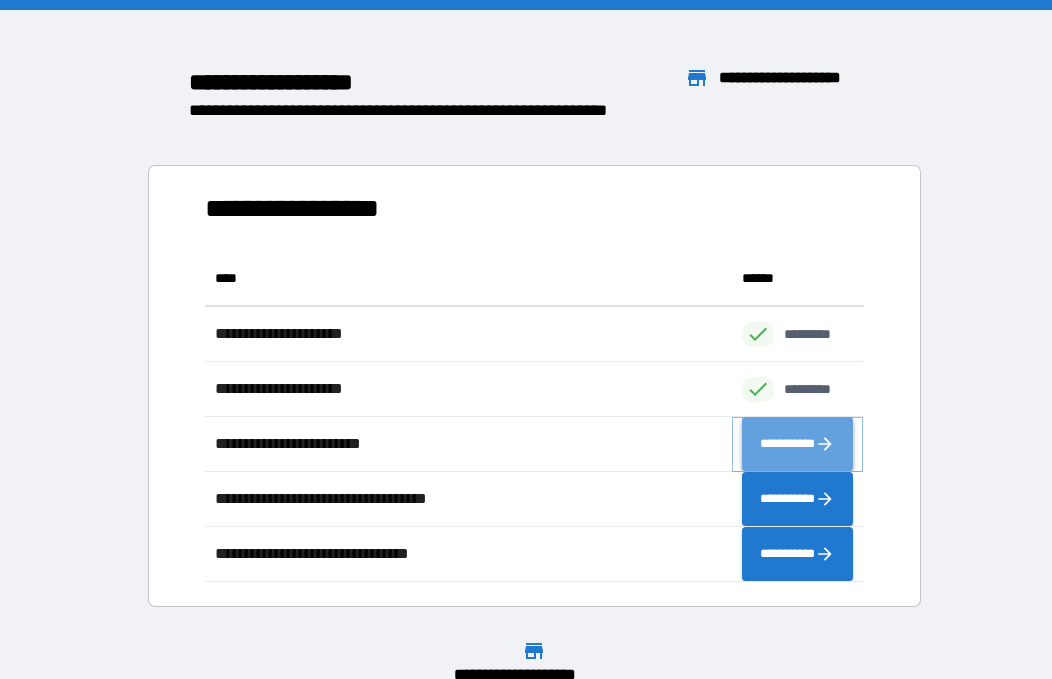 click on "**********" at bounding box center (798, 444) 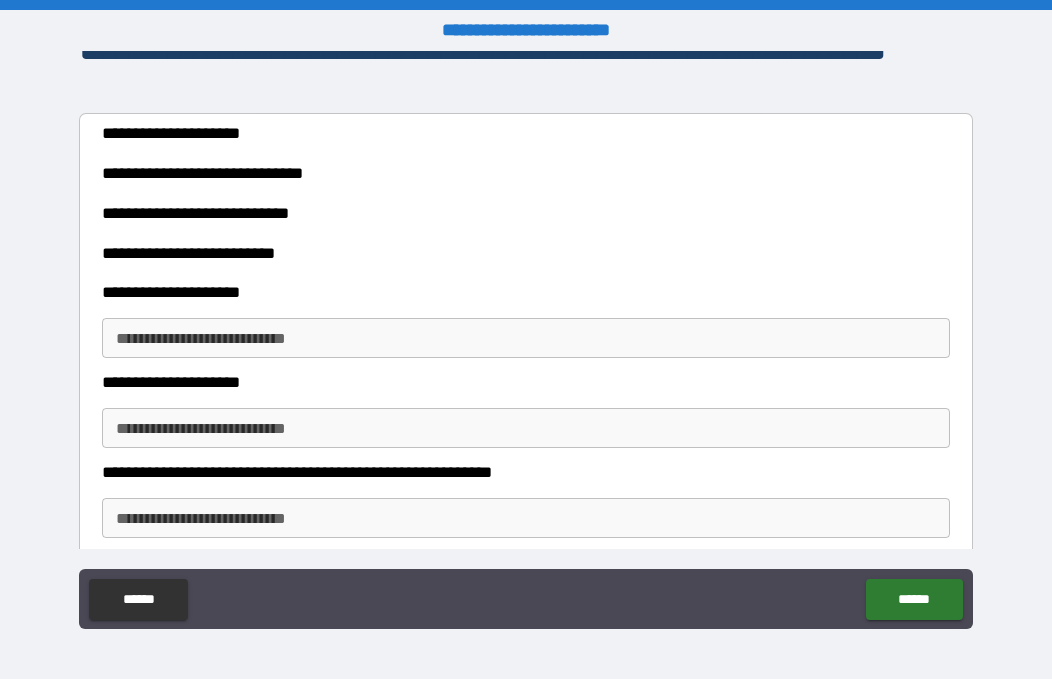 scroll, scrollTop: 311, scrollLeft: 0, axis: vertical 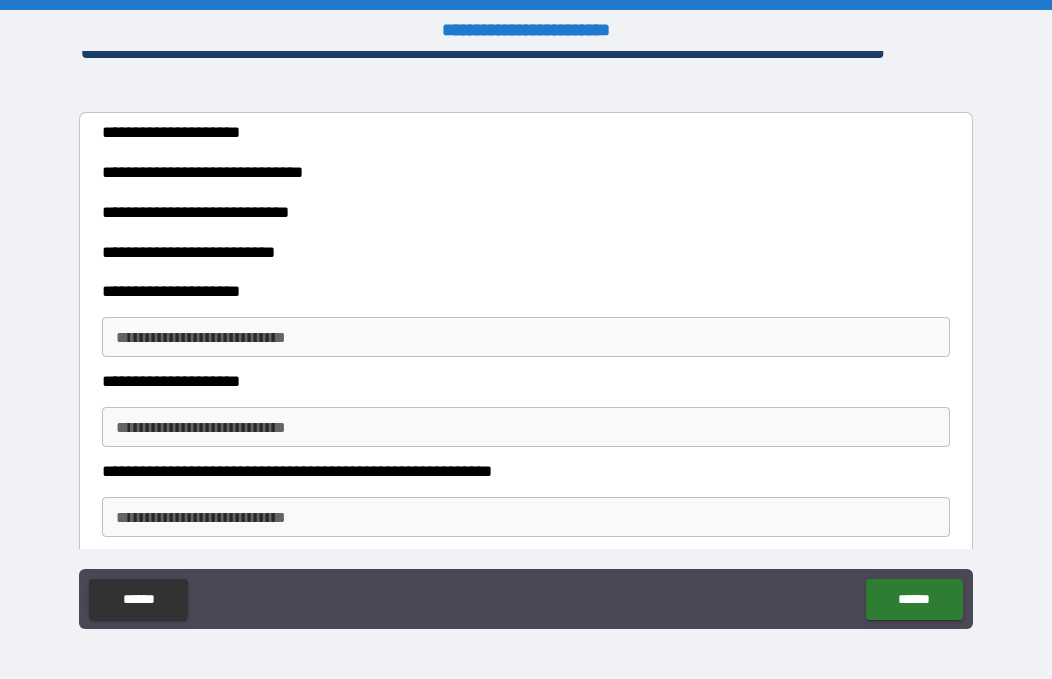 click on "**********" at bounding box center (526, 337) 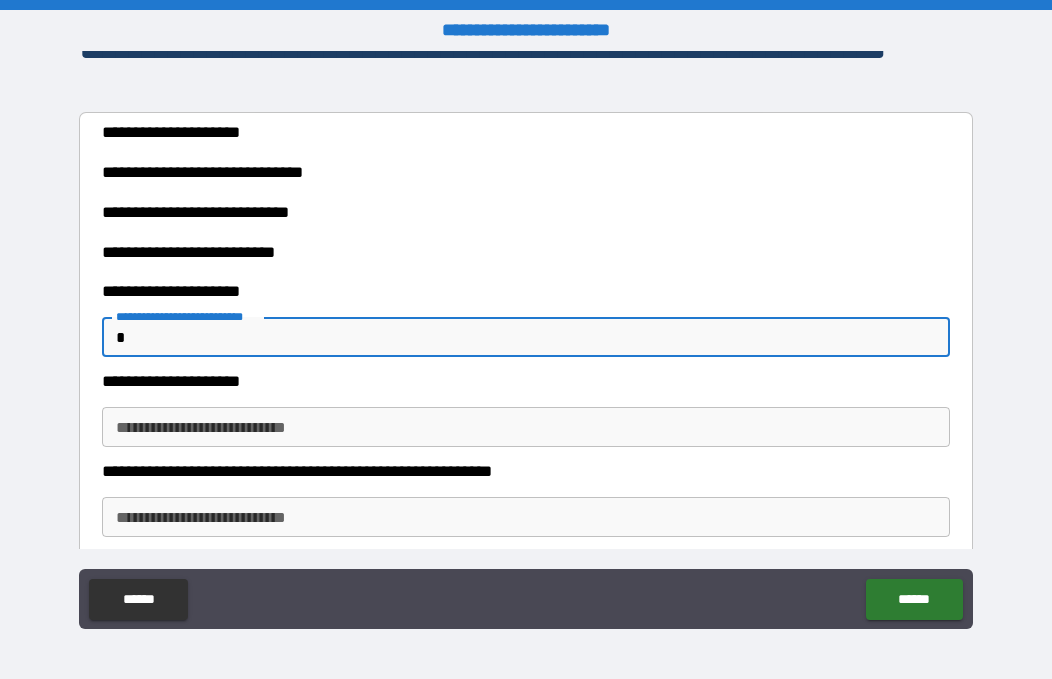 click on "**********" at bounding box center [526, 427] 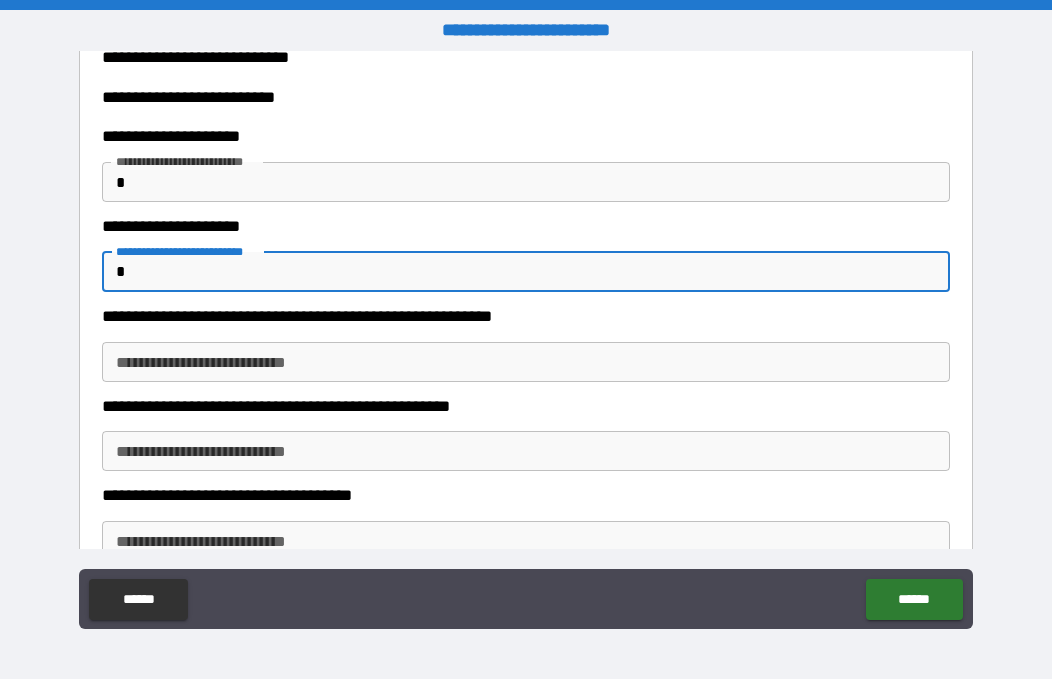 scroll, scrollTop: 465, scrollLeft: 0, axis: vertical 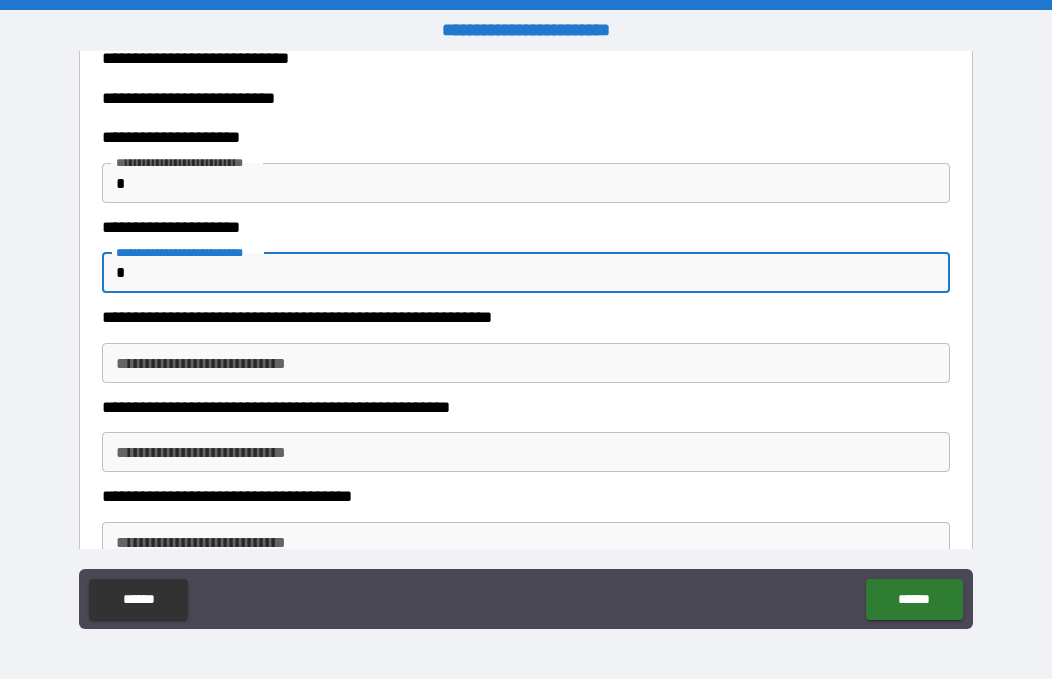 click on "**********" at bounding box center (526, 363) 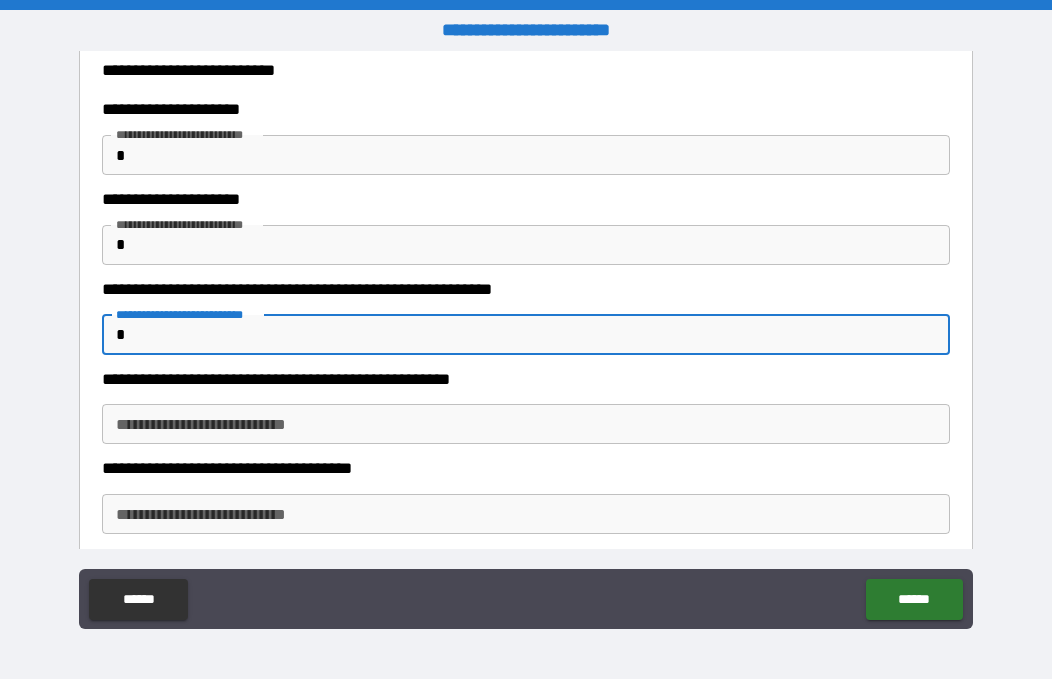 scroll, scrollTop: 492, scrollLeft: 0, axis: vertical 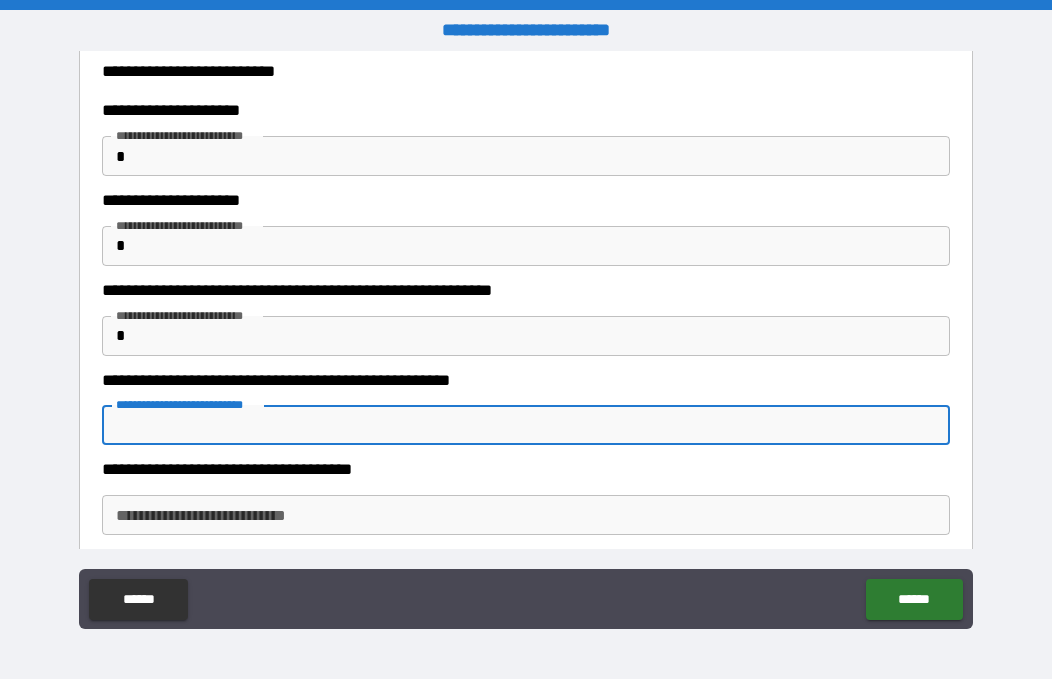 click on "**********" at bounding box center (526, 425) 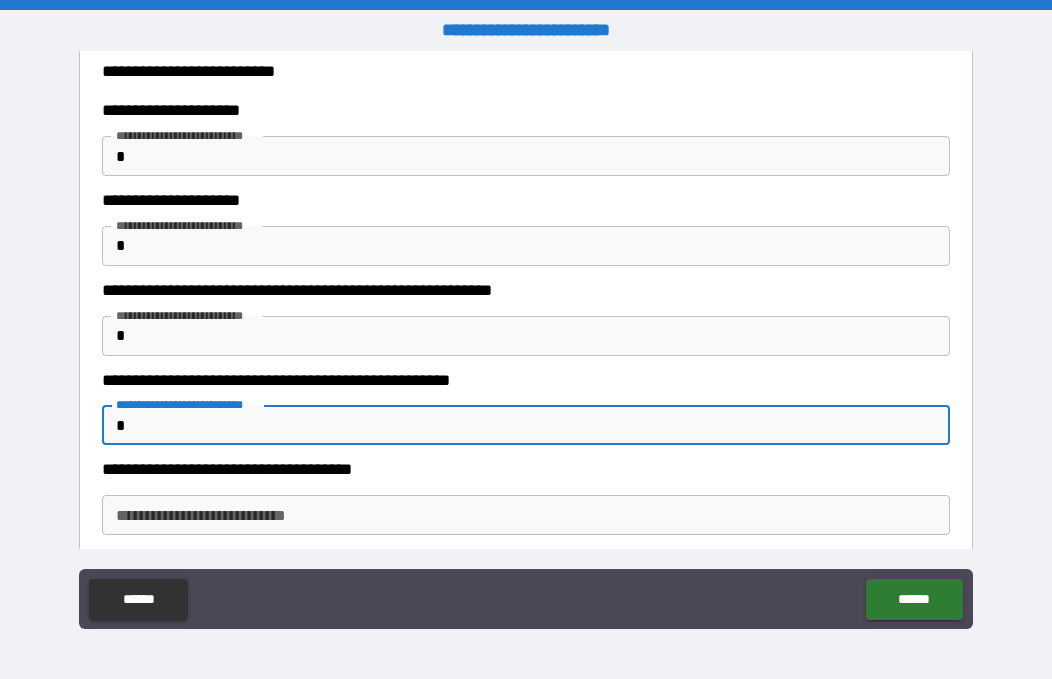 scroll, scrollTop: 569, scrollLeft: 0, axis: vertical 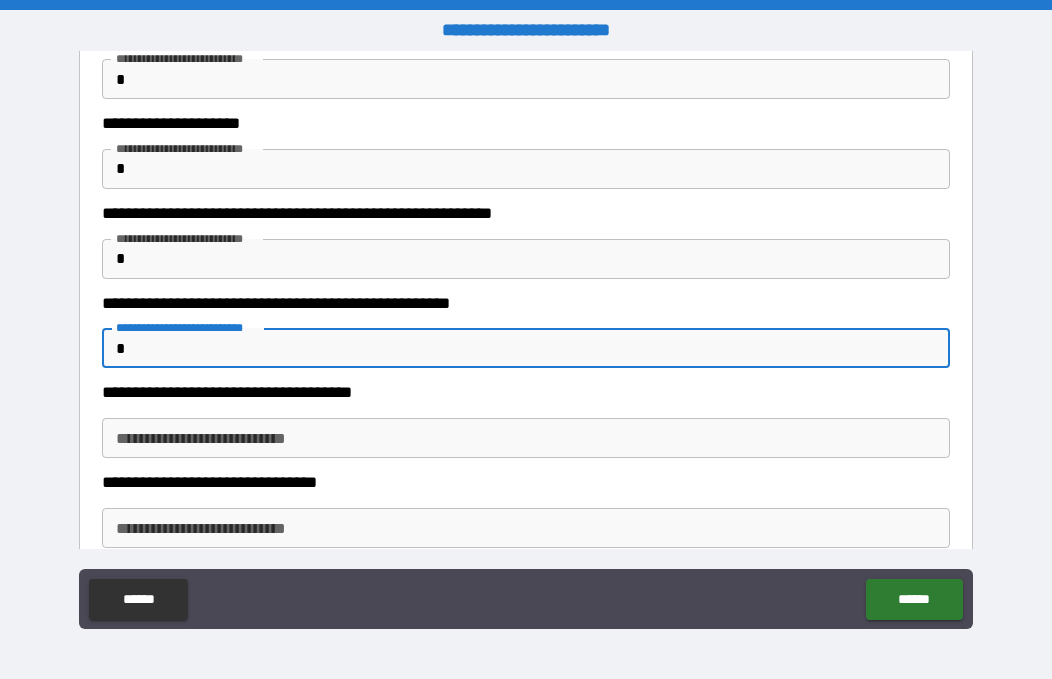 click on "**********" at bounding box center [526, 438] 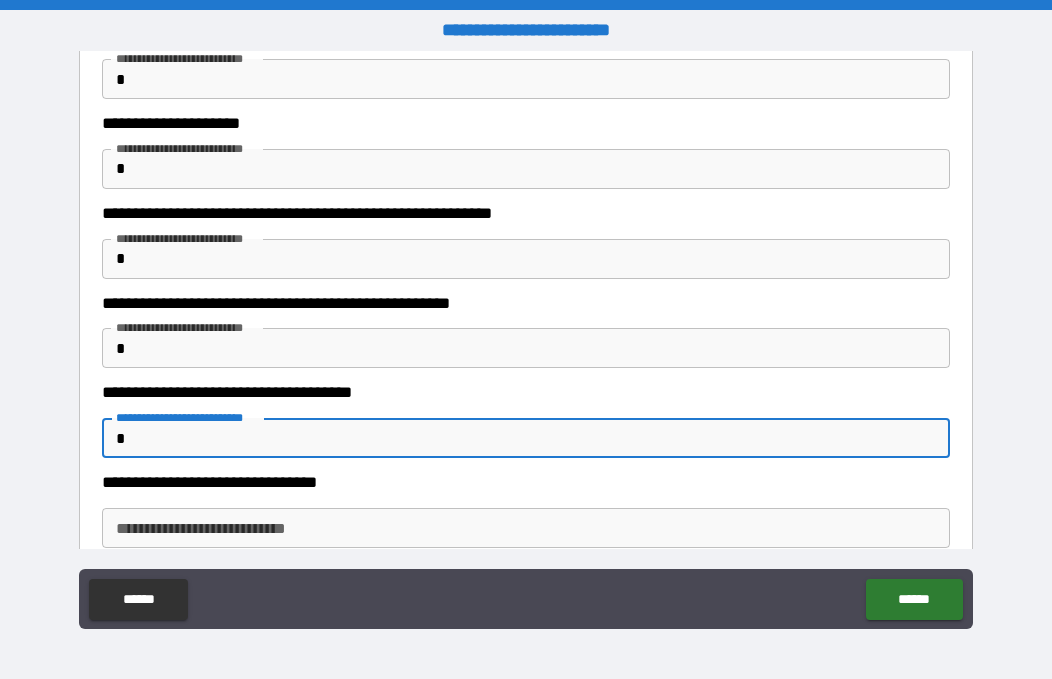 scroll, scrollTop: 736, scrollLeft: 0, axis: vertical 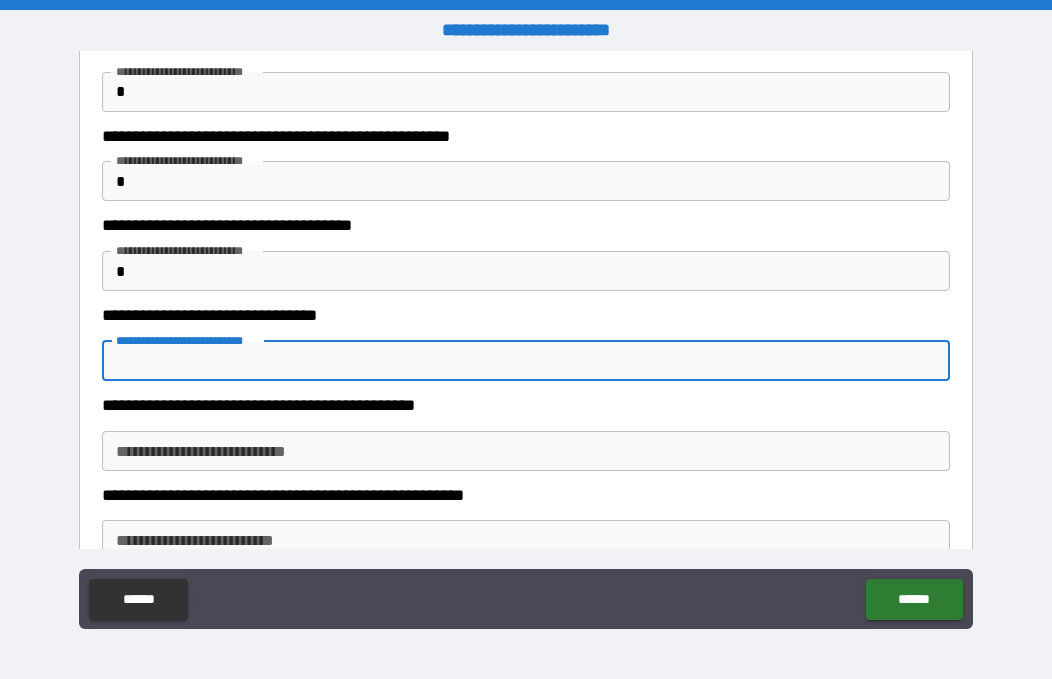 click on "**********" at bounding box center [526, 361] 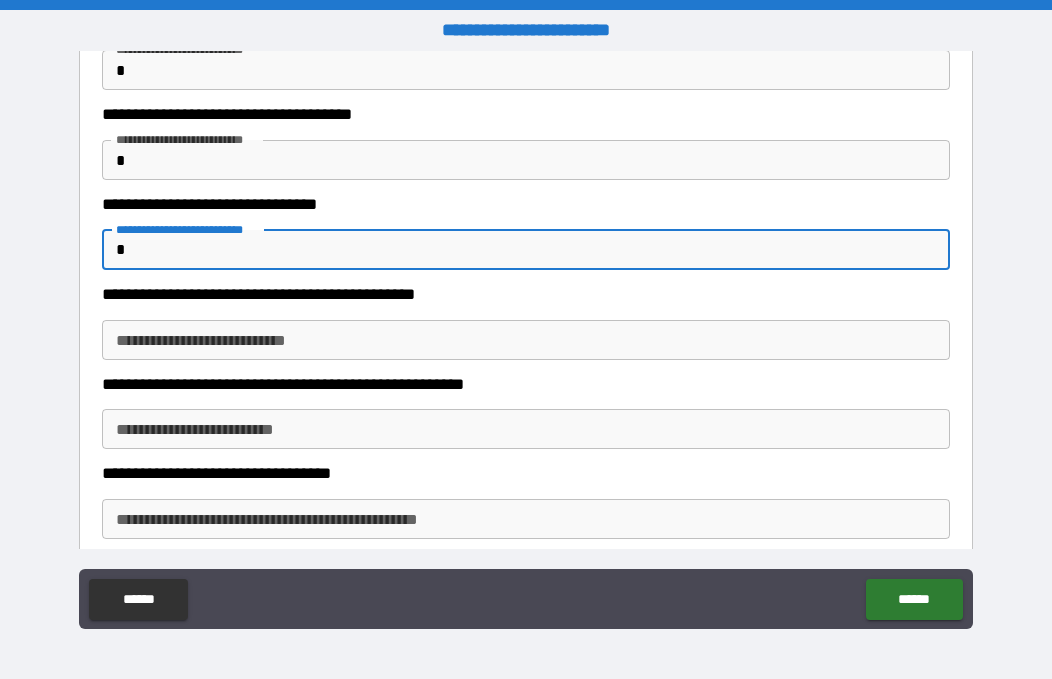 scroll, scrollTop: 850, scrollLeft: 0, axis: vertical 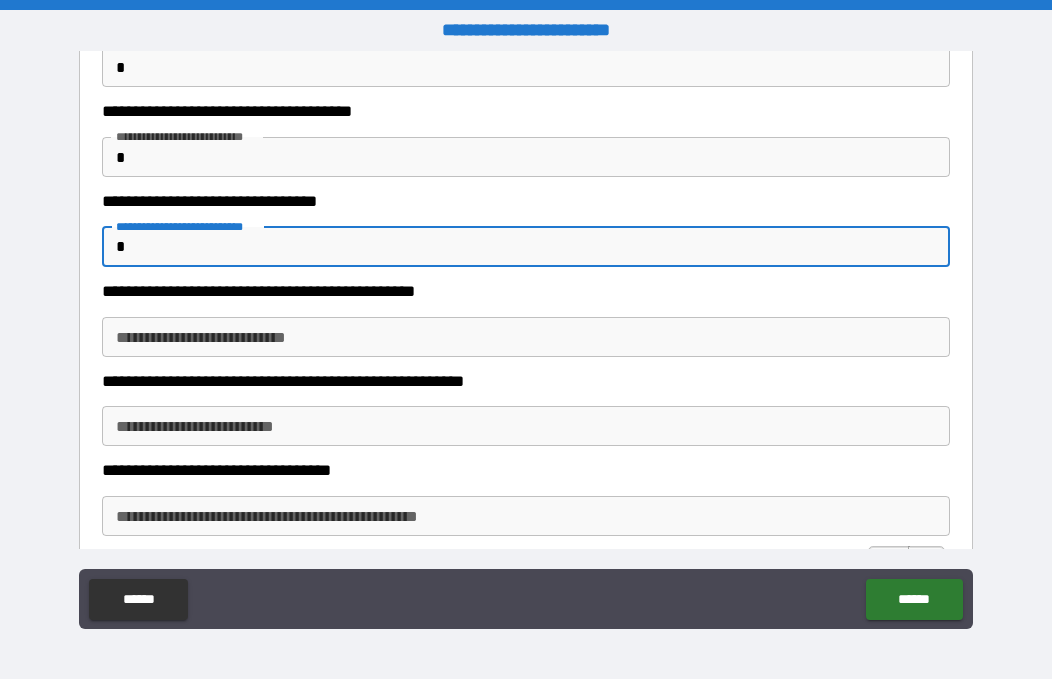 click on "**********" at bounding box center [526, 337] 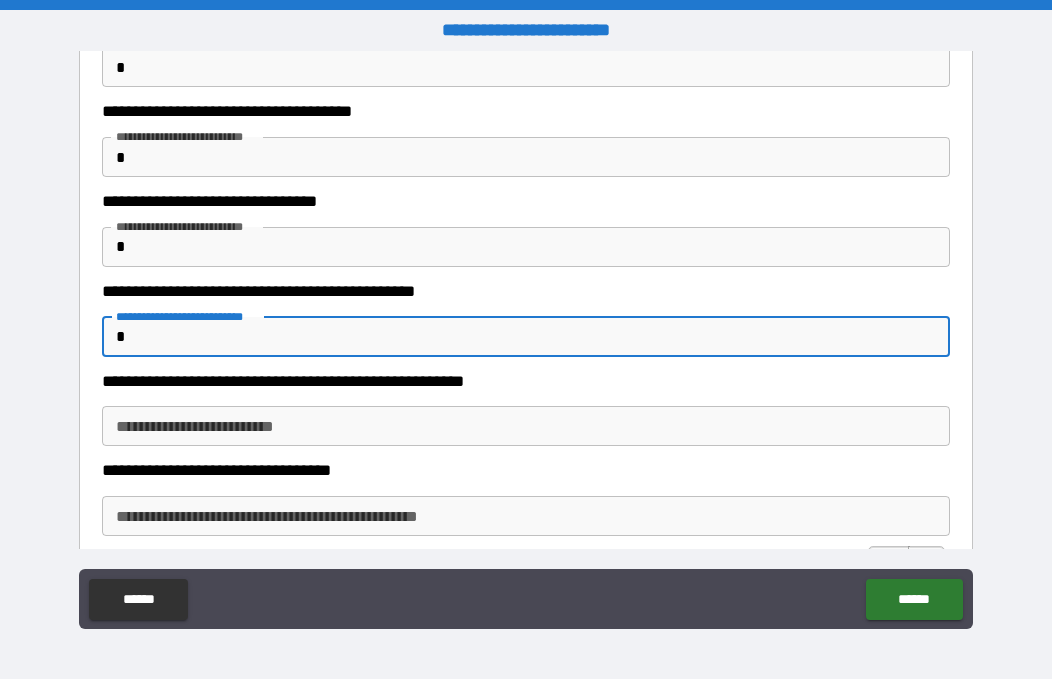 click on "**********" at bounding box center (526, 426) 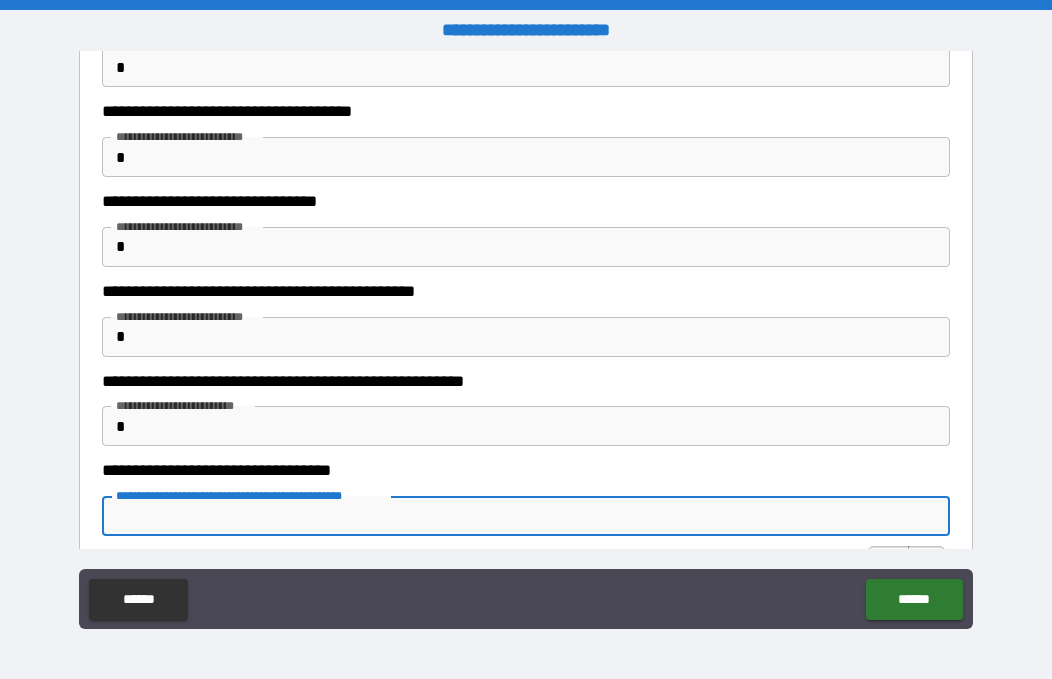 click on "**********" at bounding box center [526, 516] 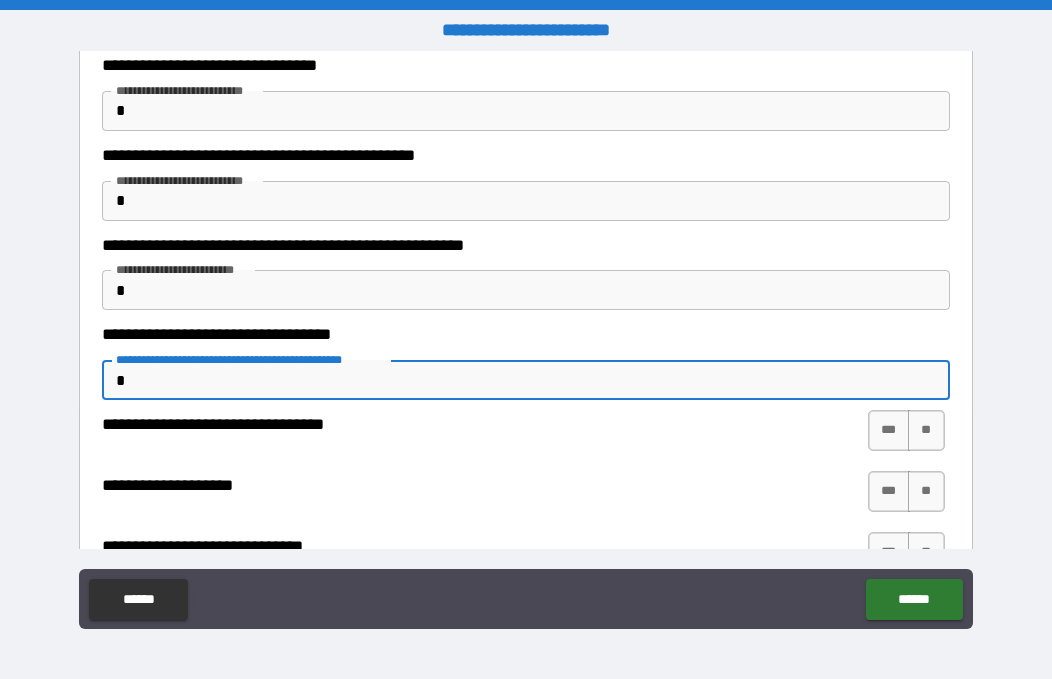 scroll, scrollTop: 1050, scrollLeft: 0, axis: vertical 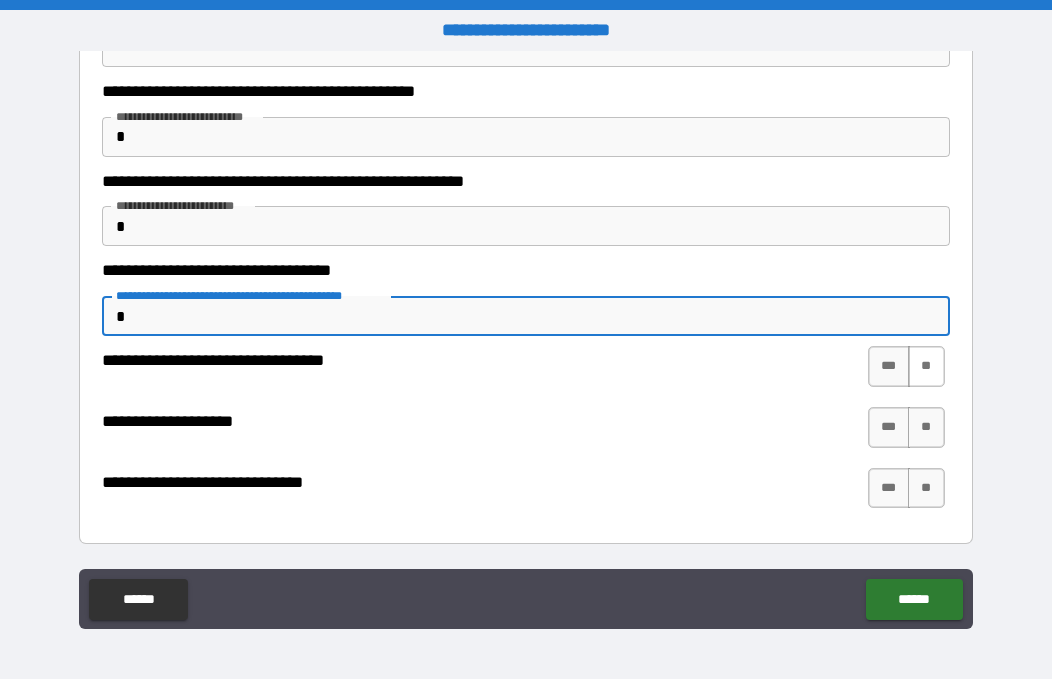 click on "**" at bounding box center (926, 366) 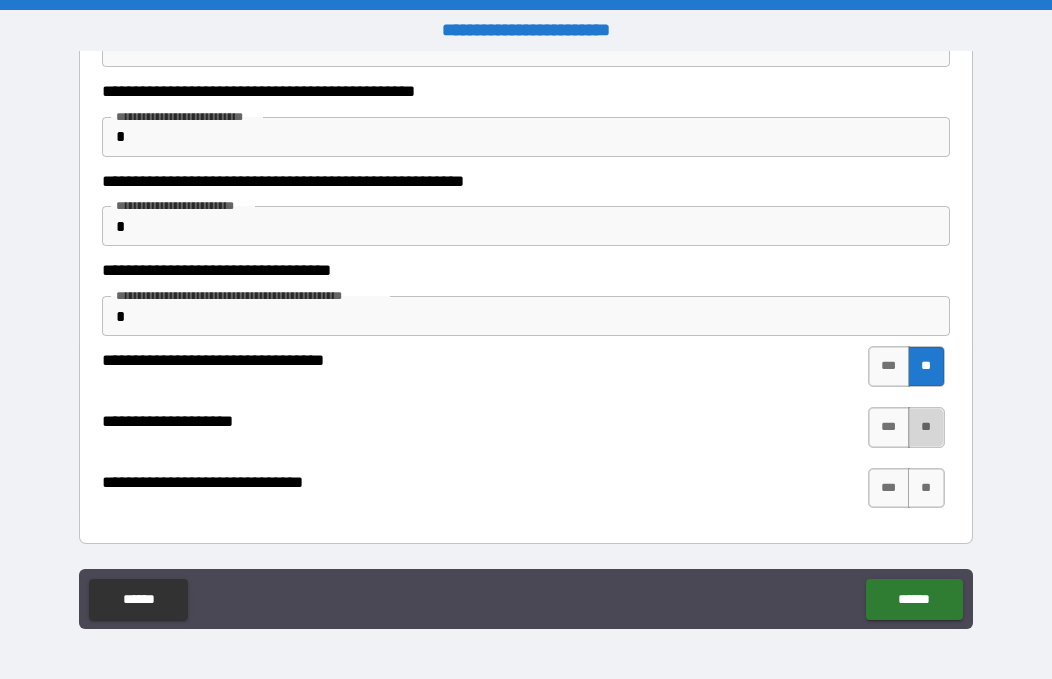 click on "**" at bounding box center [926, 427] 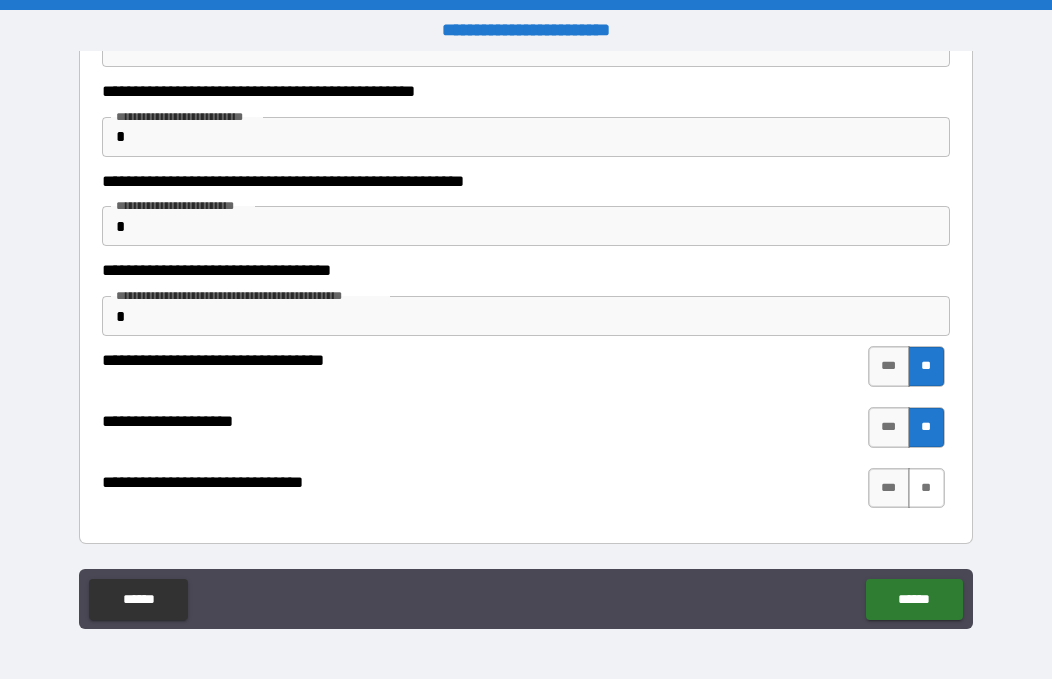 click on "**" at bounding box center (926, 488) 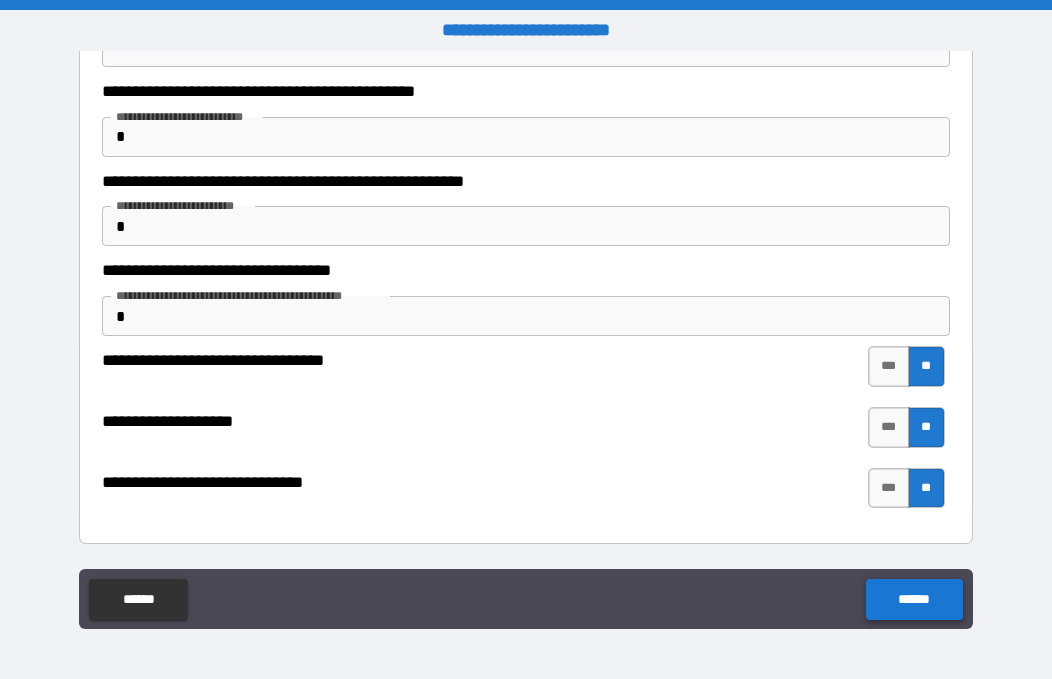 click on "******" at bounding box center (914, 599) 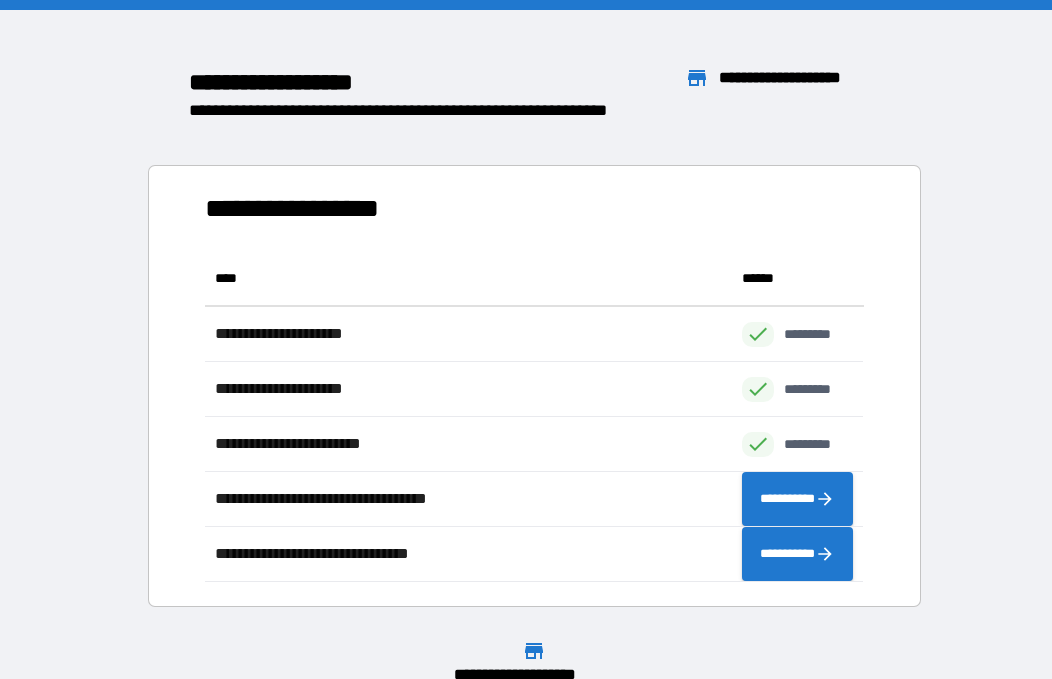 scroll, scrollTop: 1, scrollLeft: 1, axis: both 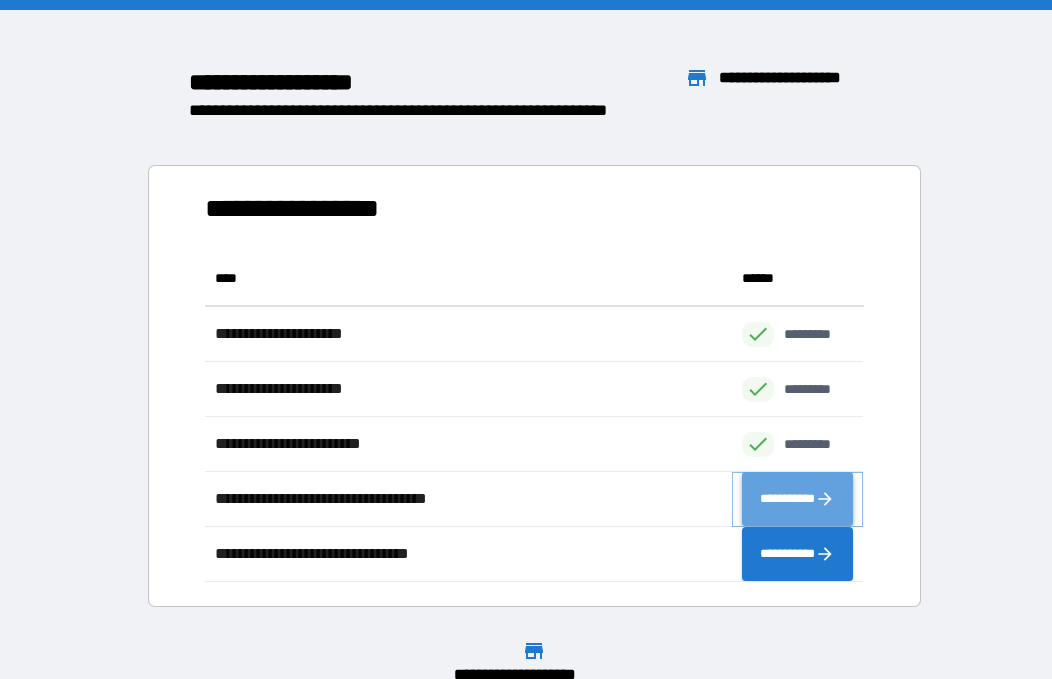click on "**********" at bounding box center [798, 499] 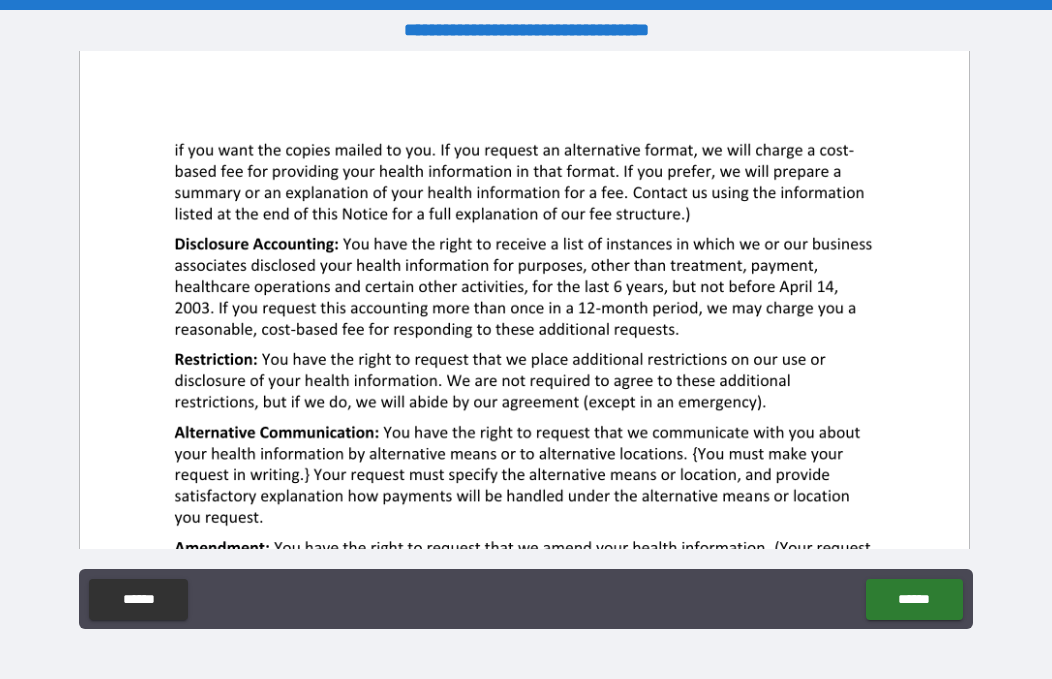 scroll, scrollTop: 3539, scrollLeft: 0, axis: vertical 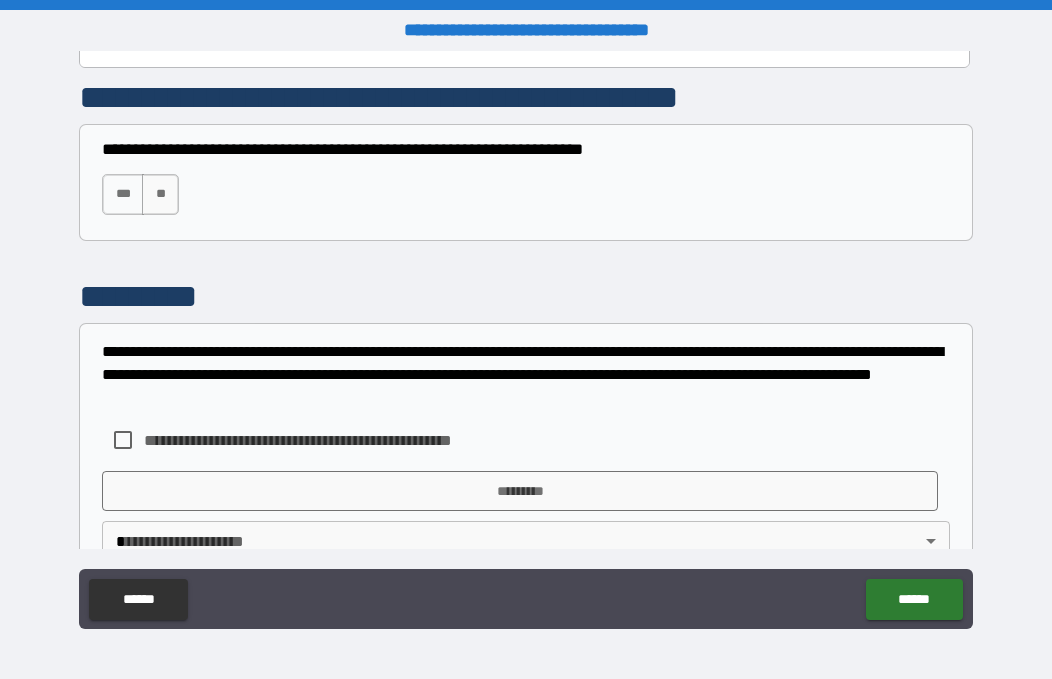 click on "***" at bounding box center [123, 194] 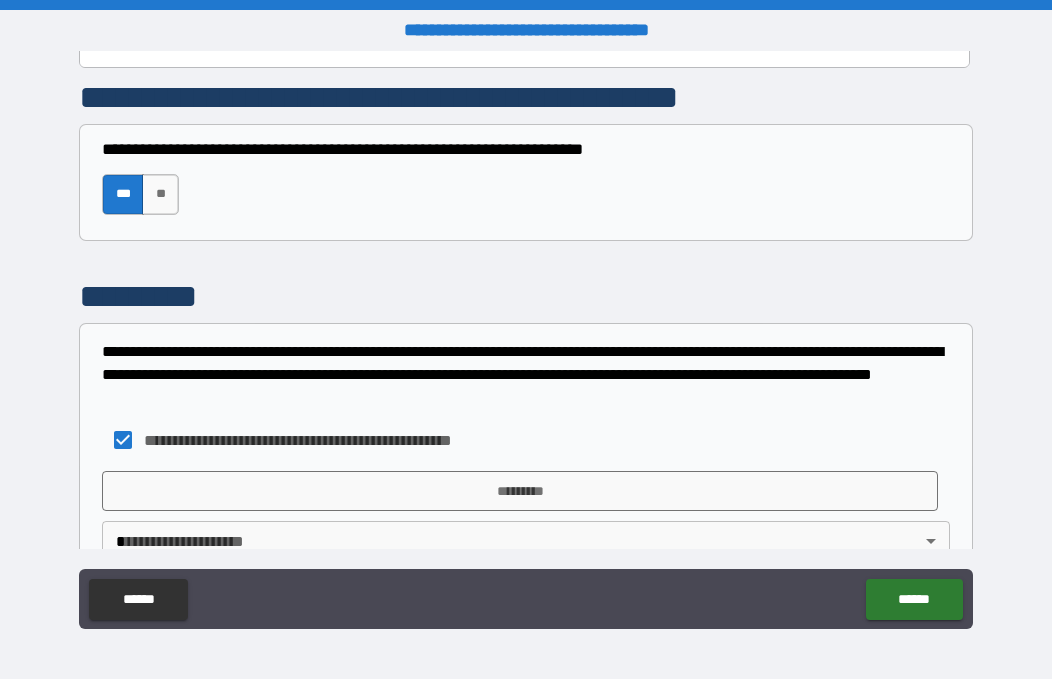 click on "**********" at bounding box center [526, 521] 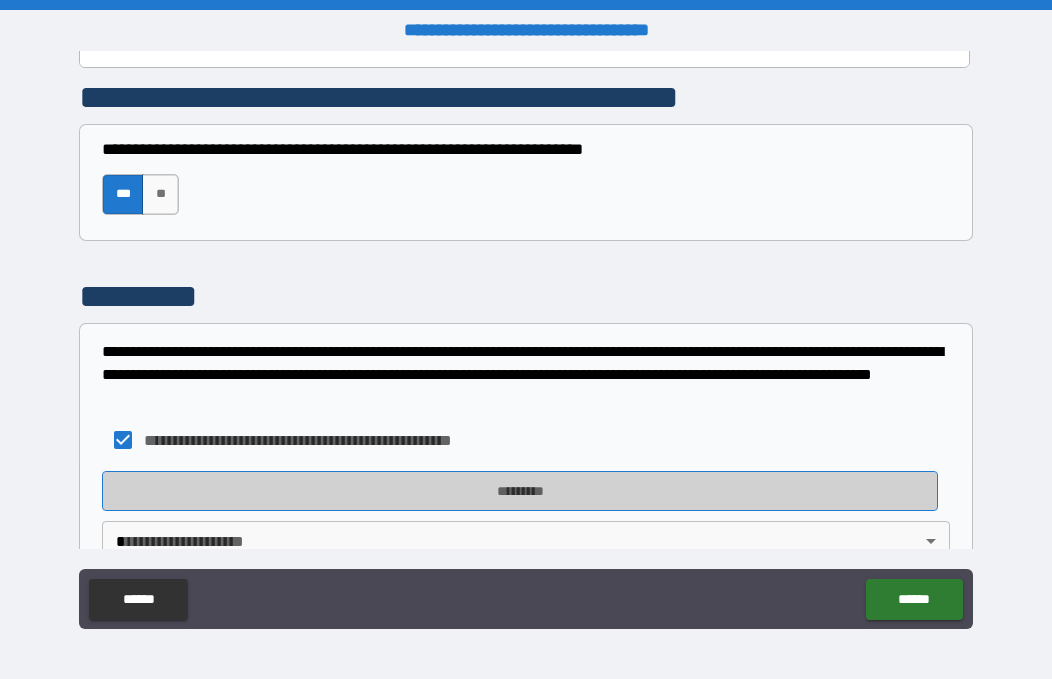 click on "*********" at bounding box center (520, 491) 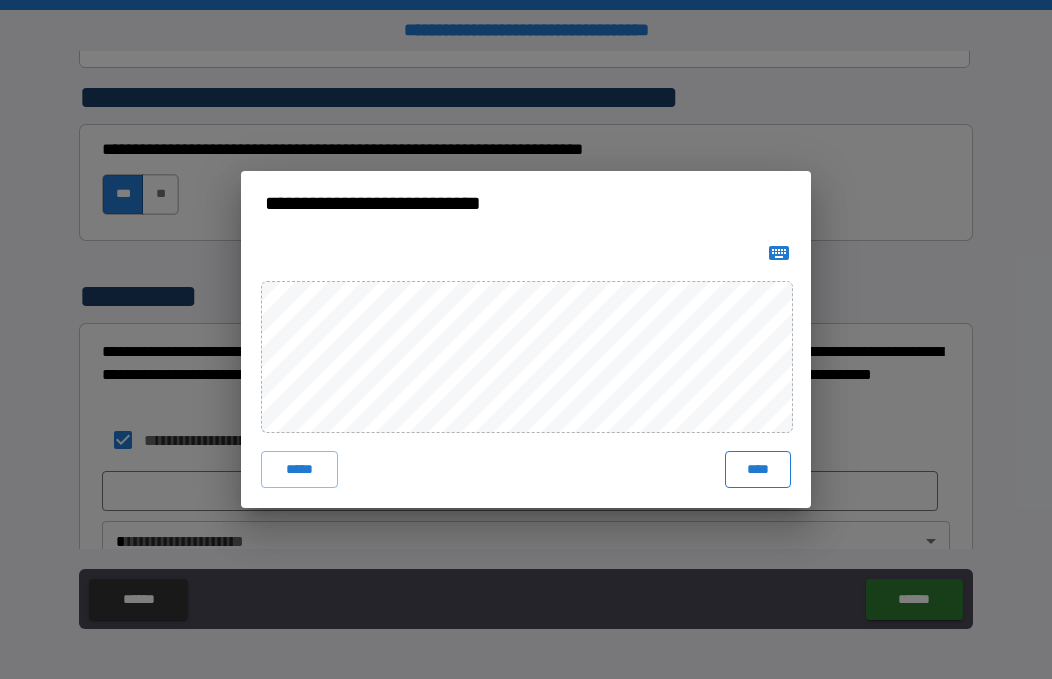 click on "****" at bounding box center (758, 469) 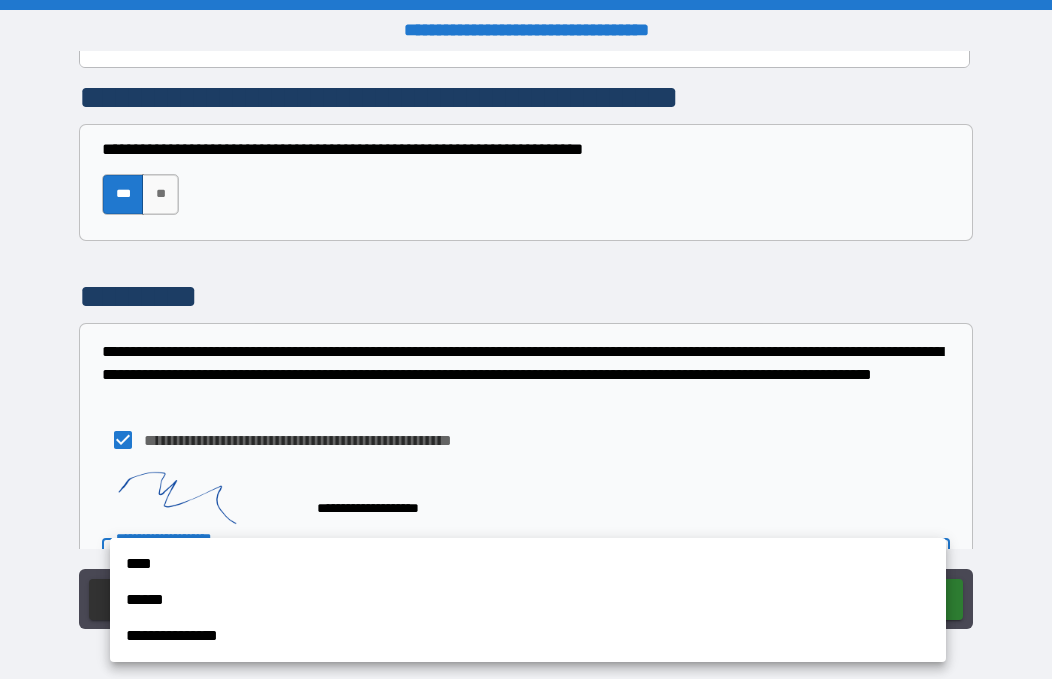 click on "[FIRST] [LAST] [STREET] [CITY], [STATE] [ZIP] [COUNTRY] [PHONE] [EMAIL] [SSN] [DLN] [CC] [DOB] [AGE] [GENDER] [NATIONALITY] [OCCUPATION] [EMPLOYER] [JOB_TITLE] [COMPANY_NAME] [ADDRESS] [CITY] [STATE] [ZIP] [COUNTRY] [PHONE] [EMAIL] [SSN] [DLN] [CC] [DOB] [AGE] [GENDER] [NATIONALITY] [OCCUPATION] [EMPLOYER] [JOB_TITLE]" at bounding box center [526, 339] 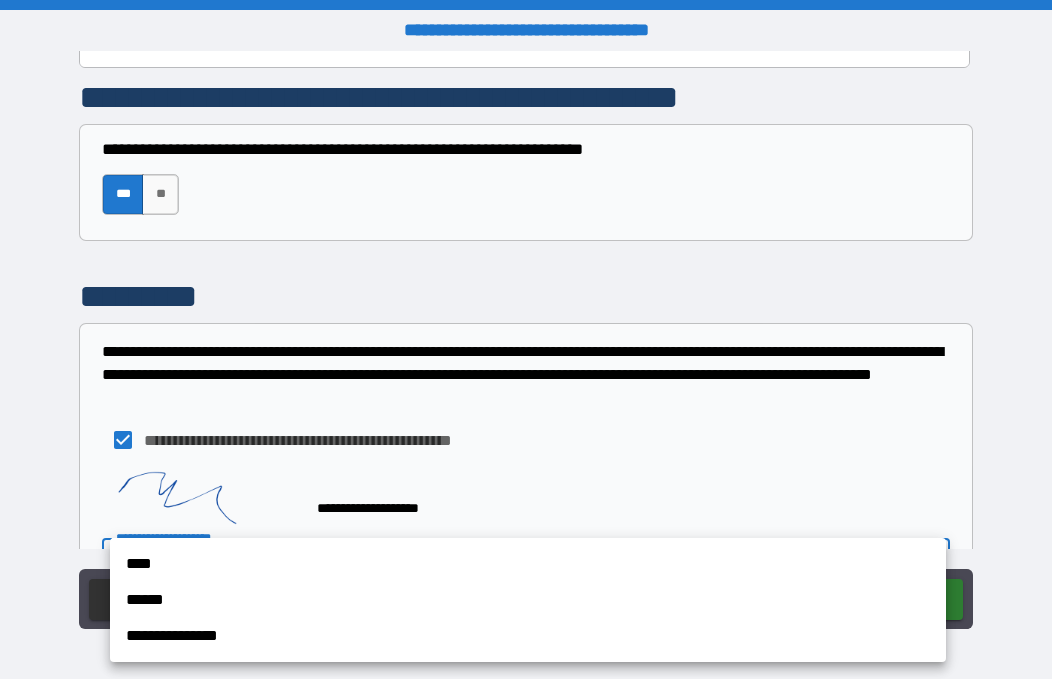 click on "****" at bounding box center [528, 564] 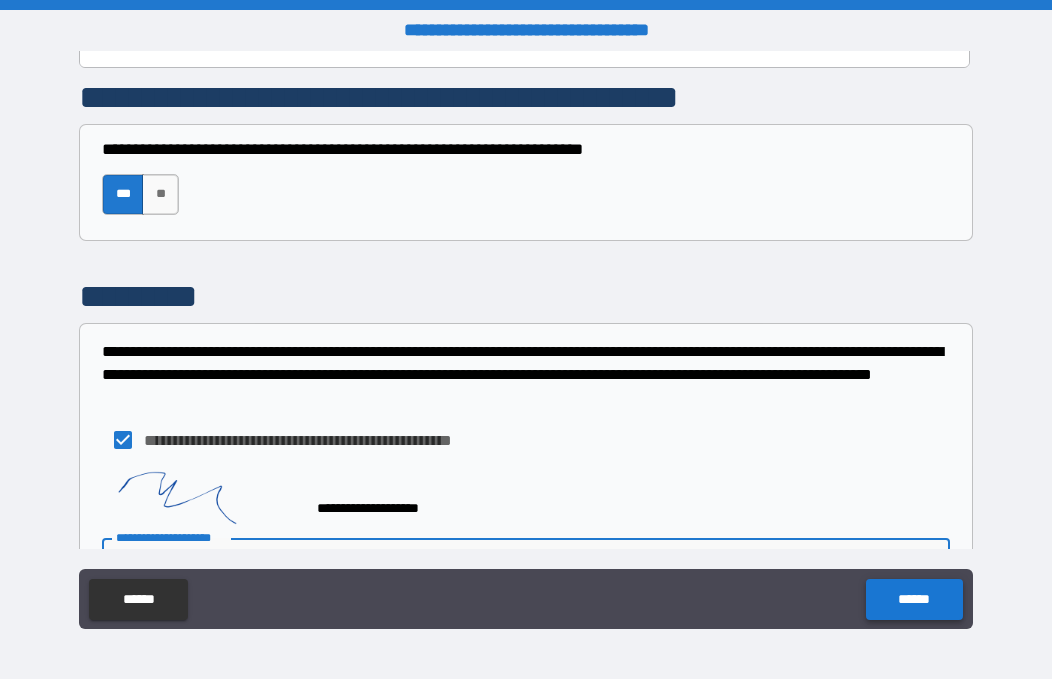 click on "******" at bounding box center [914, 599] 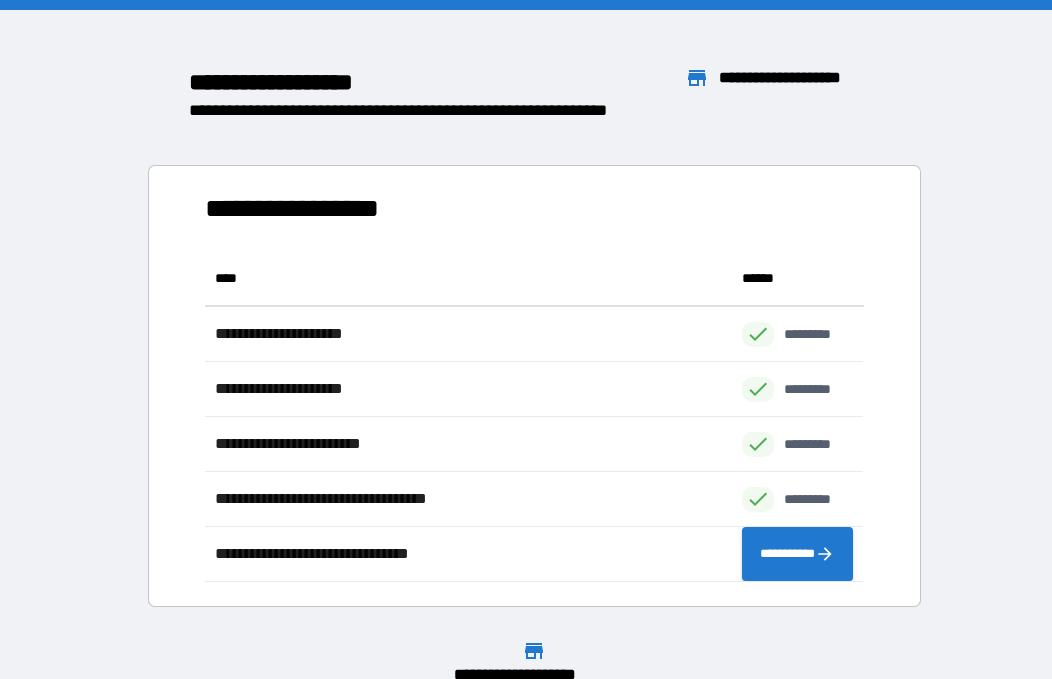 scroll, scrollTop: 1, scrollLeft: 1, axis: both 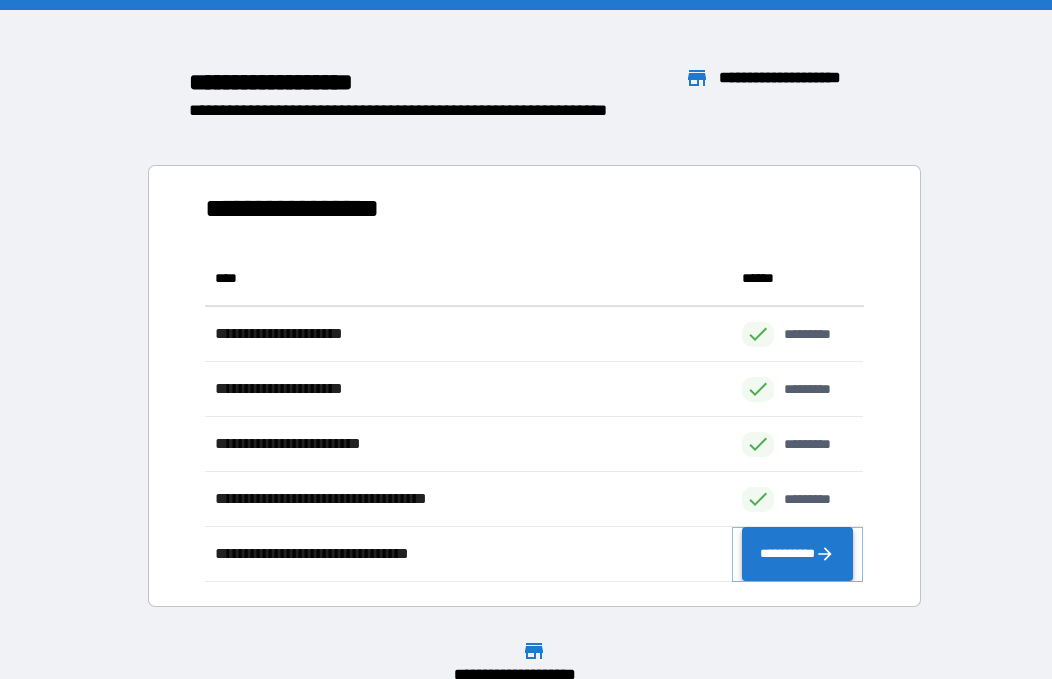 click on "**********" at bounding box center [798, 554] 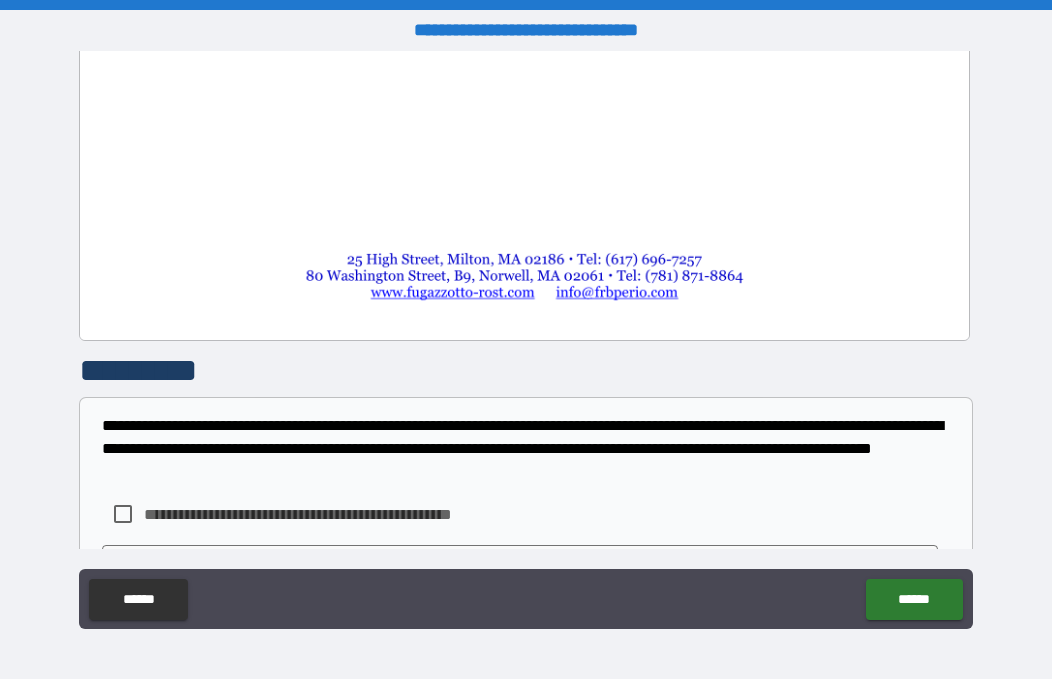 scroll, scrollTop: 998, scrollLeft: 0, axis: vertical 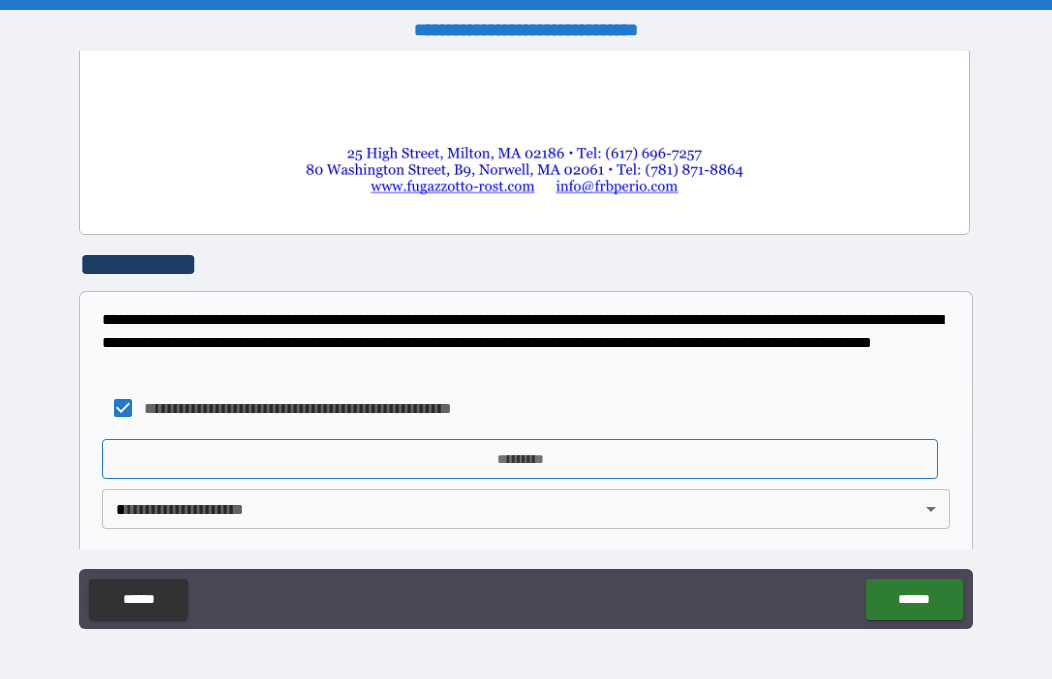 click on "*********" at bounding box center (520, 459) 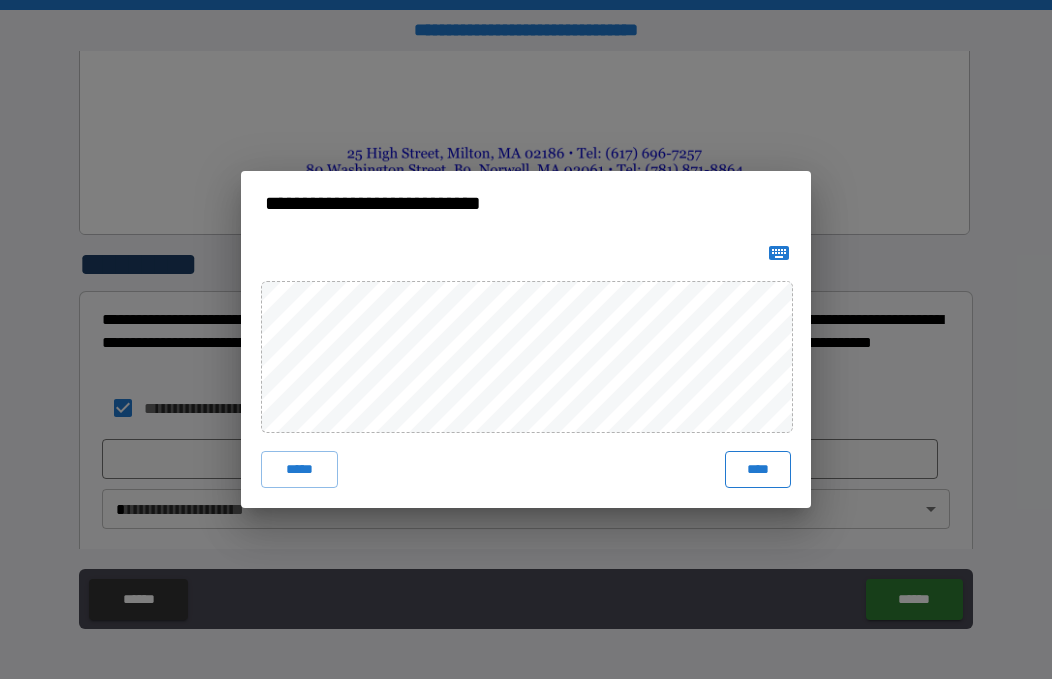 click on "****" at bounding box center (758, 469) 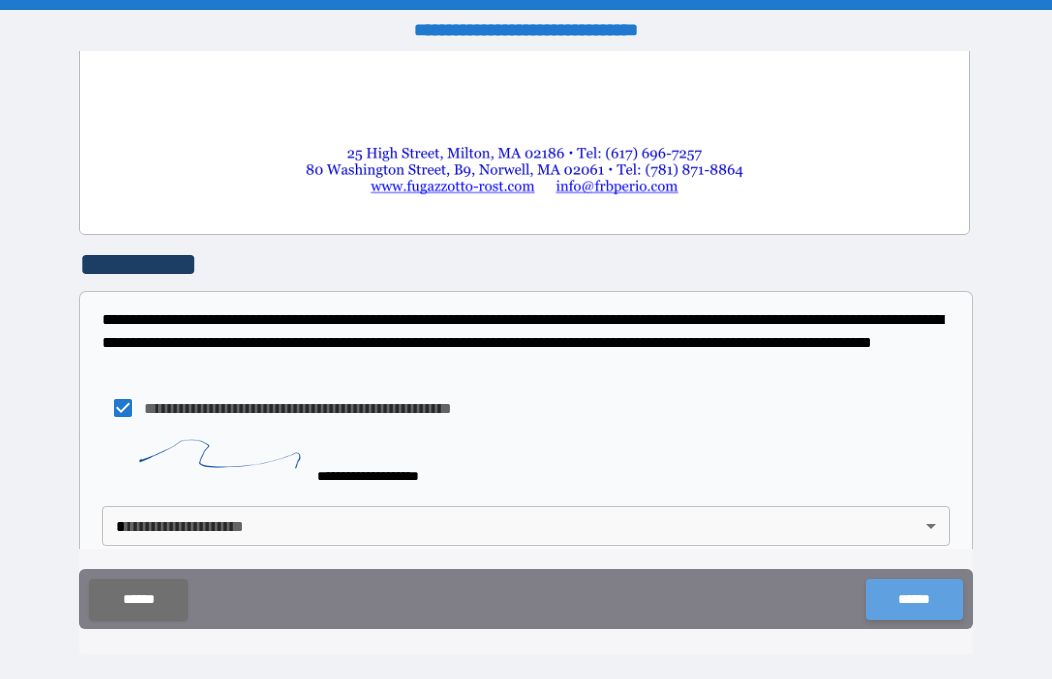 click on "******" at bounding box center (914, 599) 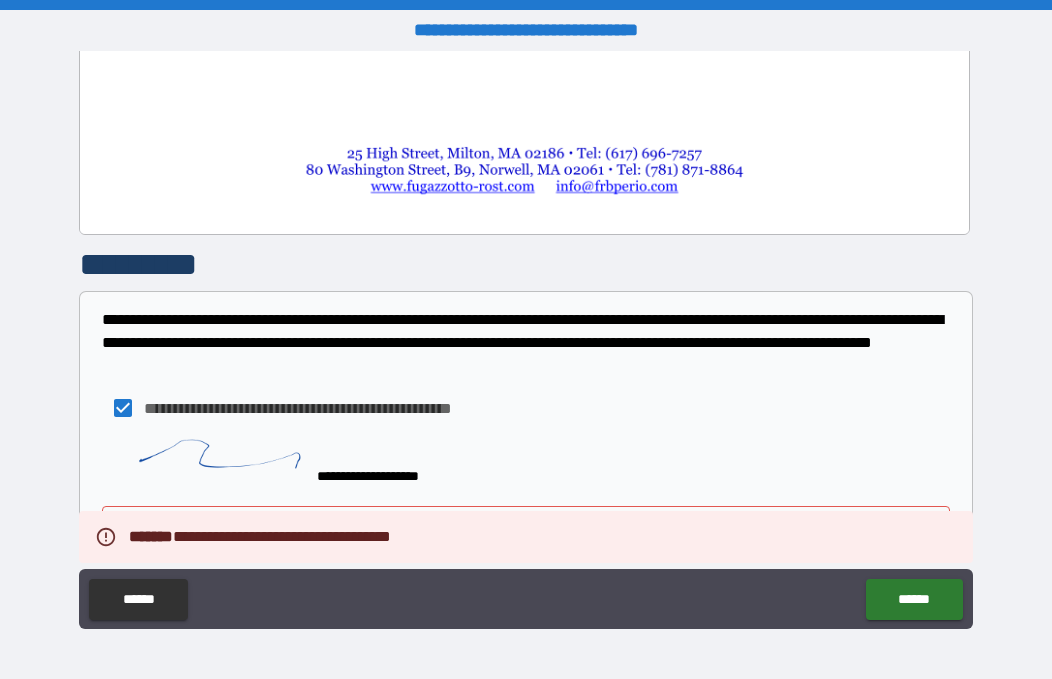 scroll, scrollTop: 1015, scrollLeft: 0, axis: vertical 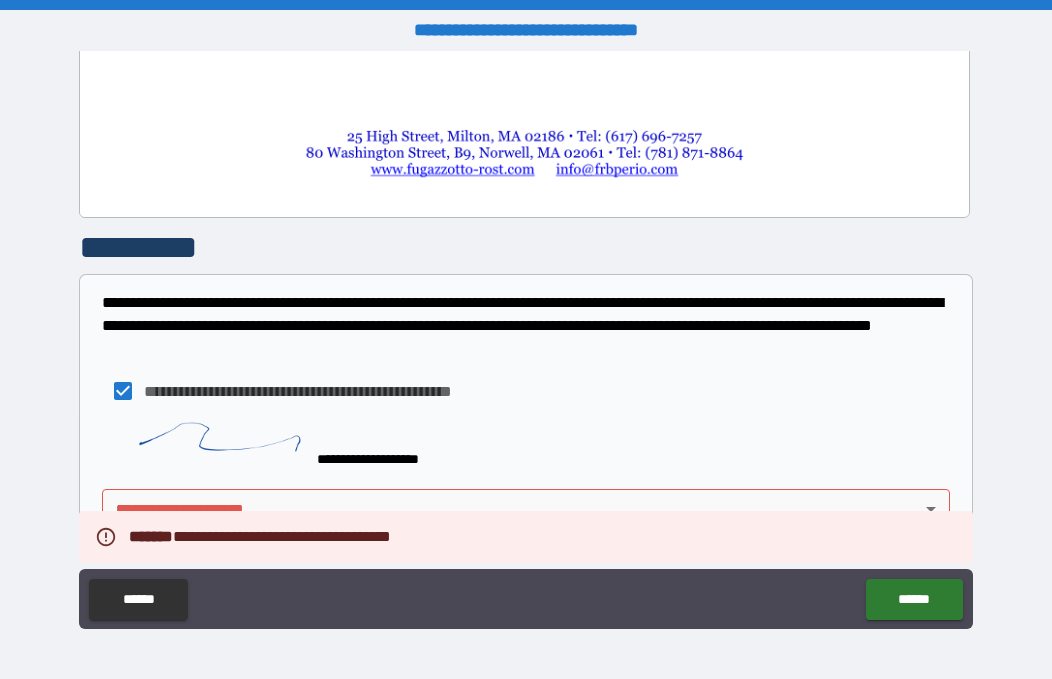 click on "[FIRST] [LAST] [STREET] [CITY], [STATE] [ZIP] [COUNTRY] [PHONE] [EMAIL] [SSN] [DLN] [CC] [DOB] [AGE] [GENDER] [NATIONALITY] [OCCUPATION] [EMPLOYER] [JOB_TITLE] [COMPANY_NAME] [ADDRESS] [CITY] [STATE] [ZIP] [COUNTRY] [PHONE] [EMAIL] [SSN] [DLN] [CC] [DOB] [AGE] [GENDER] [NATIONALITY] [OCCUPATION] [EMPLOYER] [JOB_TITLE]" at bounding box center [526, 339] 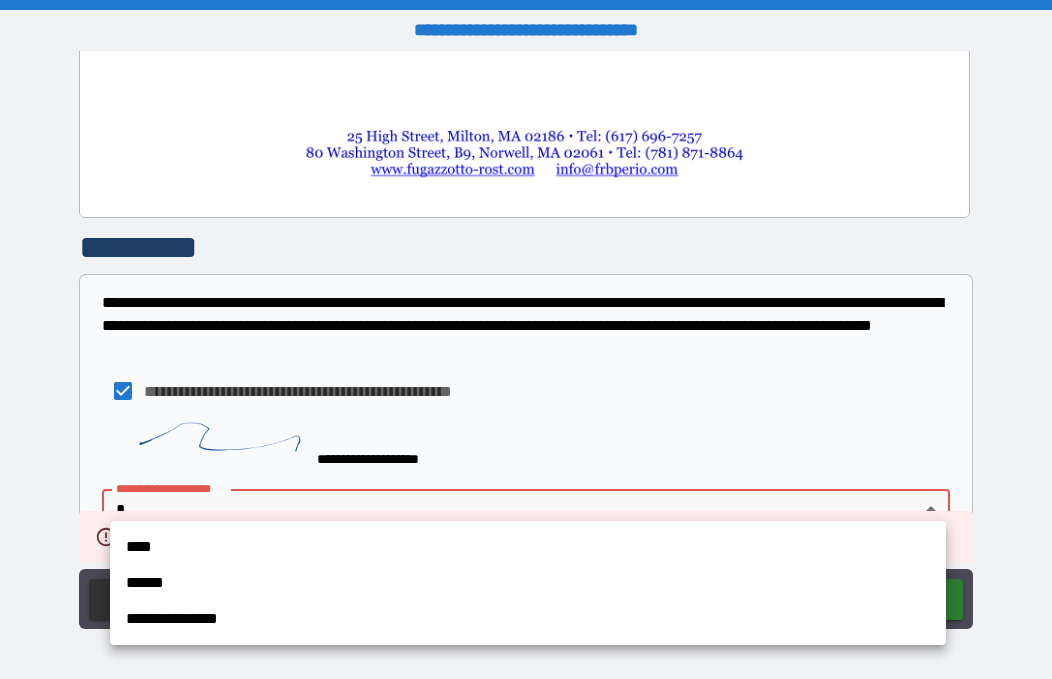 click on "****" at bounding box center [528, 547] 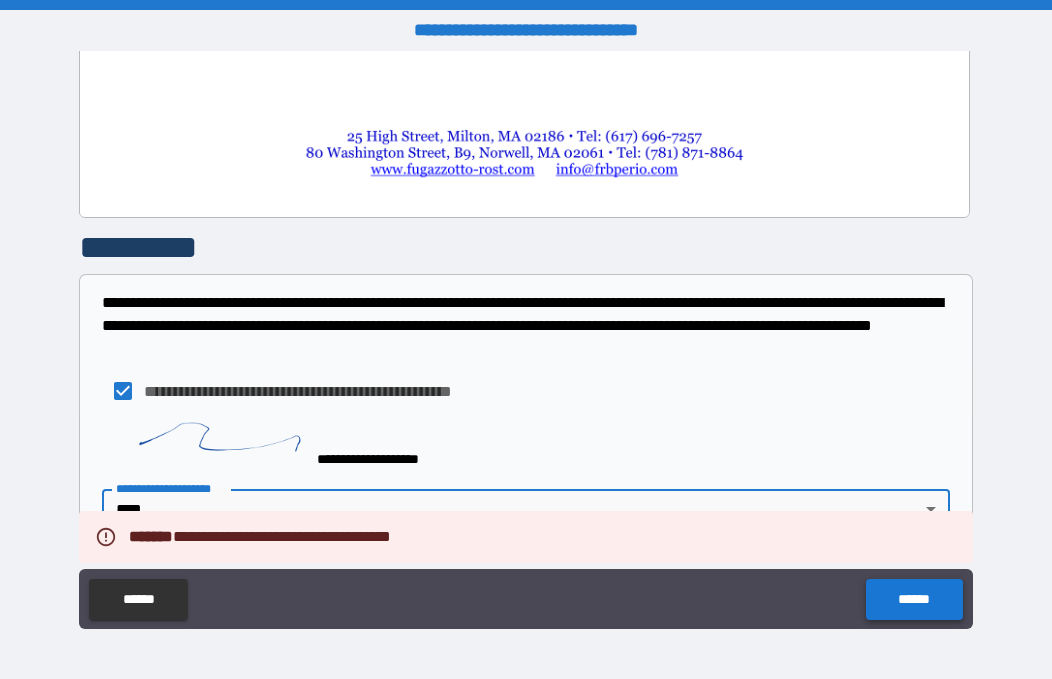 click on "******" at bounding box center [914, 599] 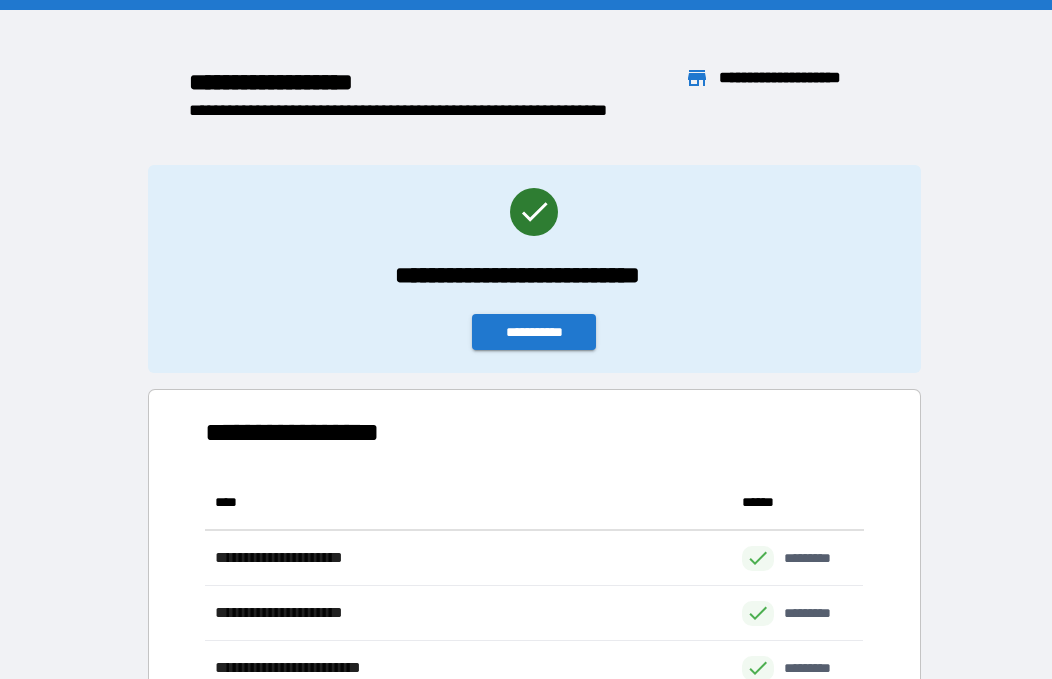 scroll, scrollTop: 1, scrollLeft: 1, axis: both 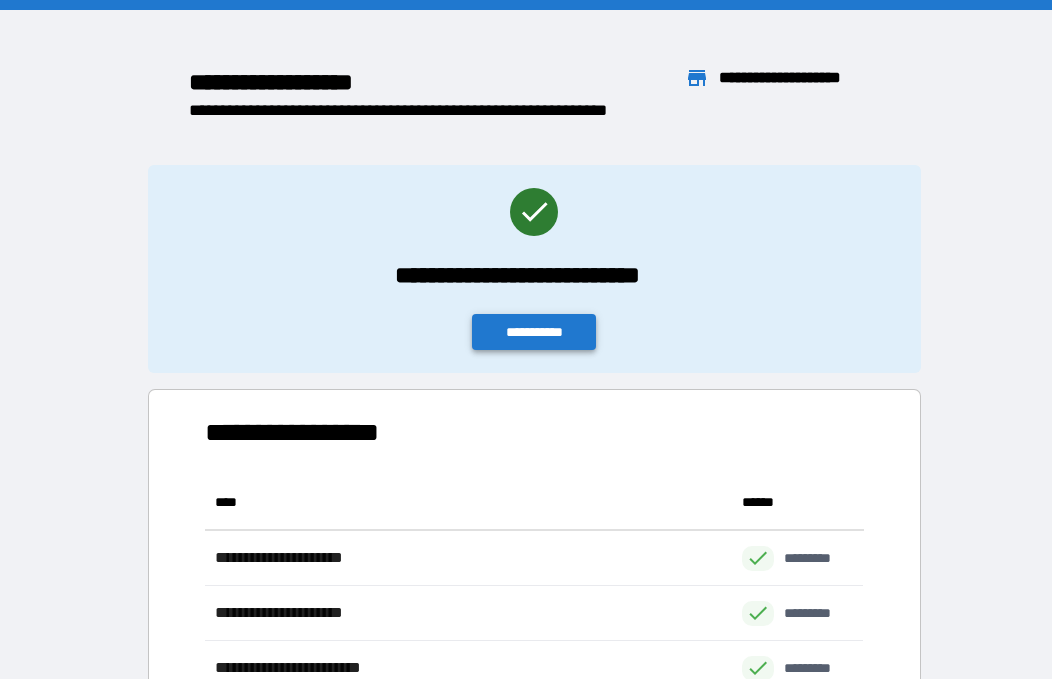 click on "**********" at bounding box center (534, 332) 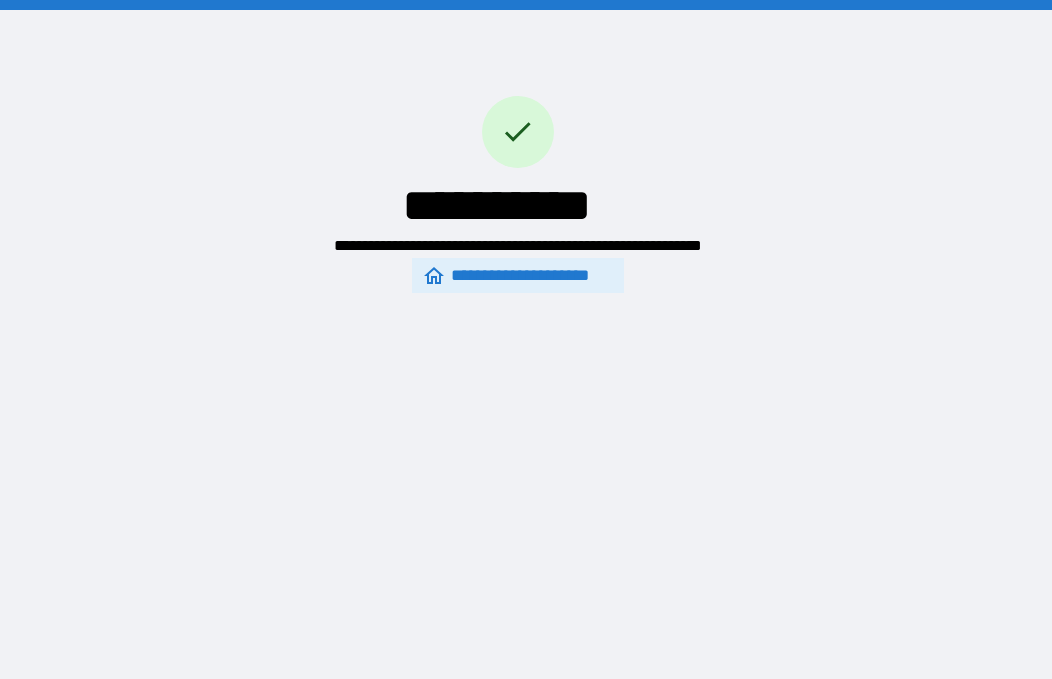 click on "**********" at bounding box center (517, 276) 